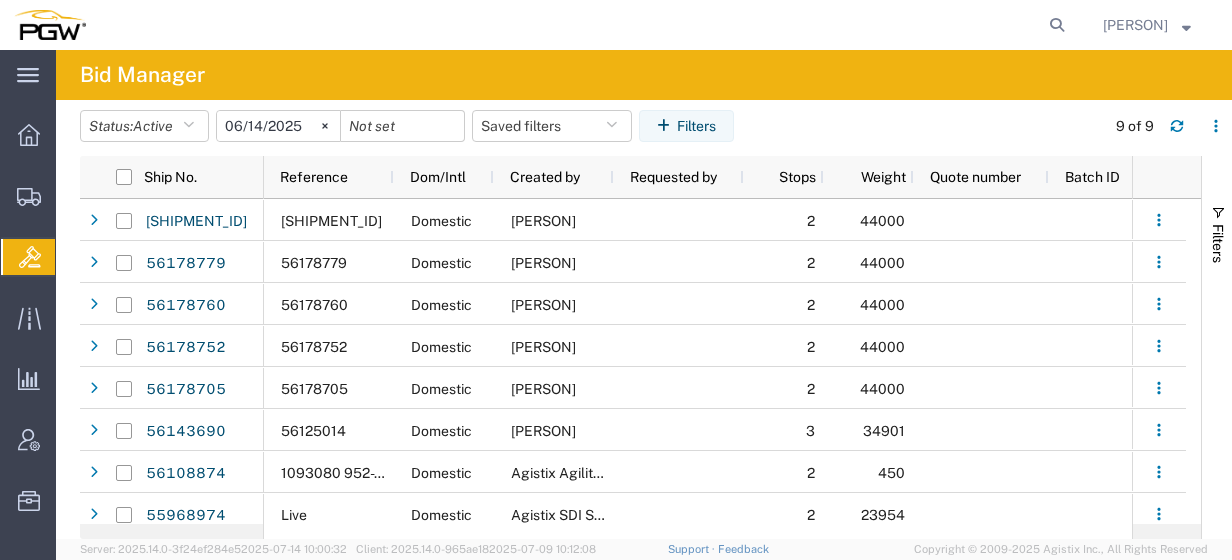 scroll, scrollTop: 0, scrollLeft: 0, axis: both 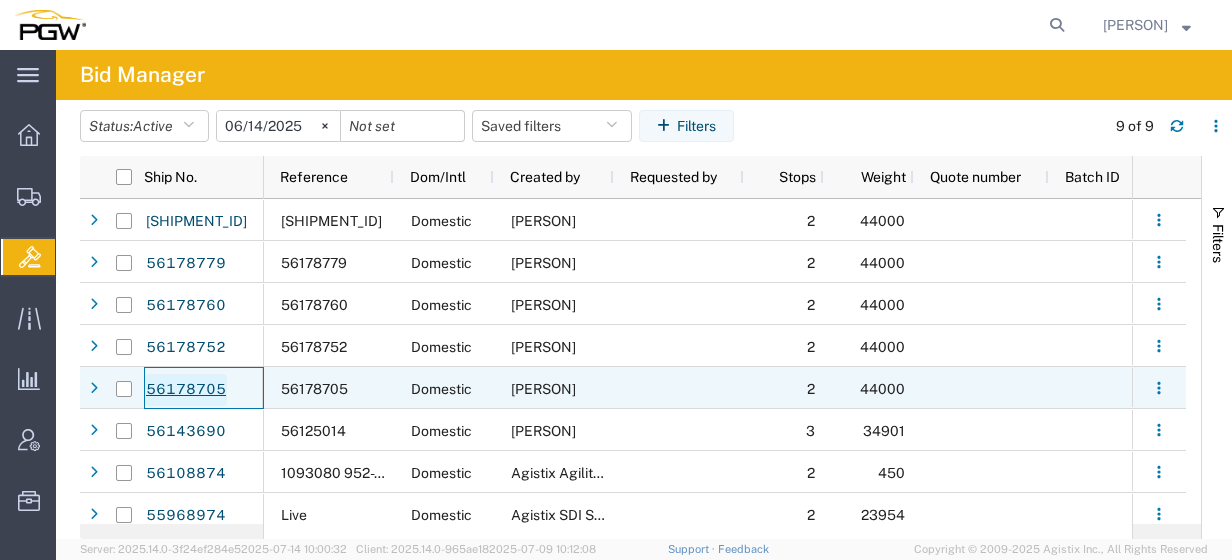 click on "56178705" 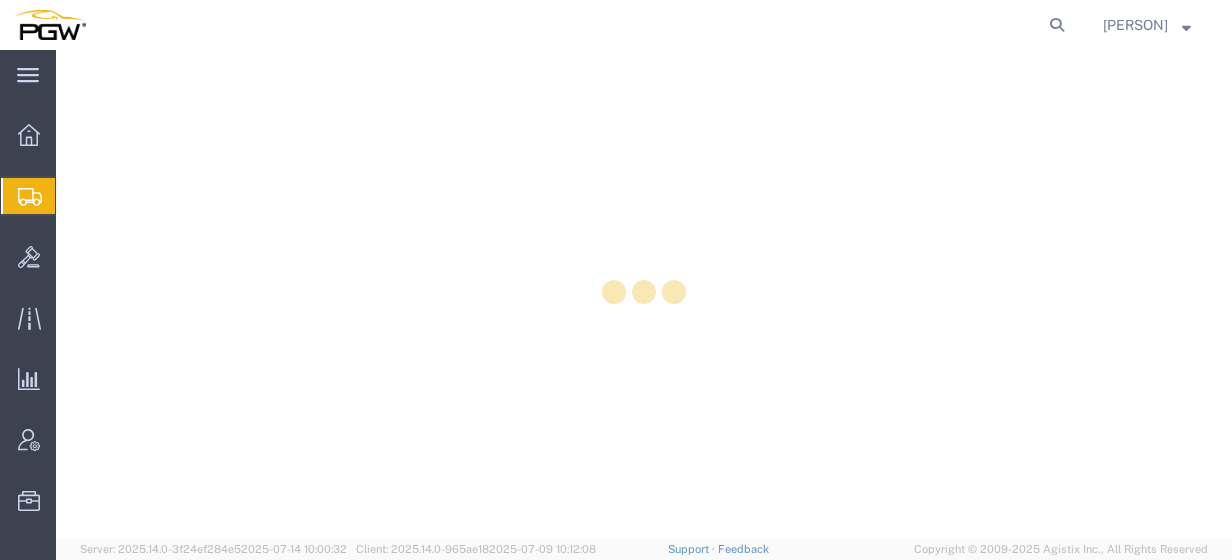 scroll, scrollTop: 0, scrollLeft: 0, axis: both 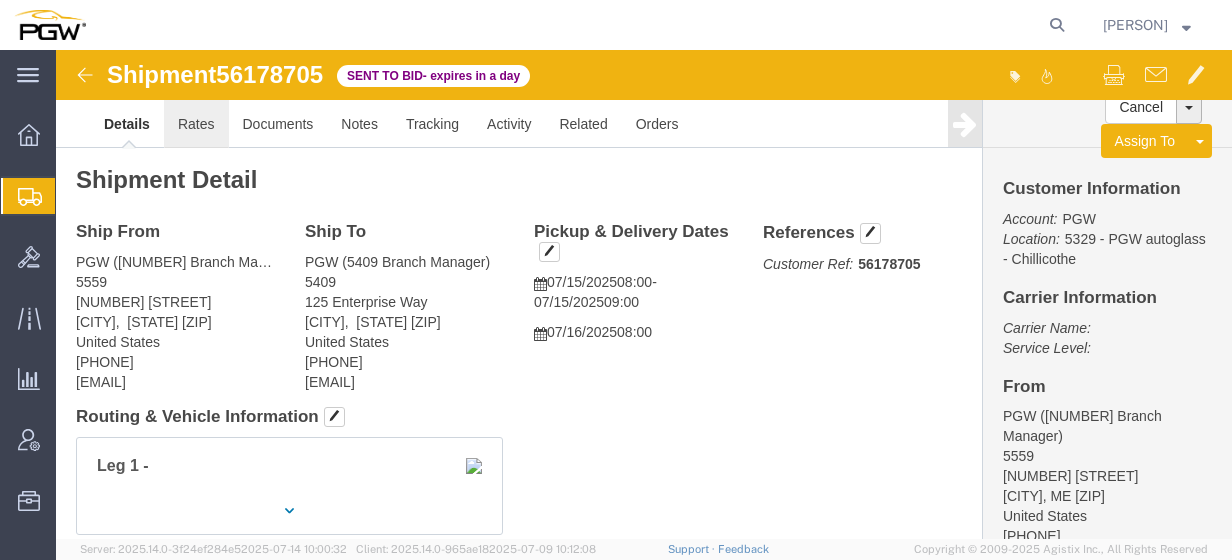 click on "Rates" 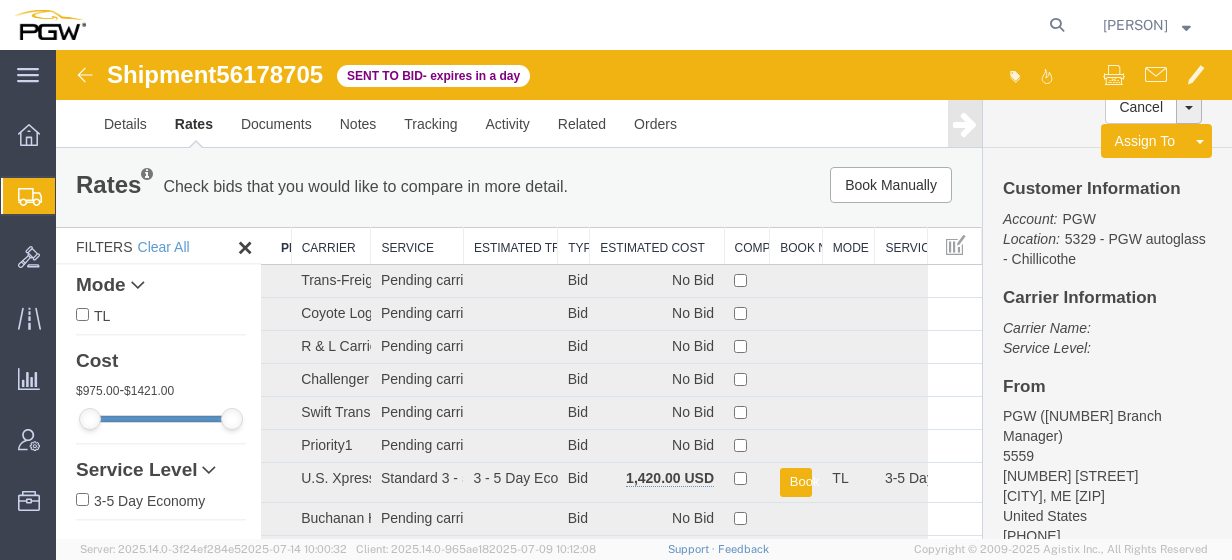 click on "Estimated Cost" at bounding box center (657, 246) 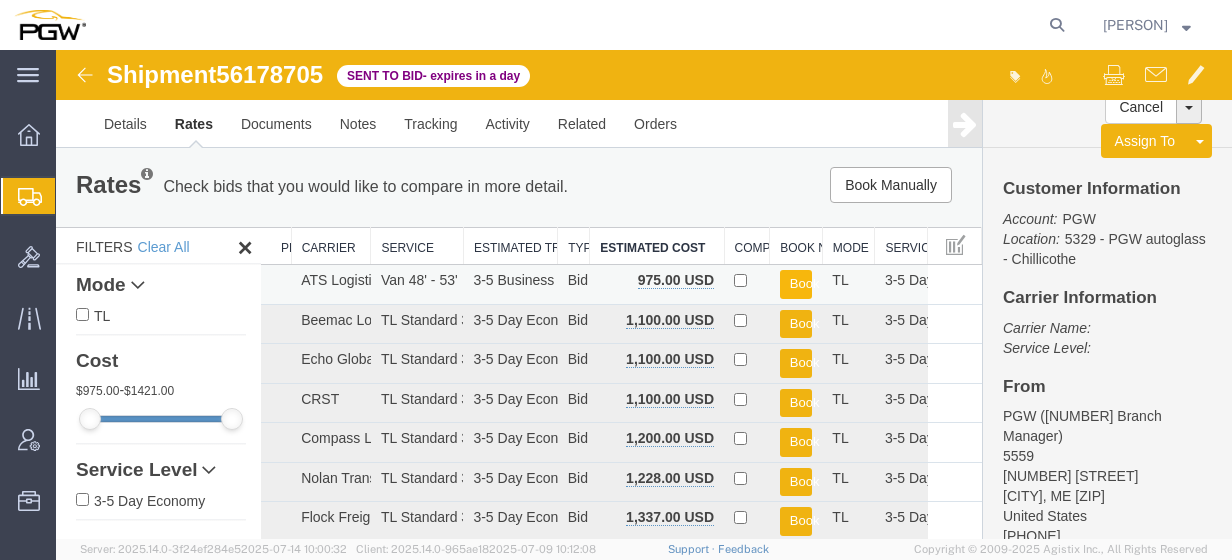 click on "Book" at bounding box center [796, 284] 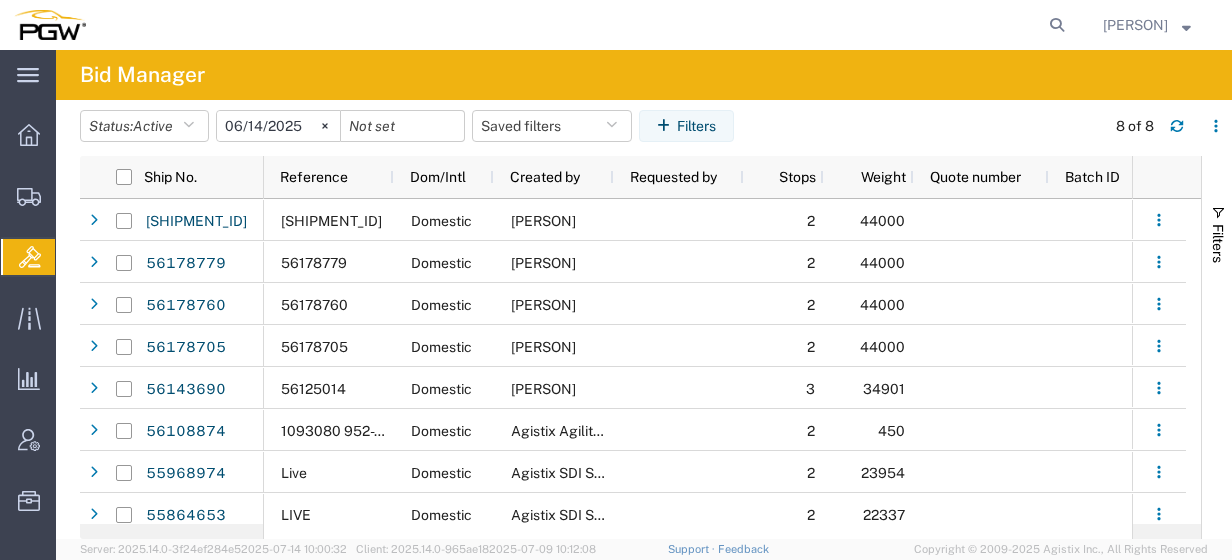 scroll, scrollTop: 0, scrollLeft: 324, axis: horizontal 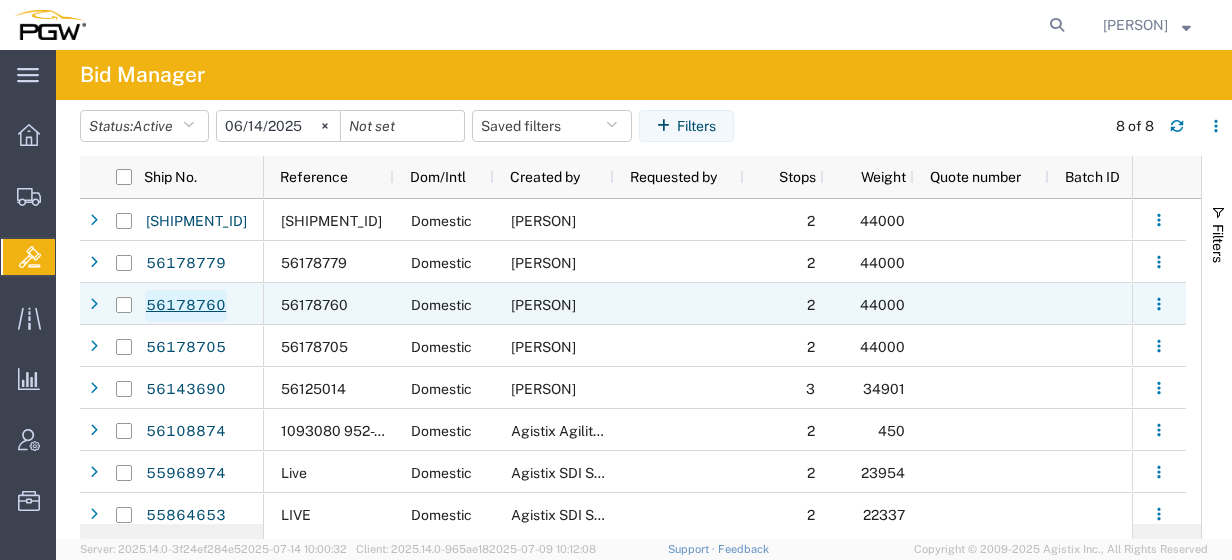 click on "56178760" 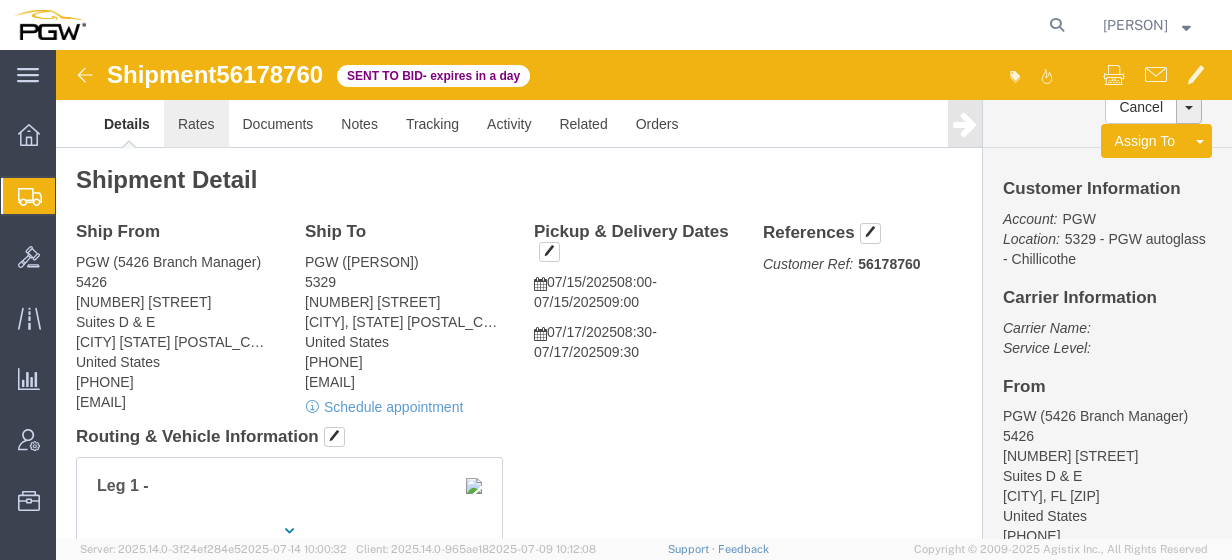 click on "Rates" 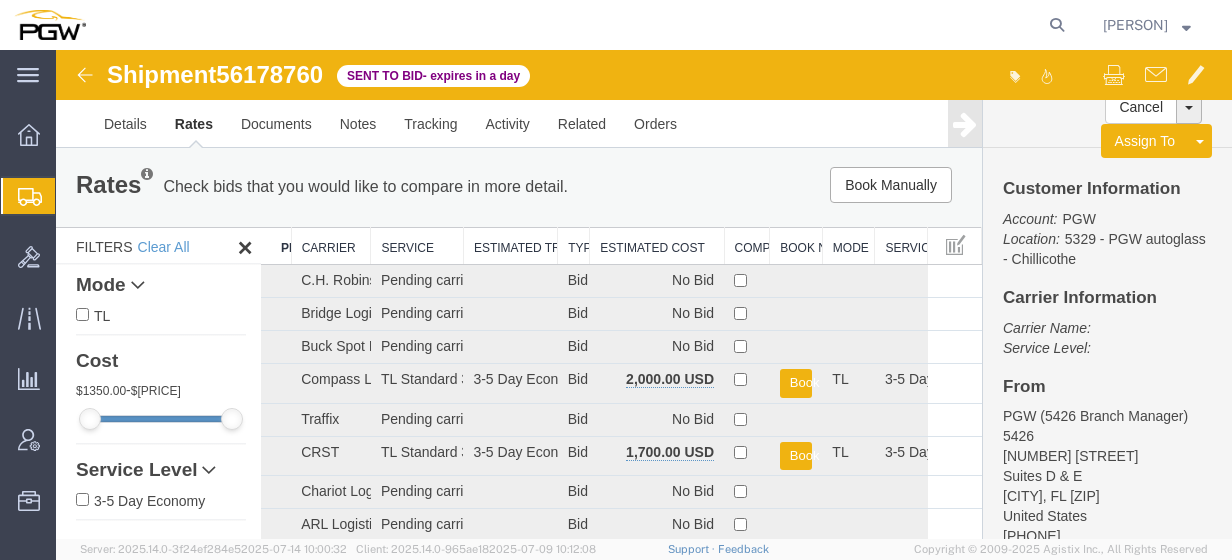 click on "Estimated Cost" at bounding box center [657, 246] 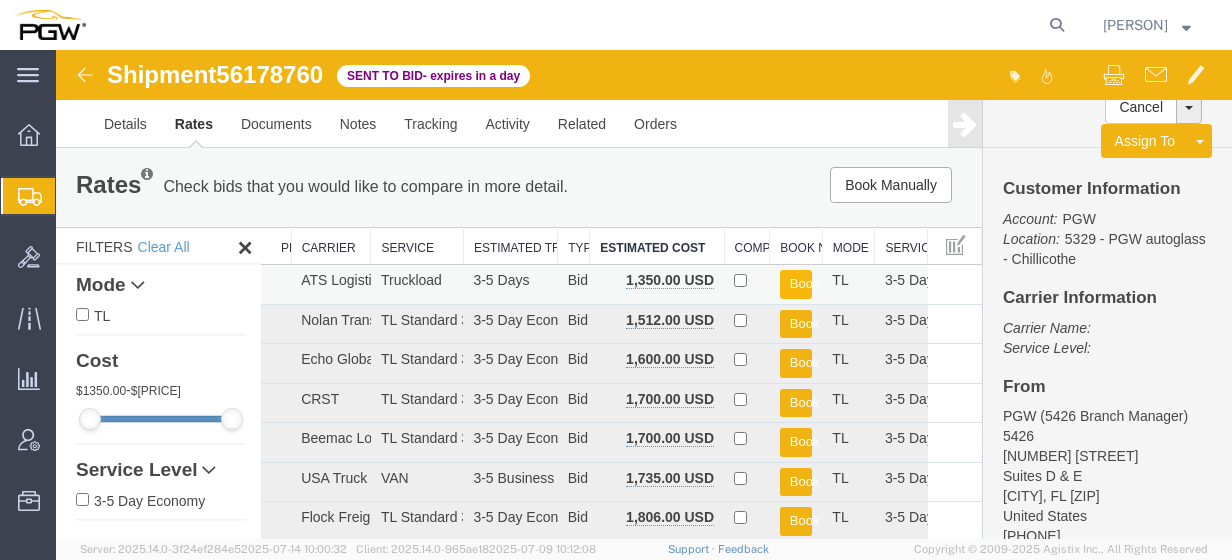 click on "Book" at bounding box center (796, 284) 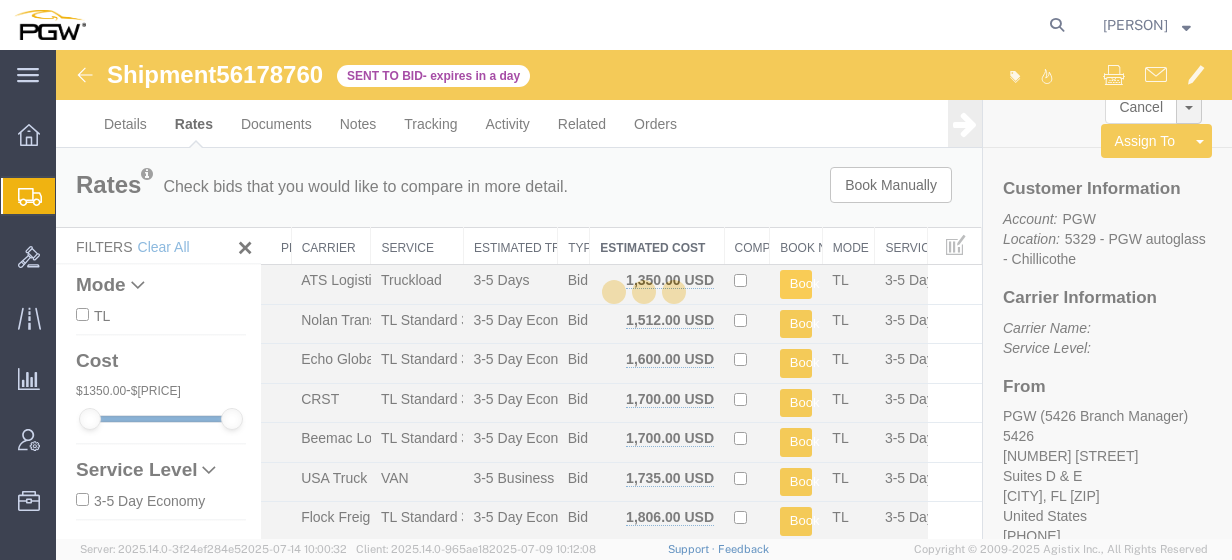 type 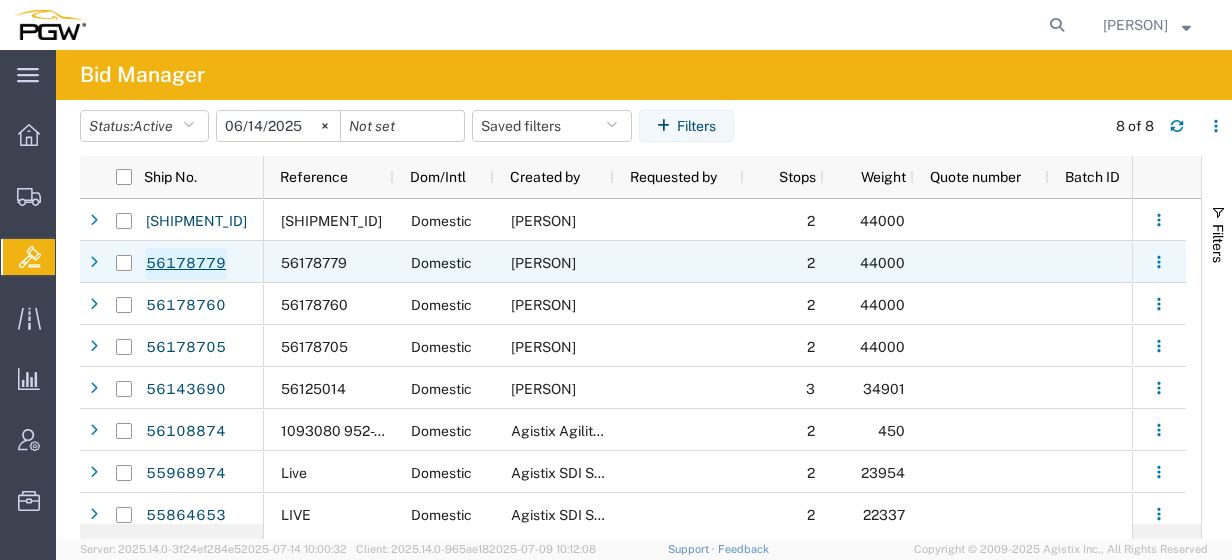 click on "56178779" 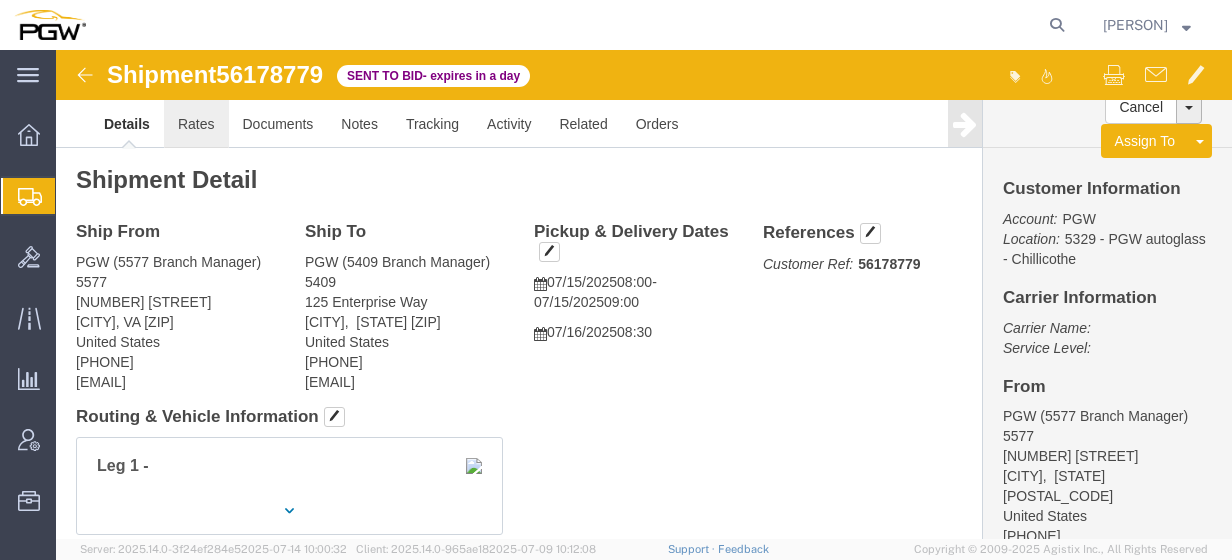 click on "Rates" 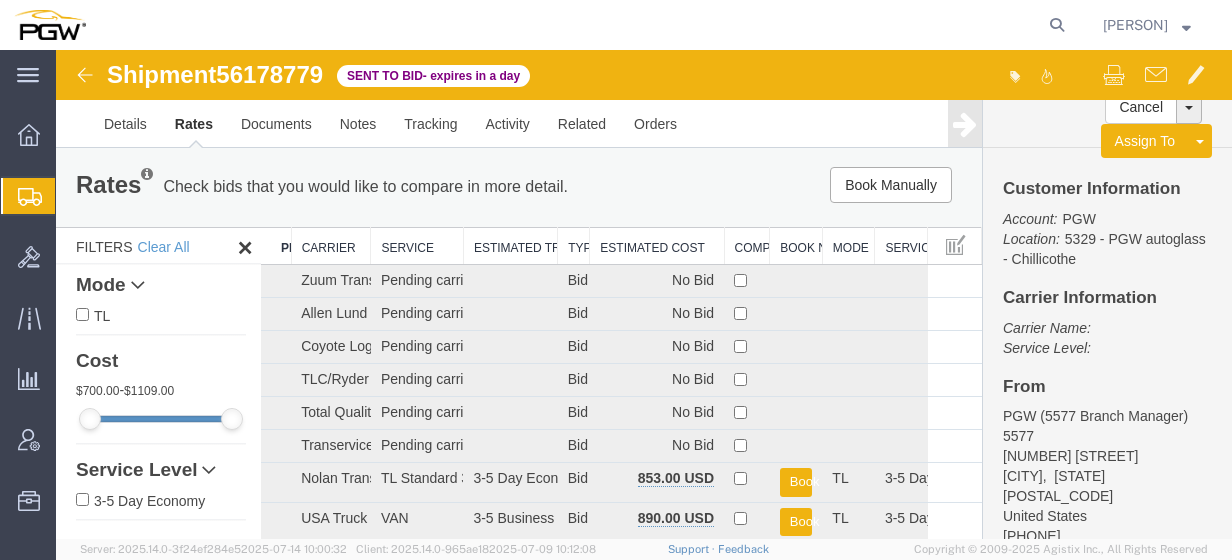 click on "Estimated Cost" at bounding box center [657, 246] 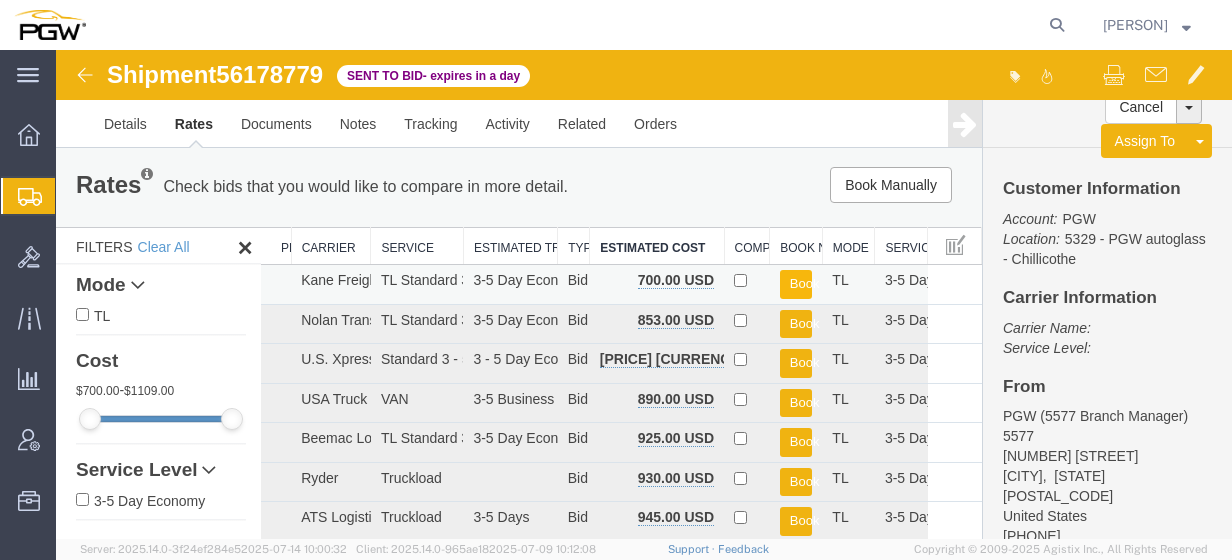 click on "Book" at bounding box center [796, 284] 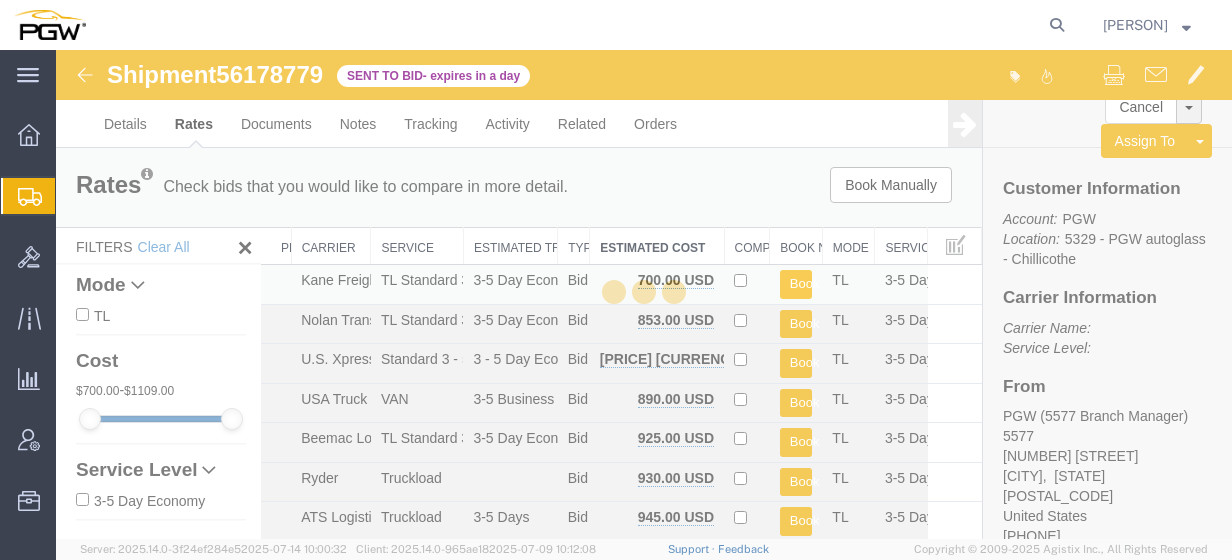 type 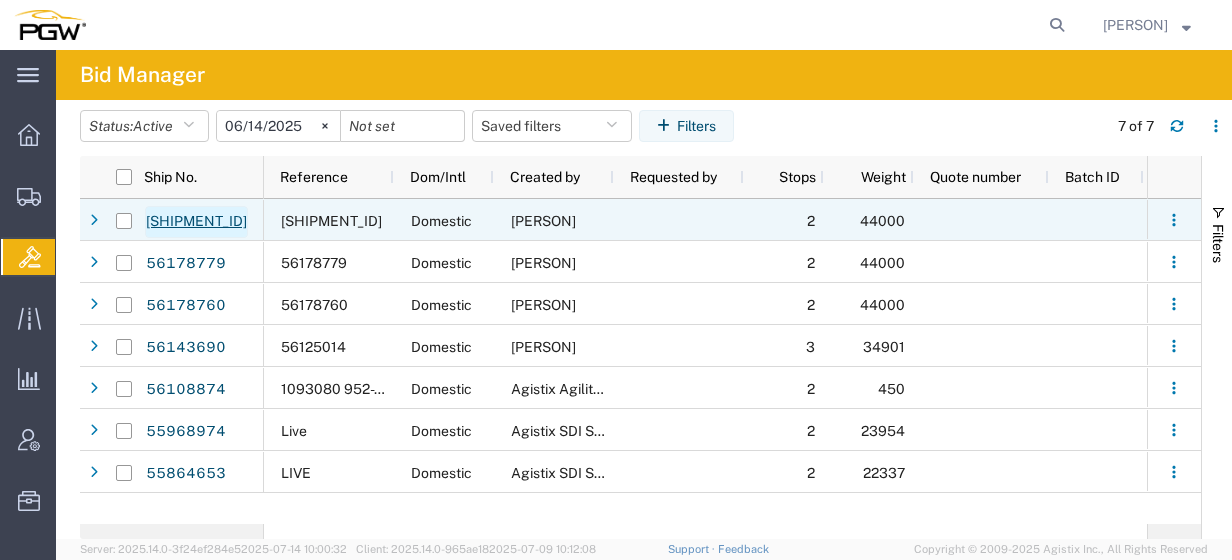 click on "[SHIPMENT_ID]" 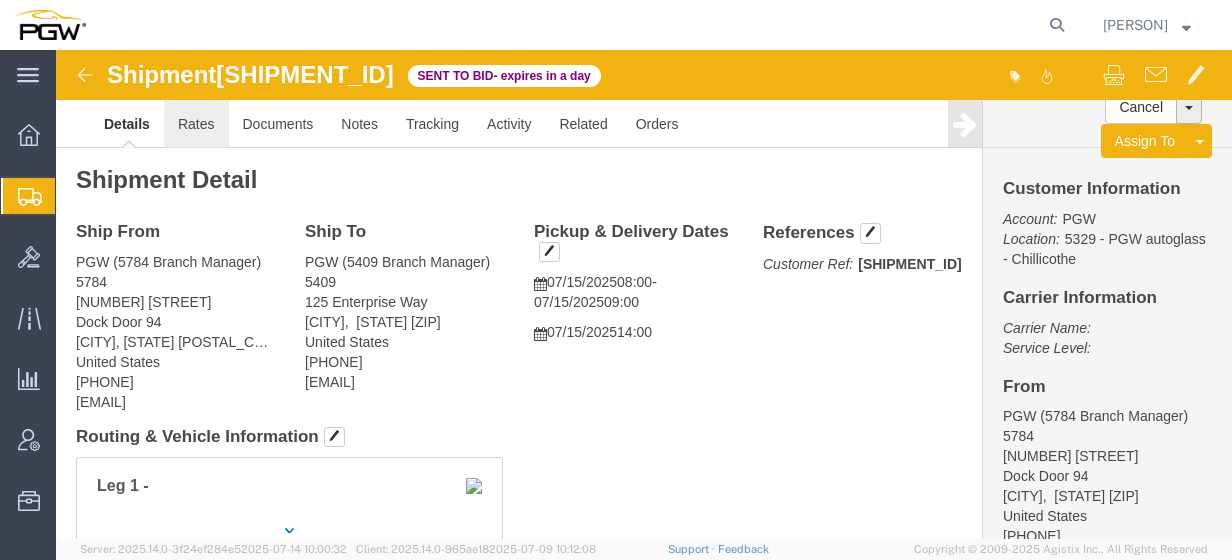 click on "Rates" 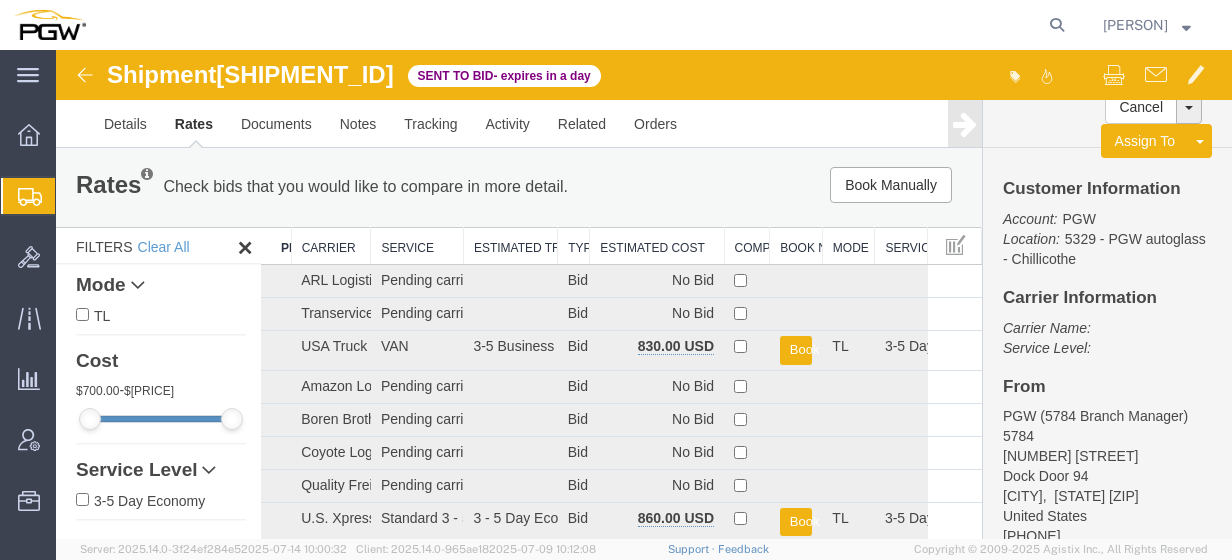 click on "Estimated Cost" at bounding box center (657, 246) 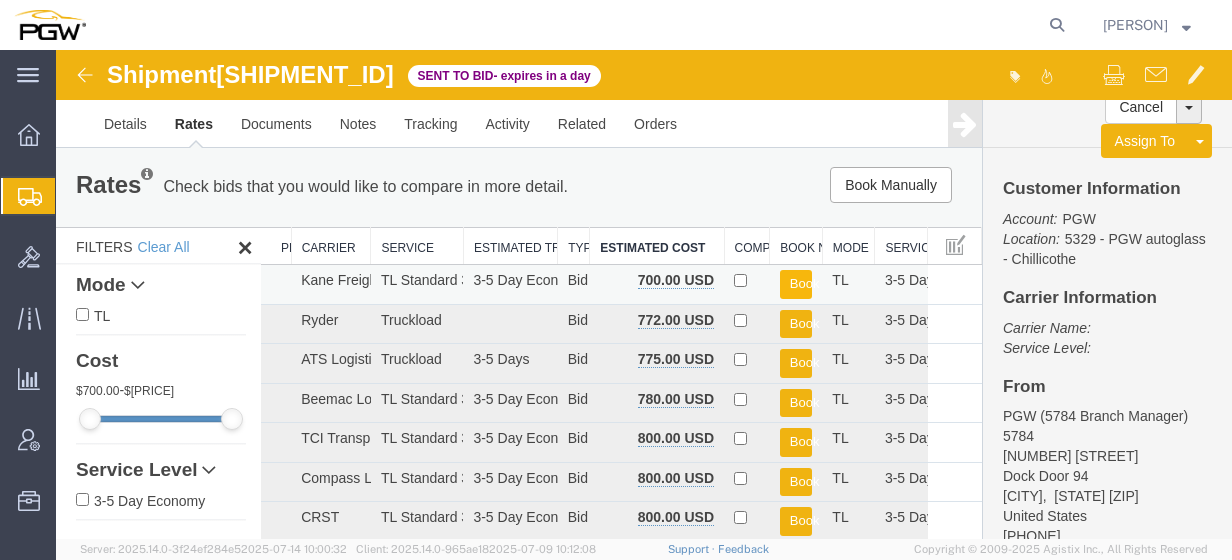 click on "Book" at bounding box center [796, 284] 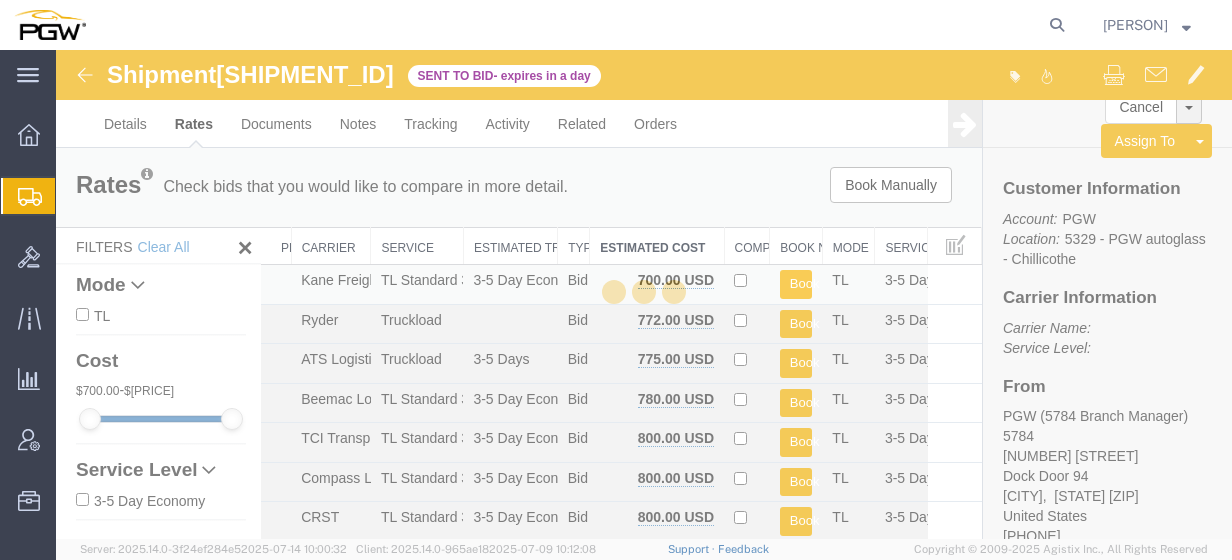 type 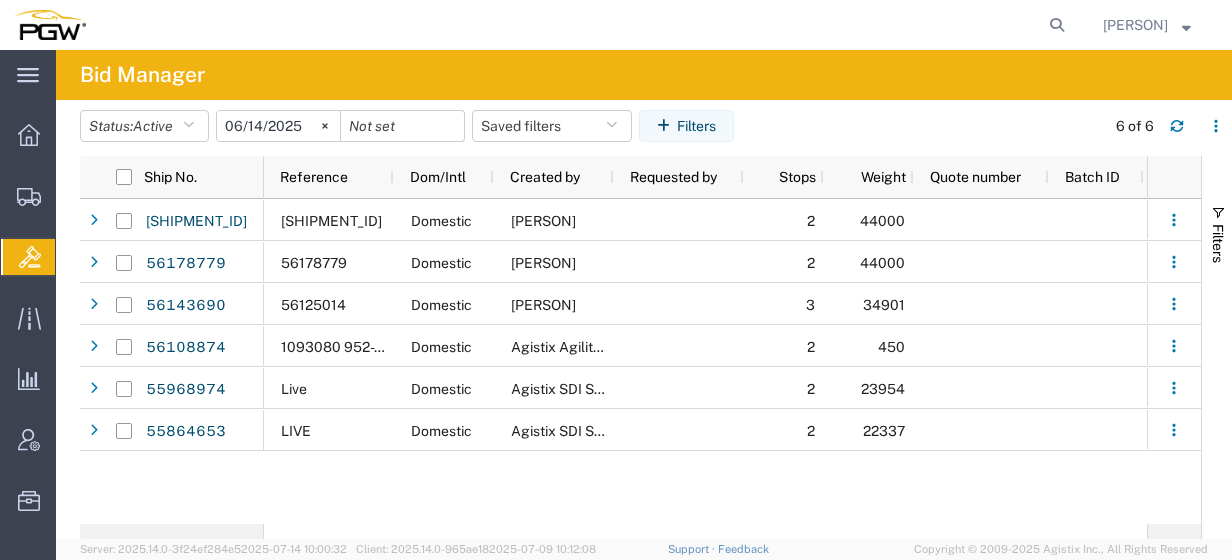 scroll, scrollTop: 0, scrollLeft: 438, axis: horizontal 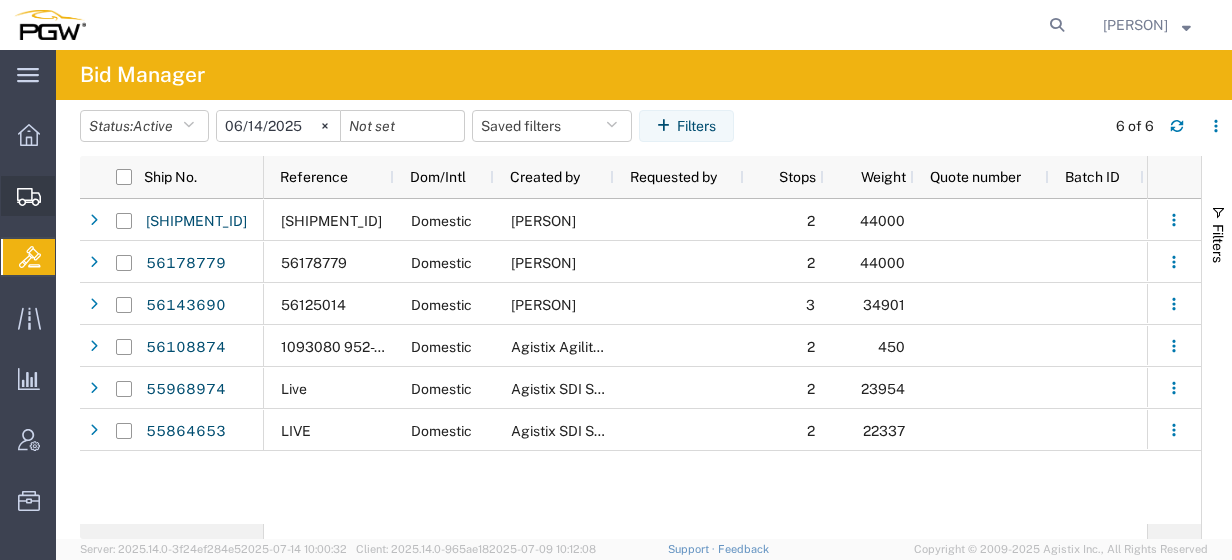 click on "Create from Template" 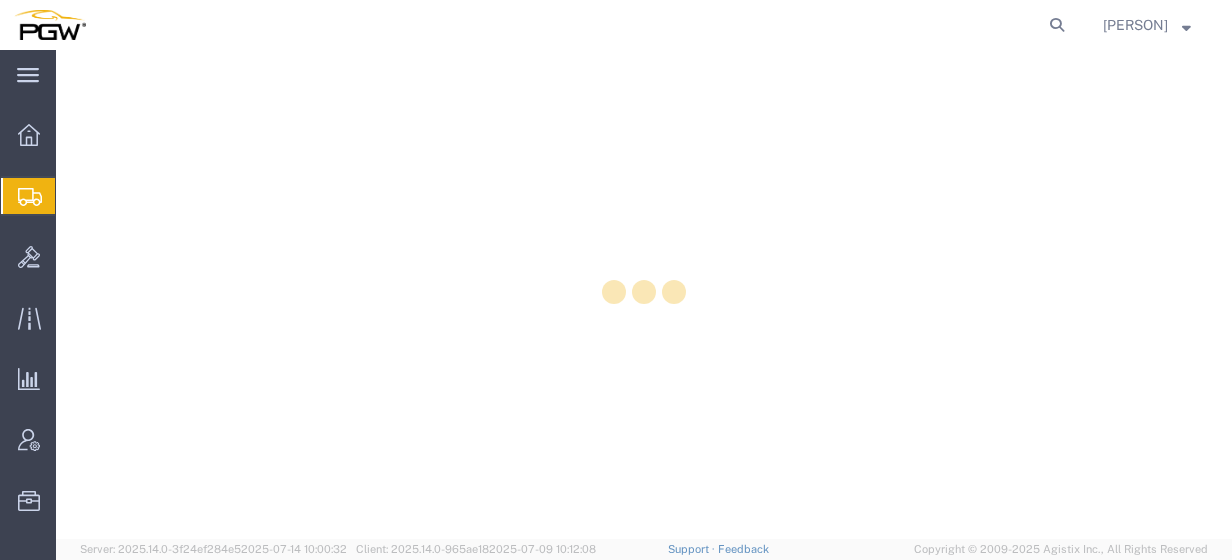 scroll, scrollTop: 0, scrollLeft: 0, axis: both 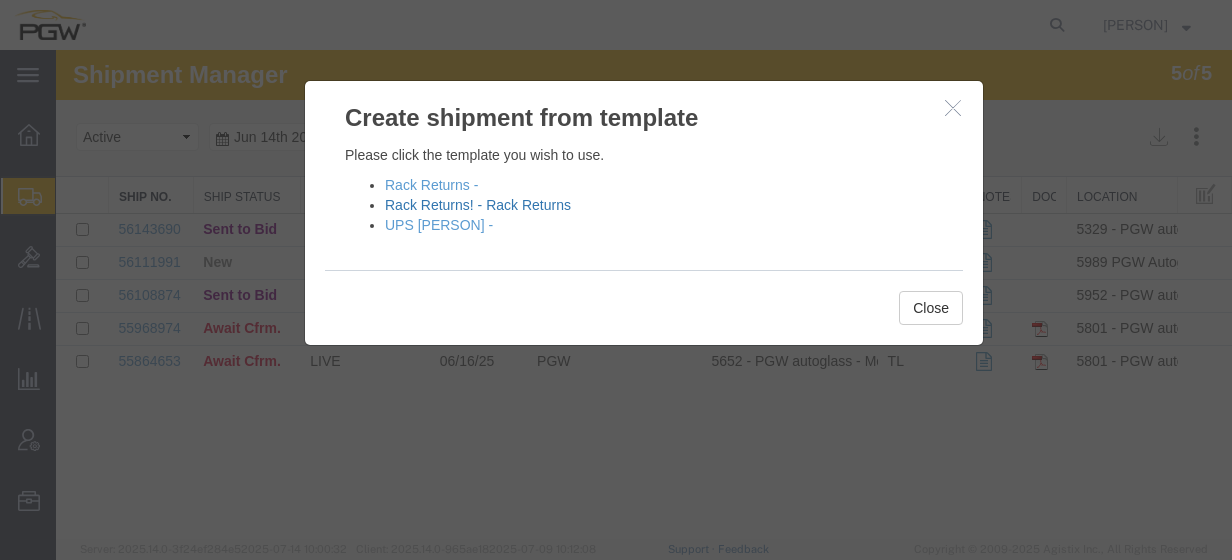 click on "Rack Returns! - Rack Returns" at bounding box center [478, 205] 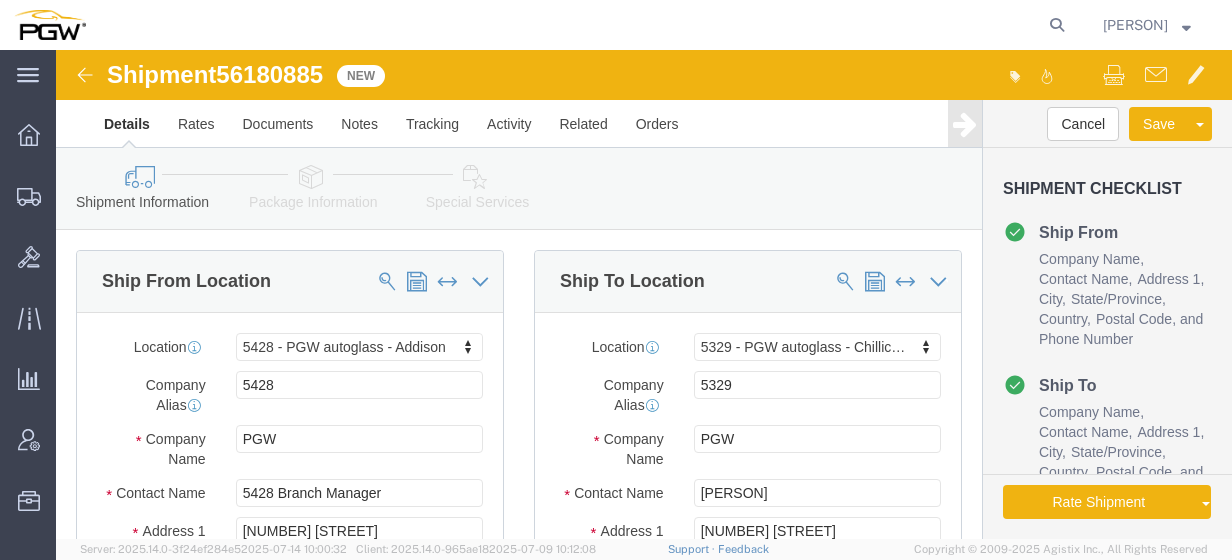scroll, scrollTop: 365, scrollLeft: 0, axis: vertical 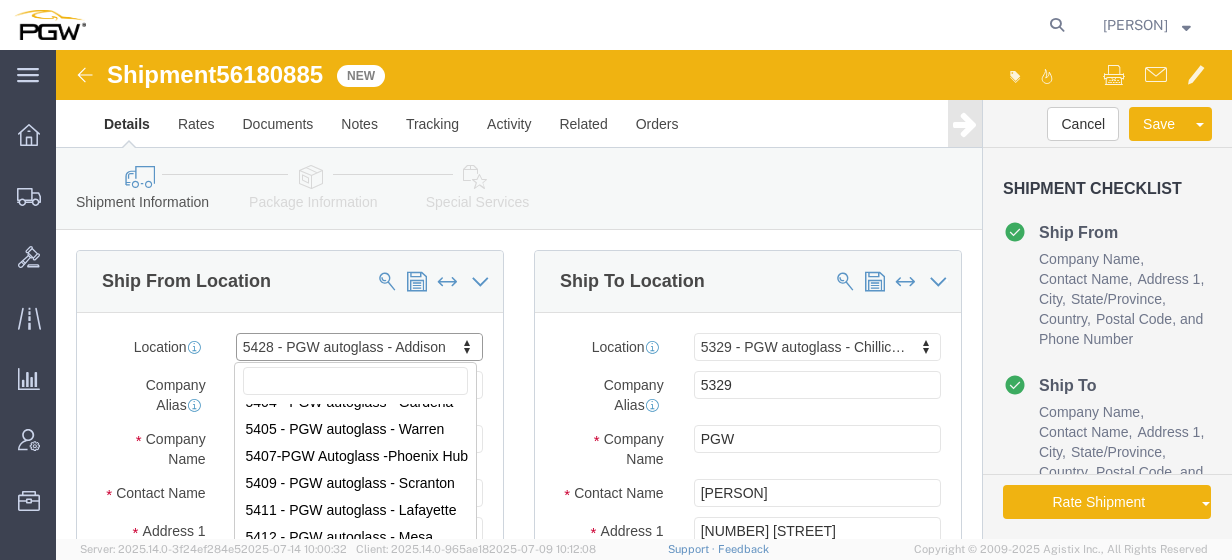 select on "28281" 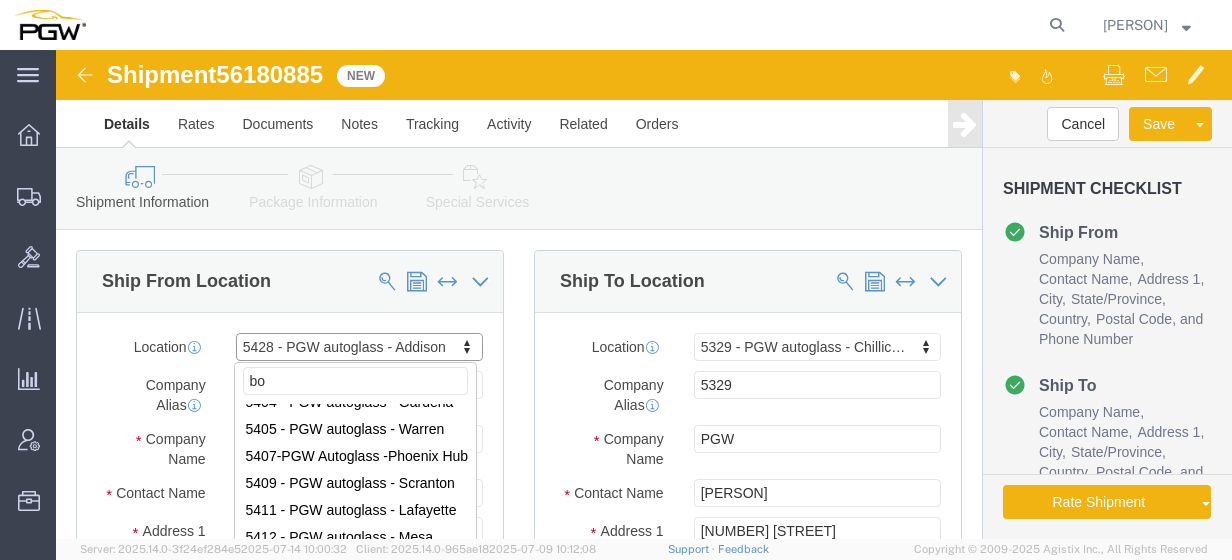 scroll, scrollTop: 0, scrollLeft: 0, axis: both 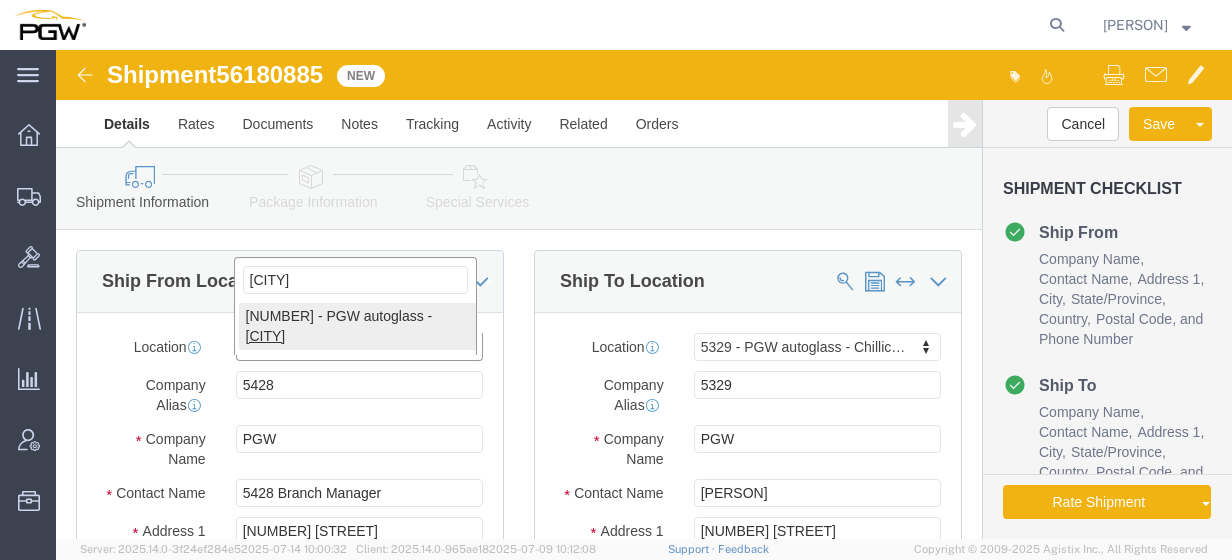 type on "[CITY]" 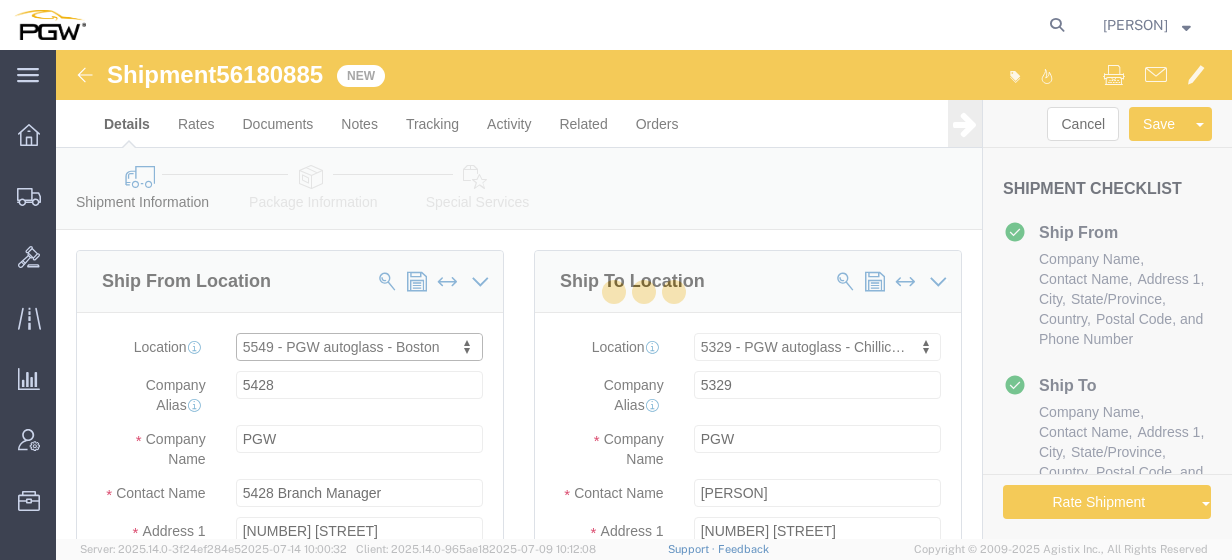 type on "5549" 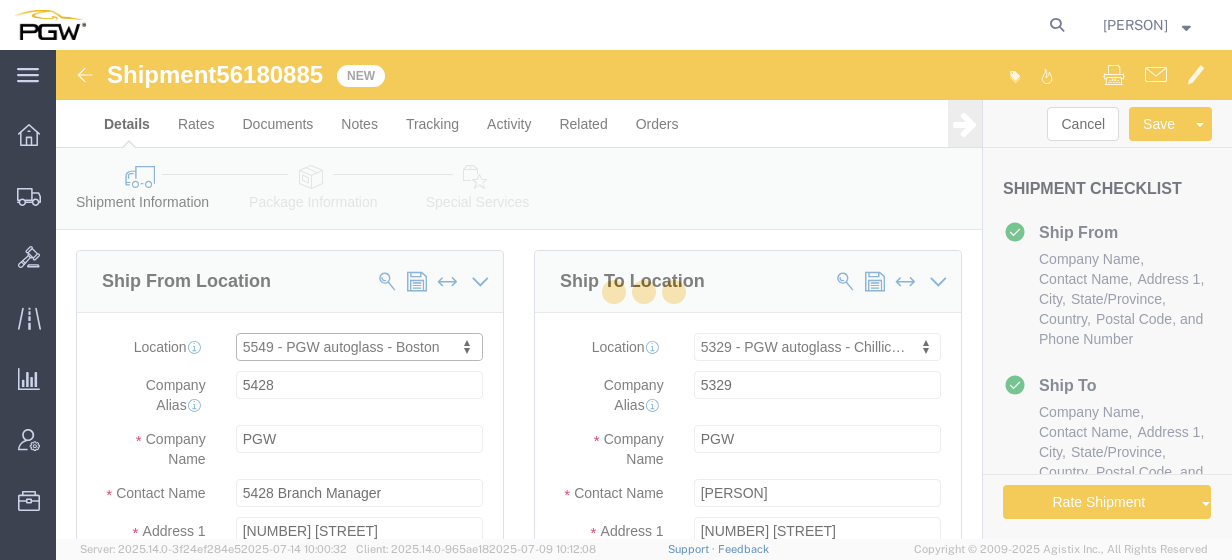 type on "[NUMBER] [STREET]" 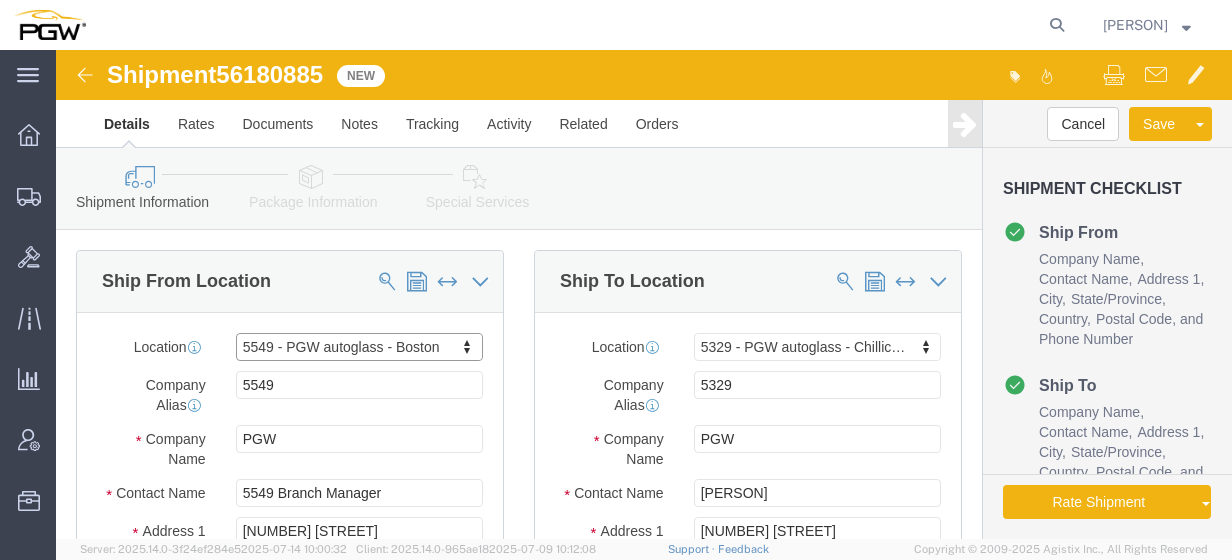 select on "MA" 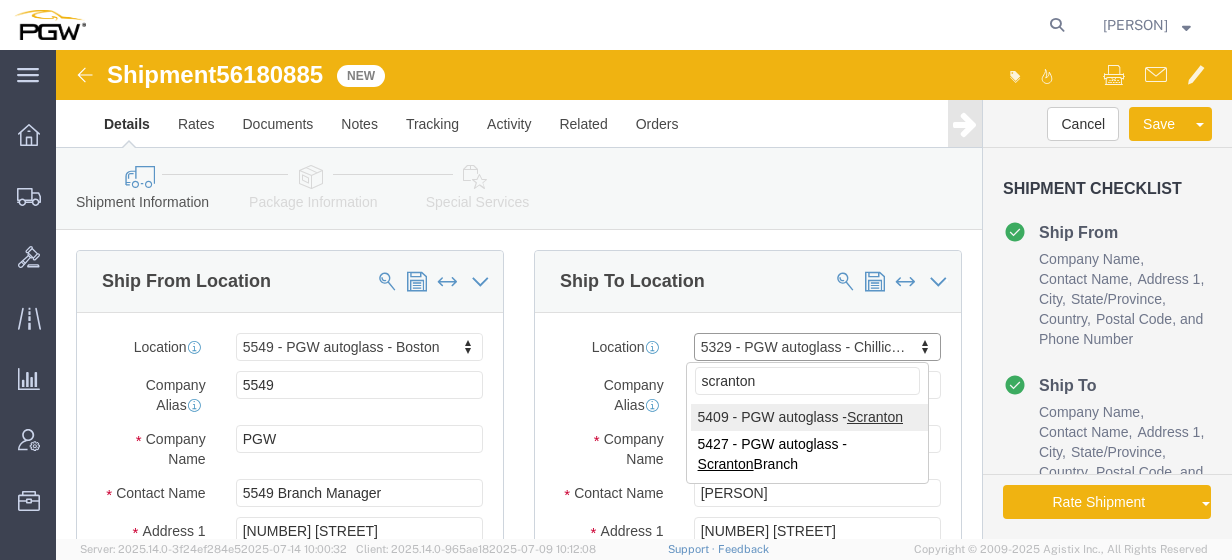 type on "scranton" 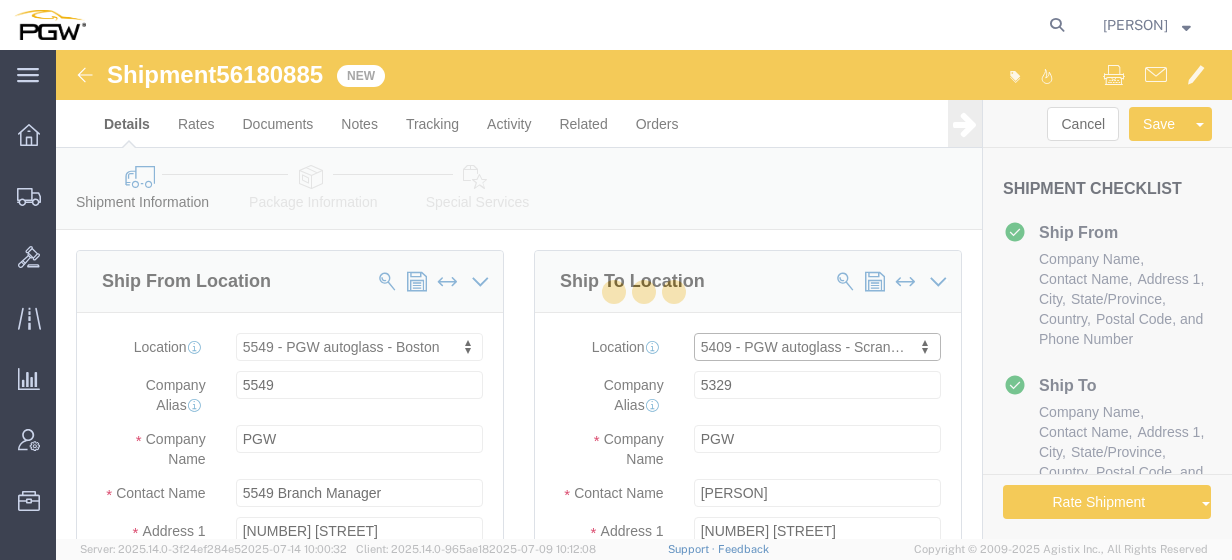type on "5409" 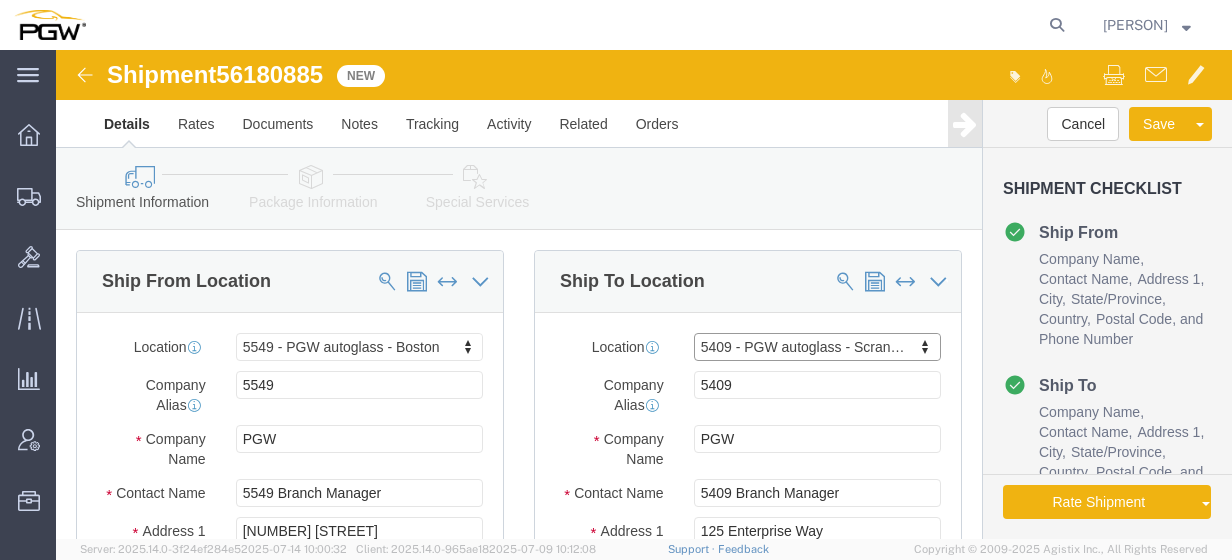 select on "PA" 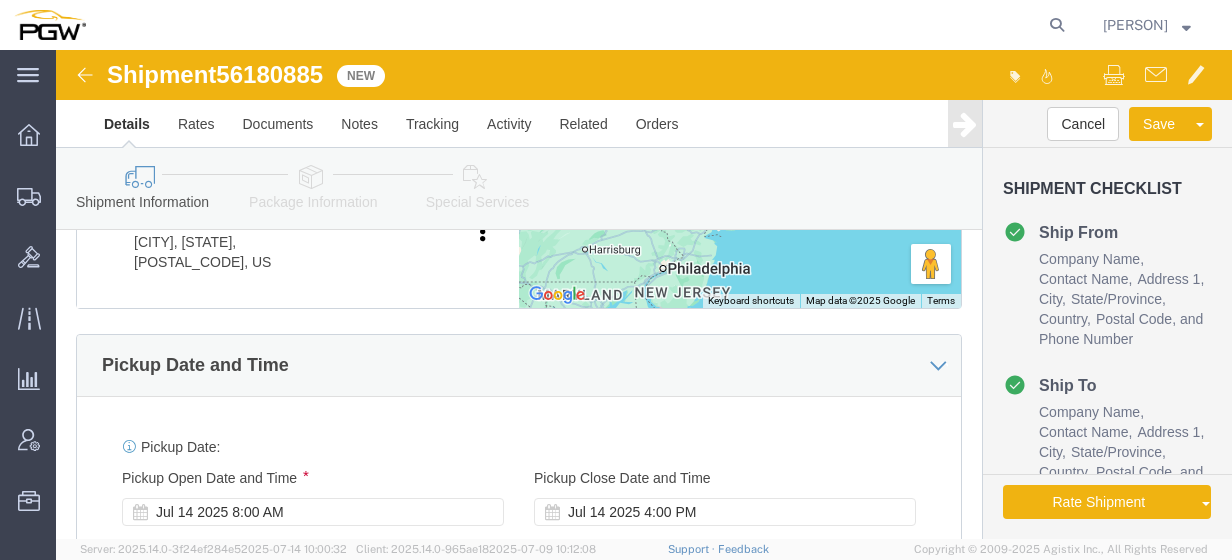 scroll, scrollTop: 1045, scrollLeft: 0, axis: vertical 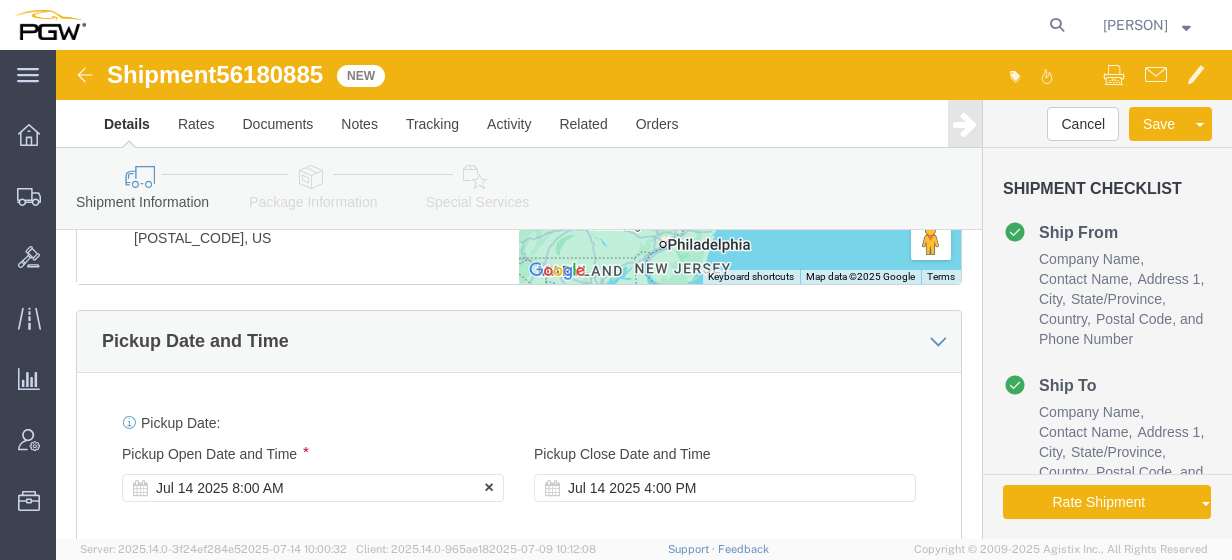 click on "Jul 14 2025 8:00 AM" 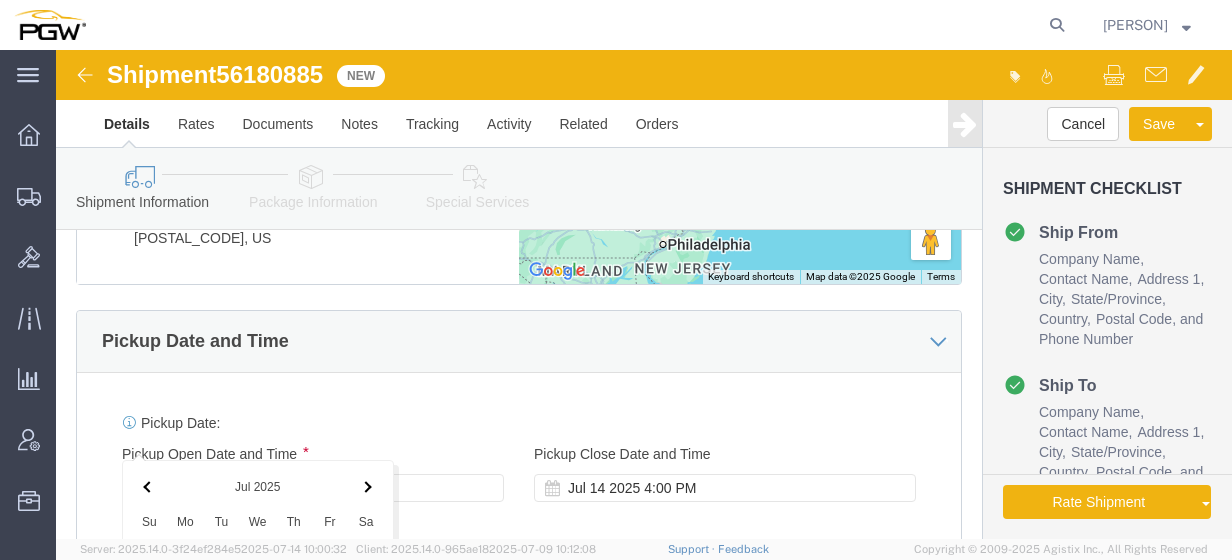 scroll, scrollTop: 1552, scrollLeft: 0, axis: vertical 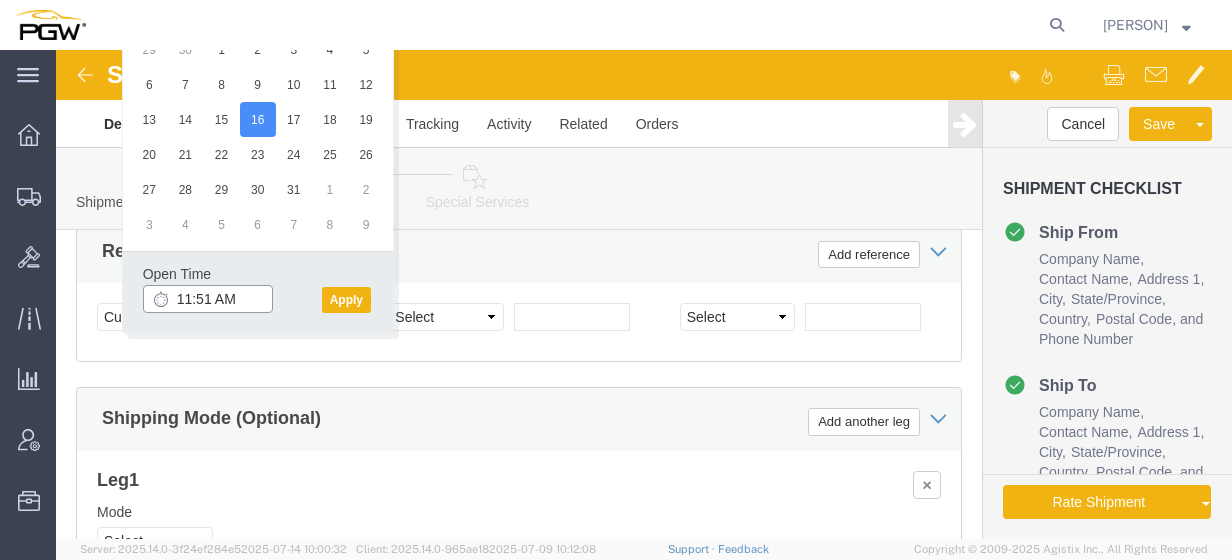 click on "11:51 AM" 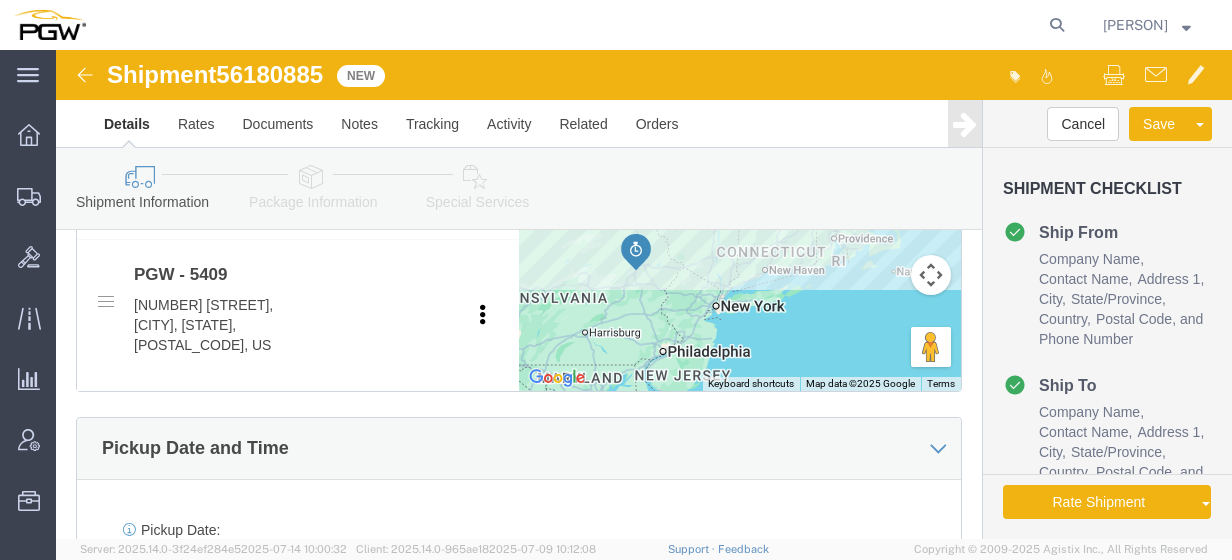 scroll, scrollTop: 778, scrollLeft: 0, axis: vertical 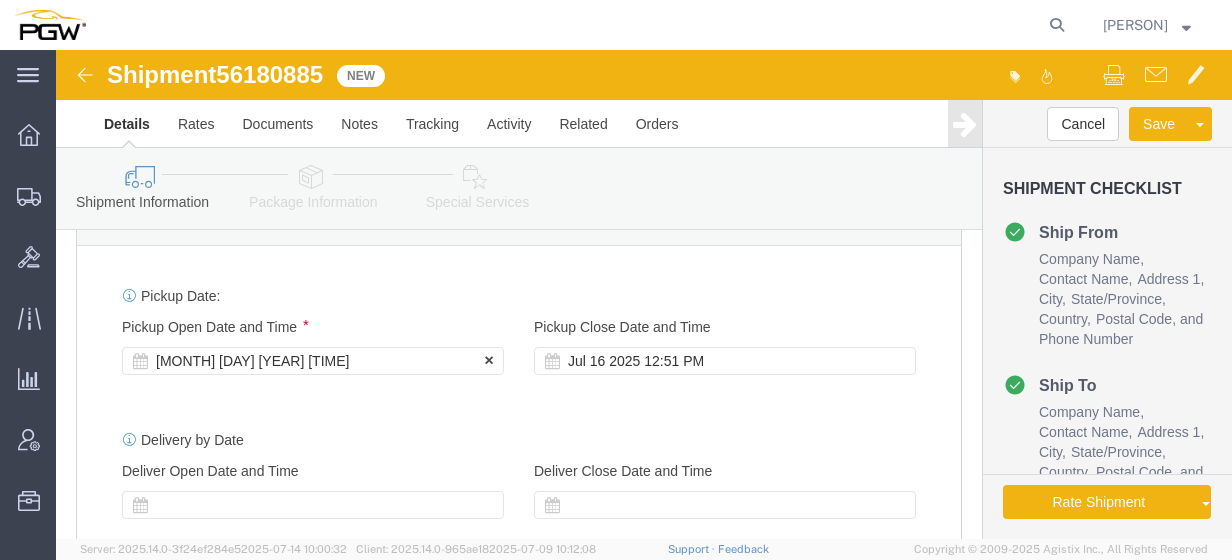 click on "[MONTH] [DAY] [YEAR] [TIME]" 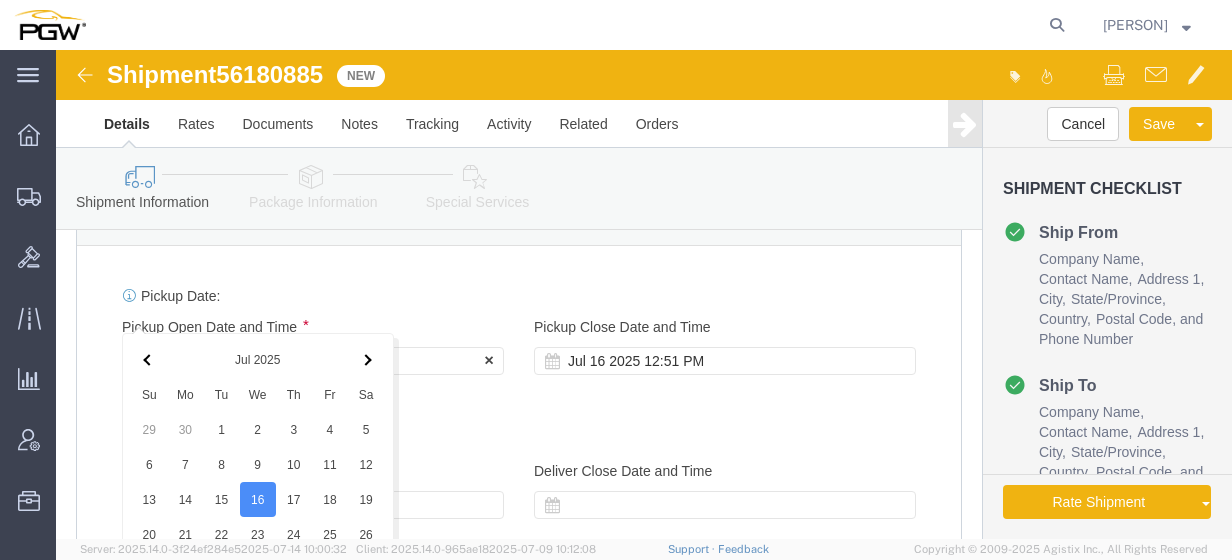 scroll, scrollTop: 1552, scrollLeft: 0, axis: vertical 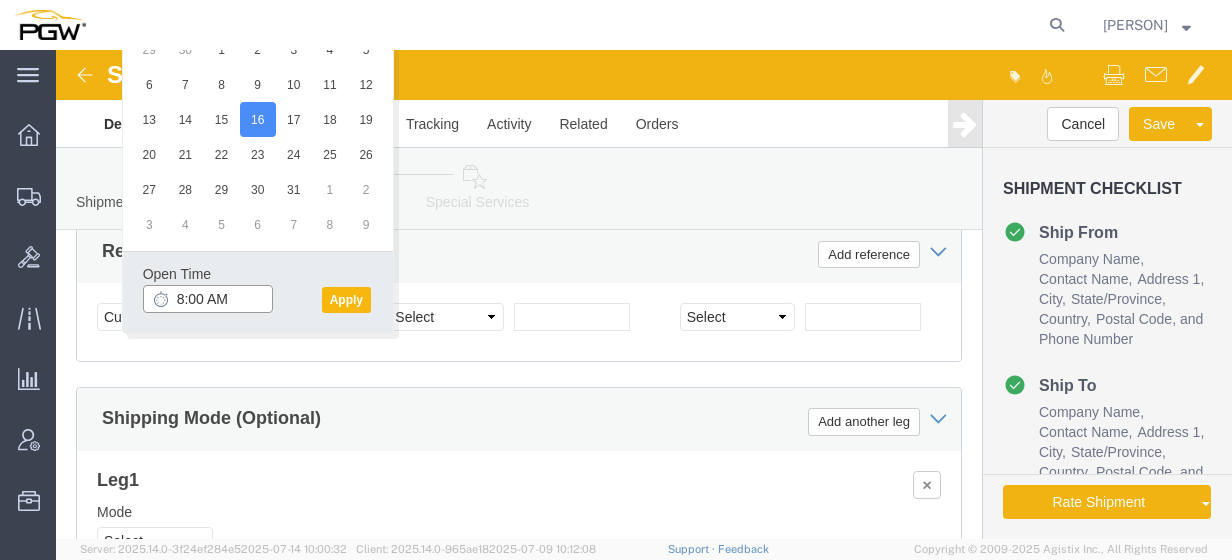 type on "8:00 AM" 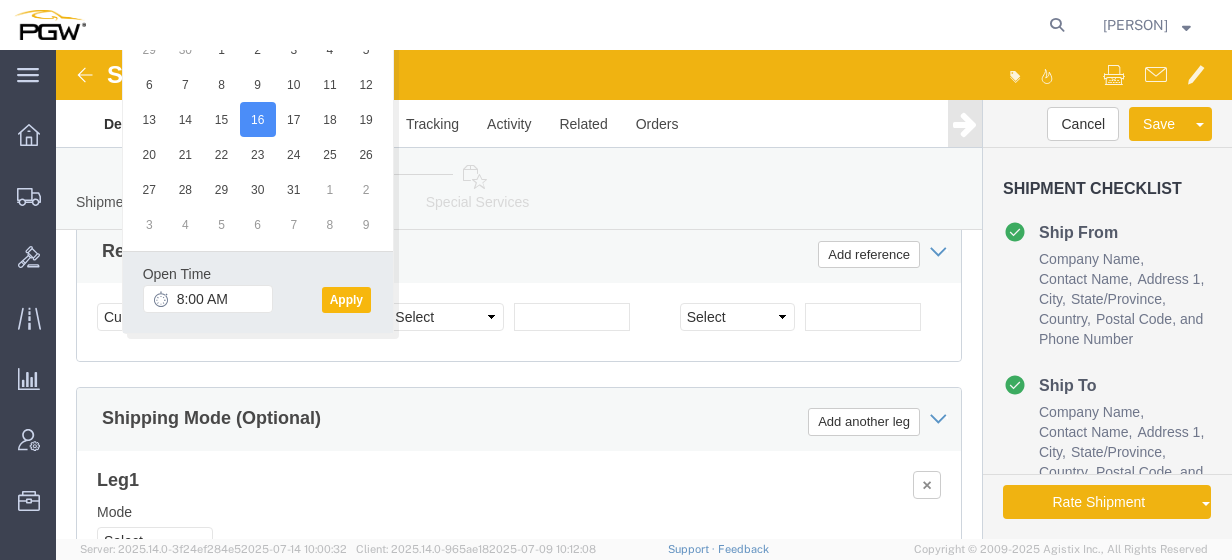 click on "Apply" 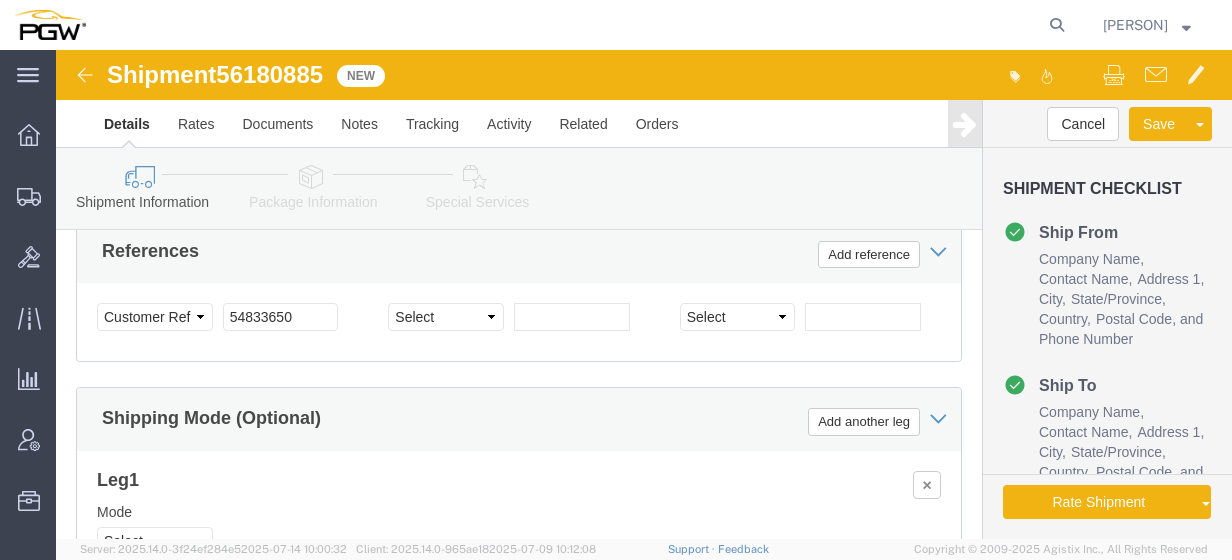 click on "56180885" 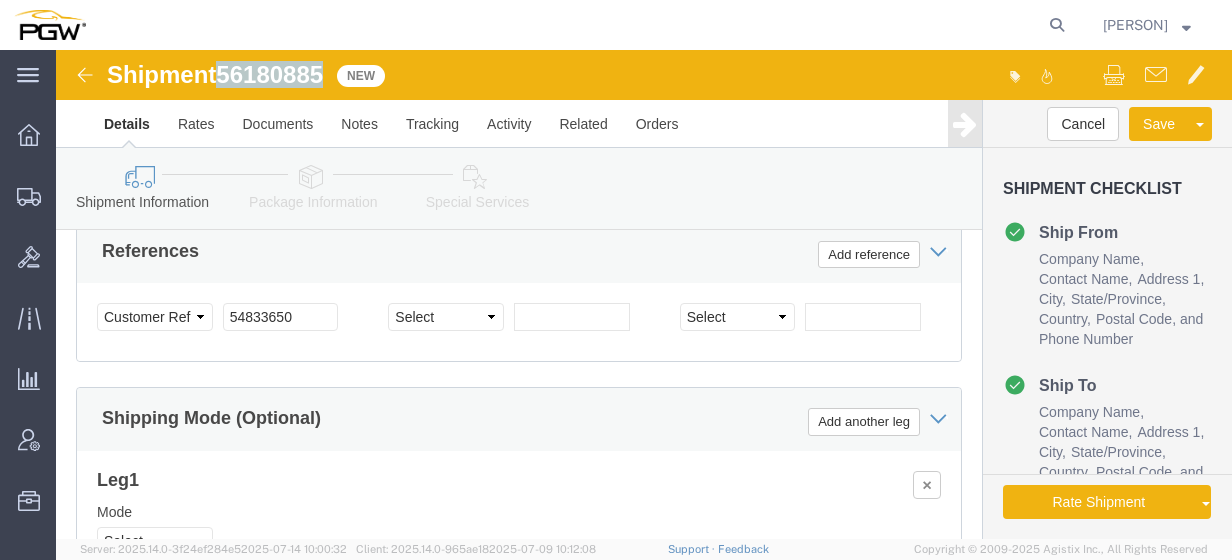 click on "56180885" 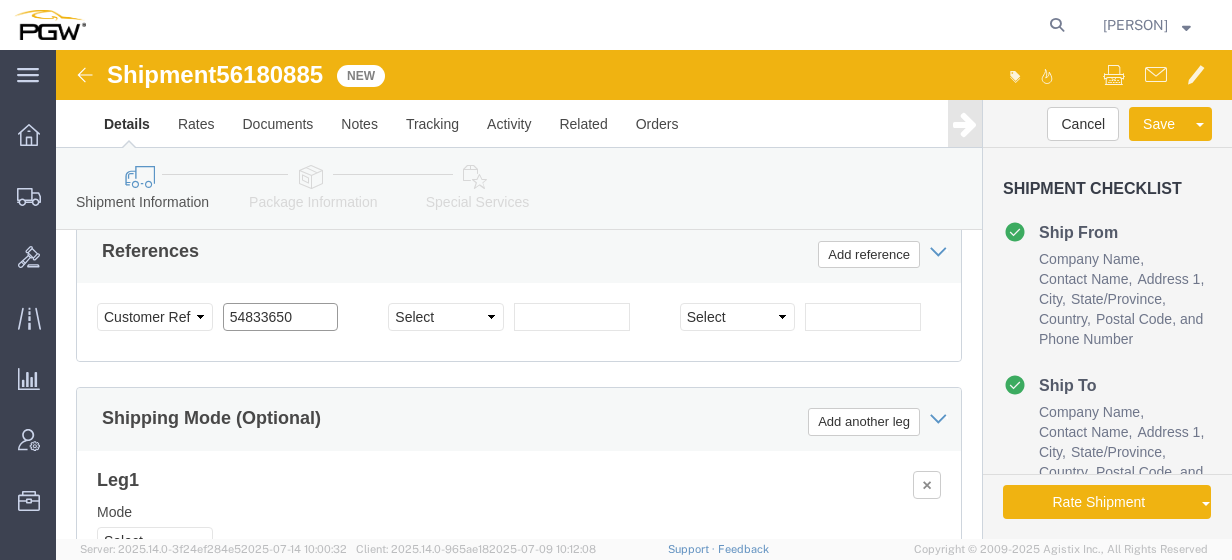 click on "54833650" 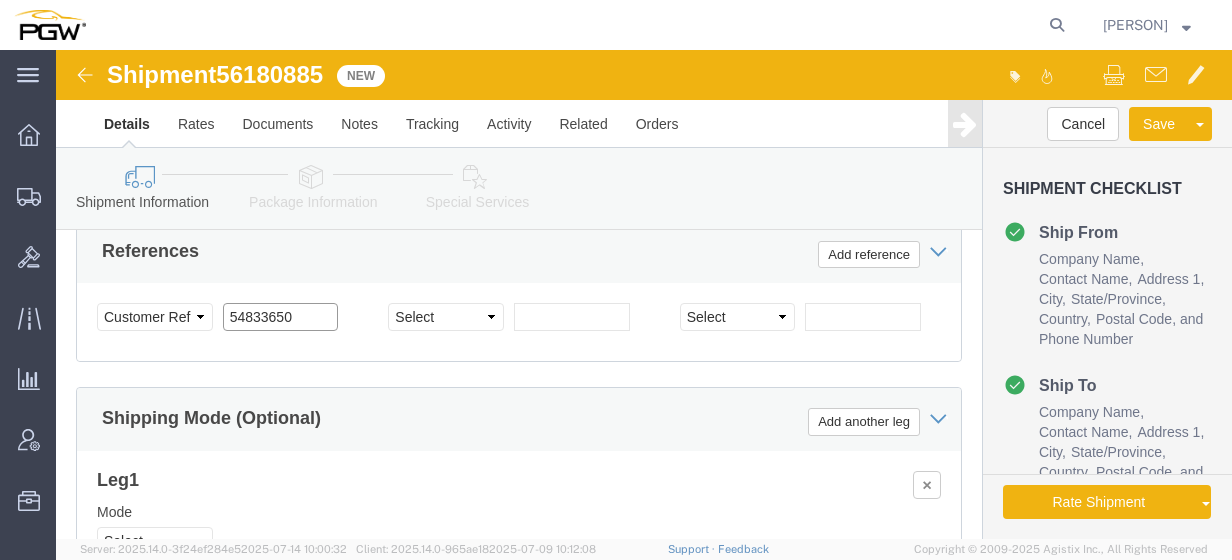 drag, startPoint x: 220, startPoint y: 226, endPoint x: 128, endPoint y: 238, distance: 92.779305 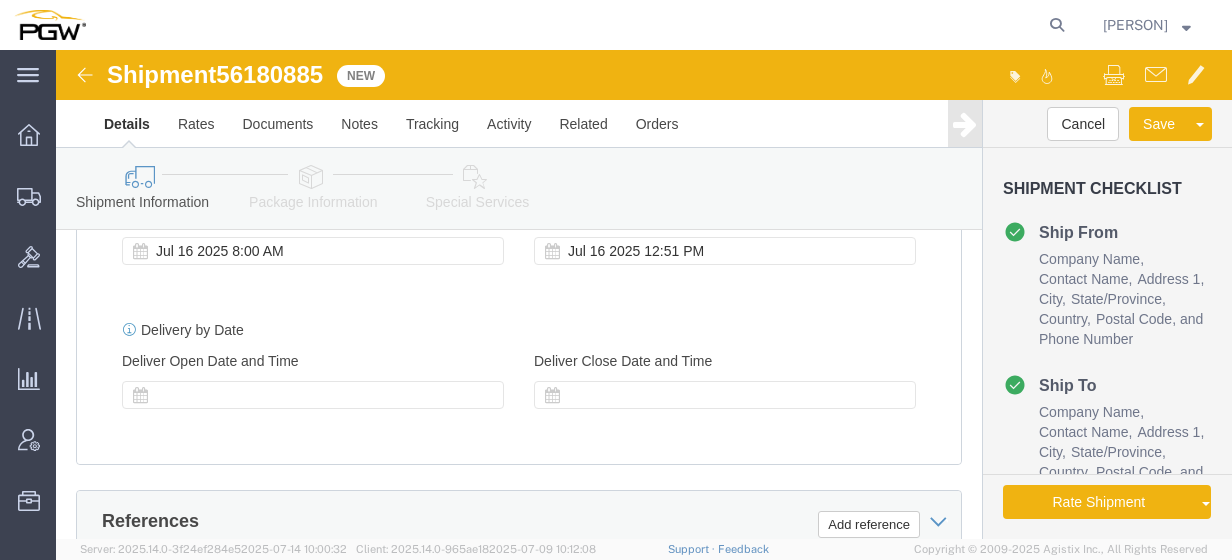 scroll, scrollTop: 1242, scrollLeft: 0, axis: vertical 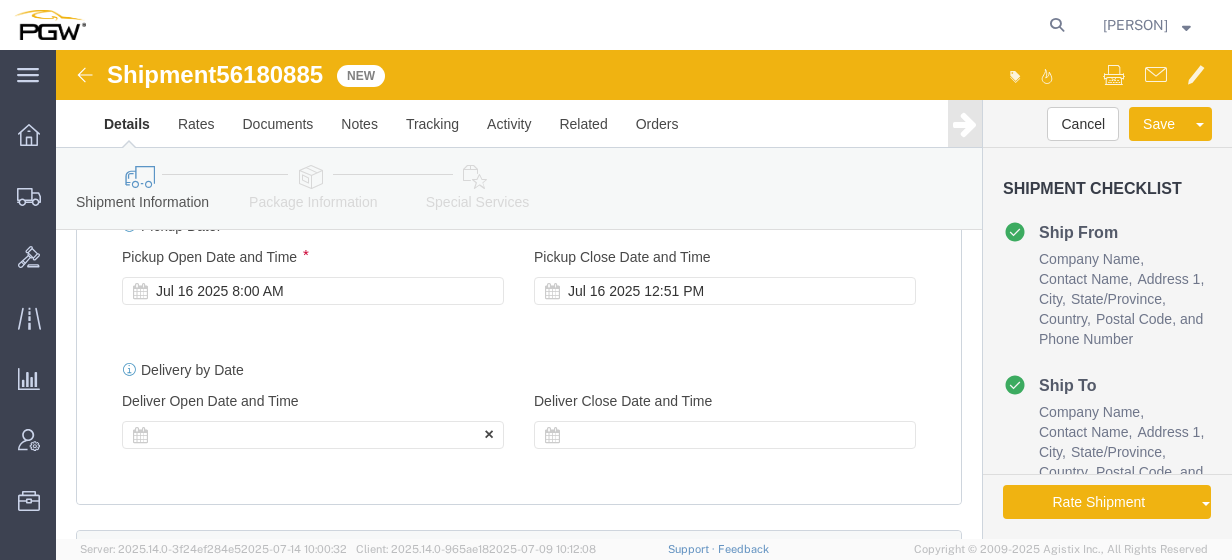 type on "56180885" 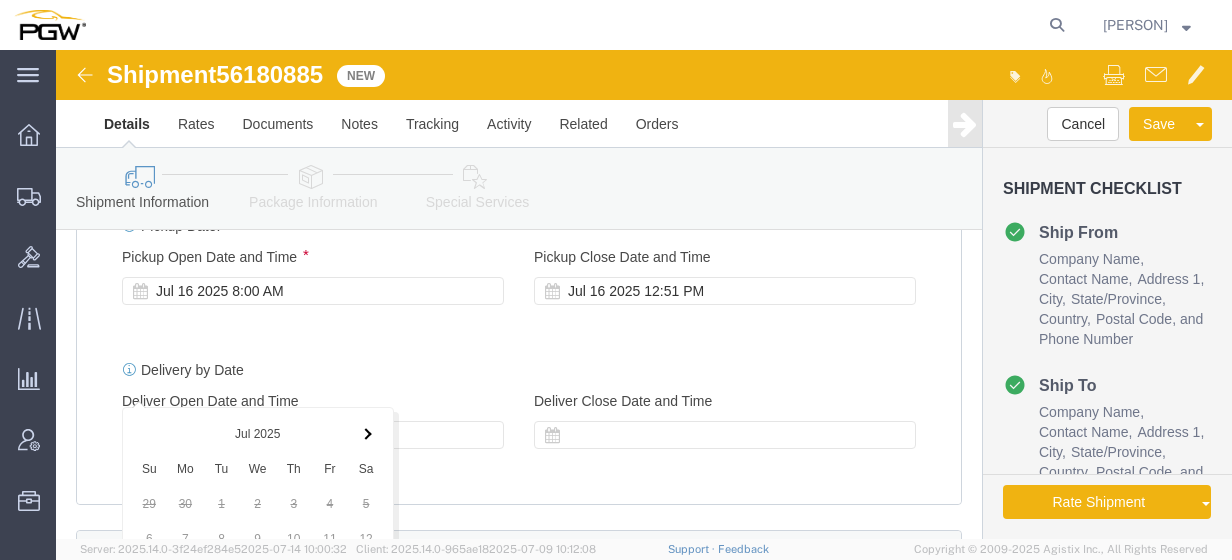 scroll, scrollTop: 1696, scrollLeft: 0, axis: vertical 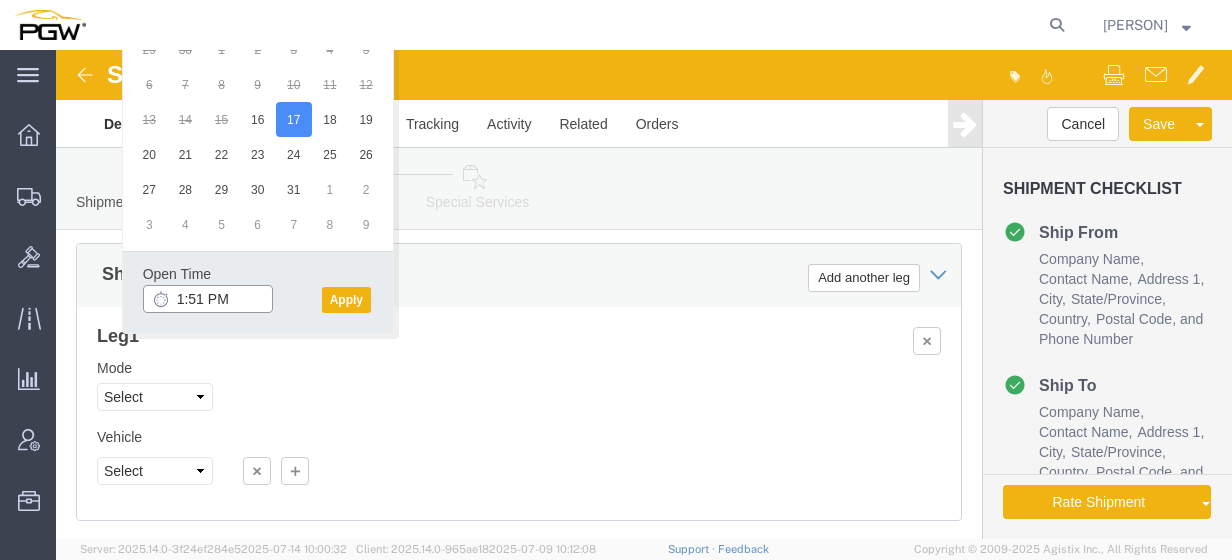 click on "1:51 PM" 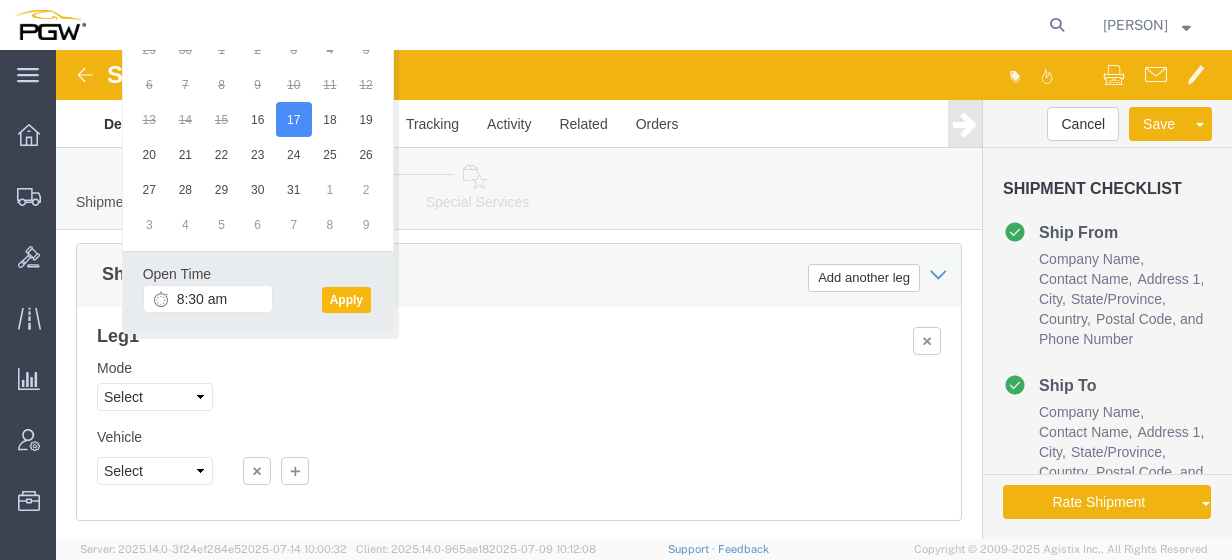 type on "8:30 AM" 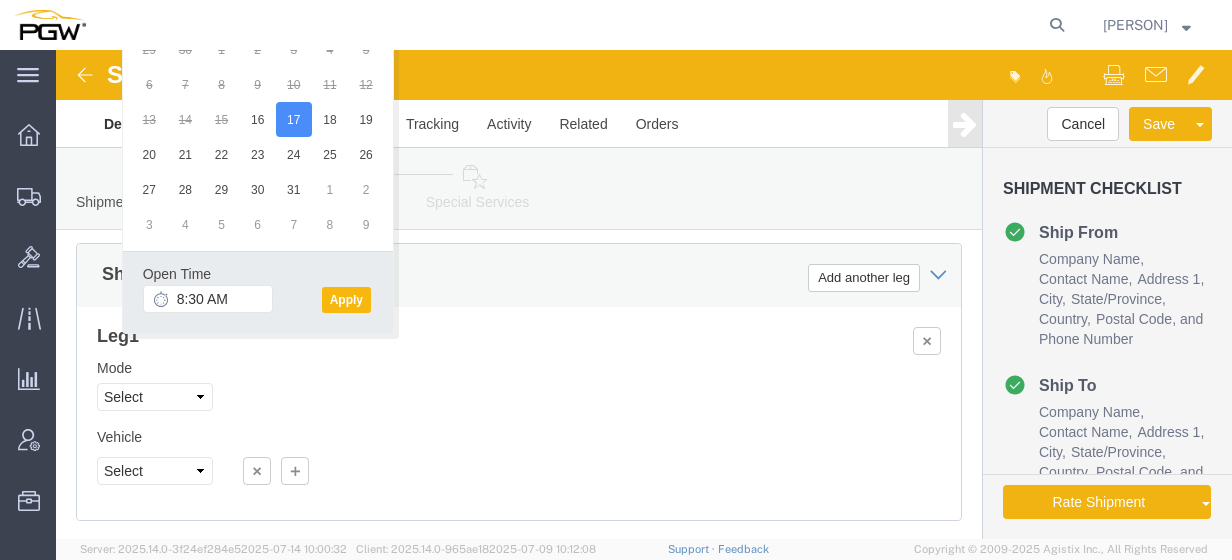 click on "Apply" 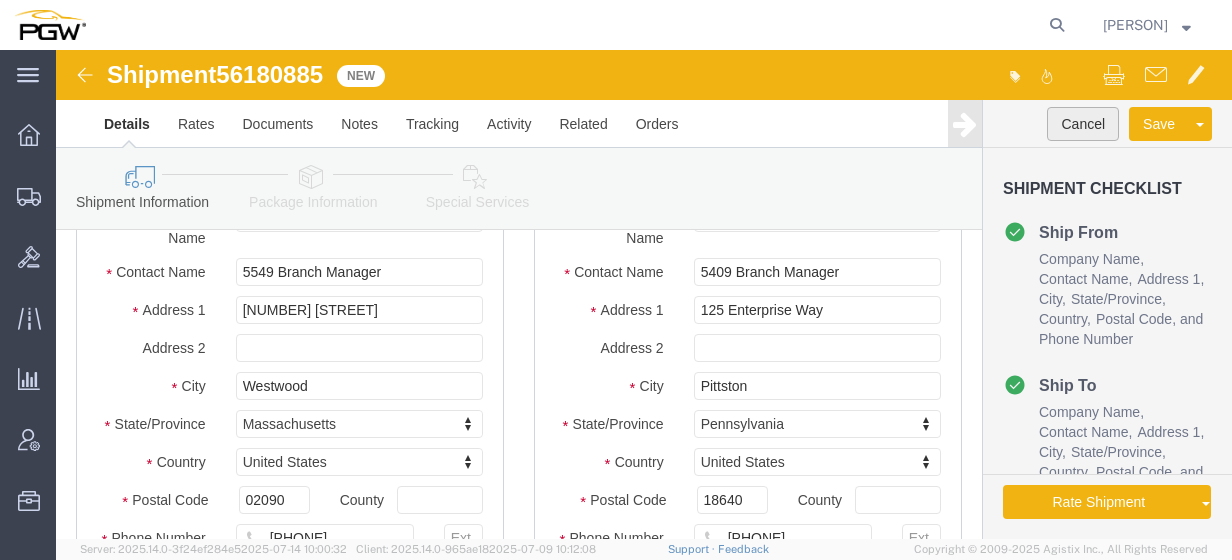 scroll, scrollTop: 138, scrollLeft: 0, axis: vertical 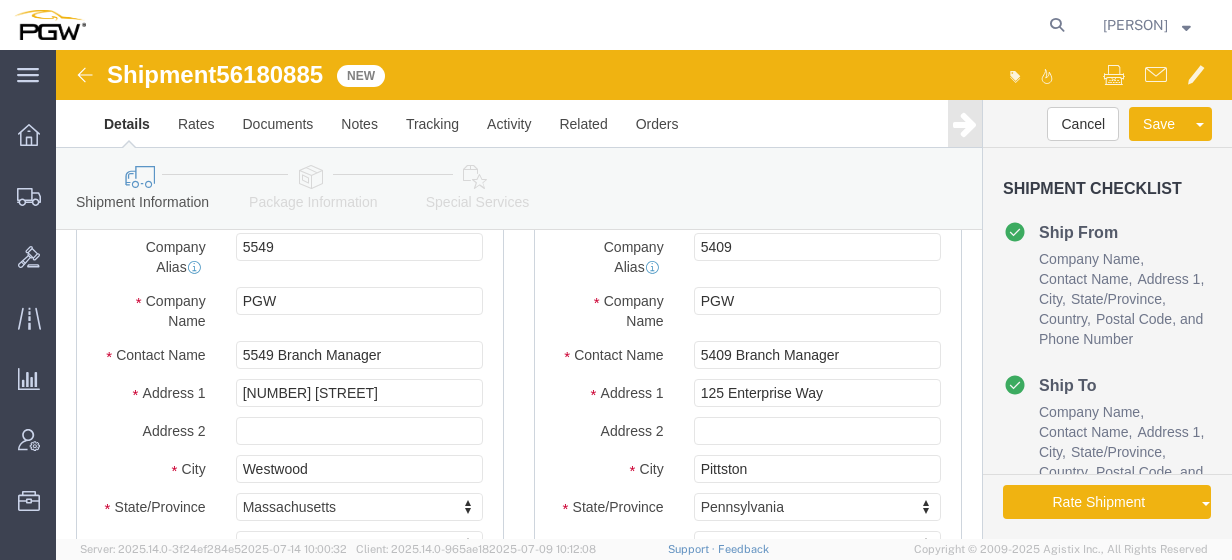 click on "Special Services" 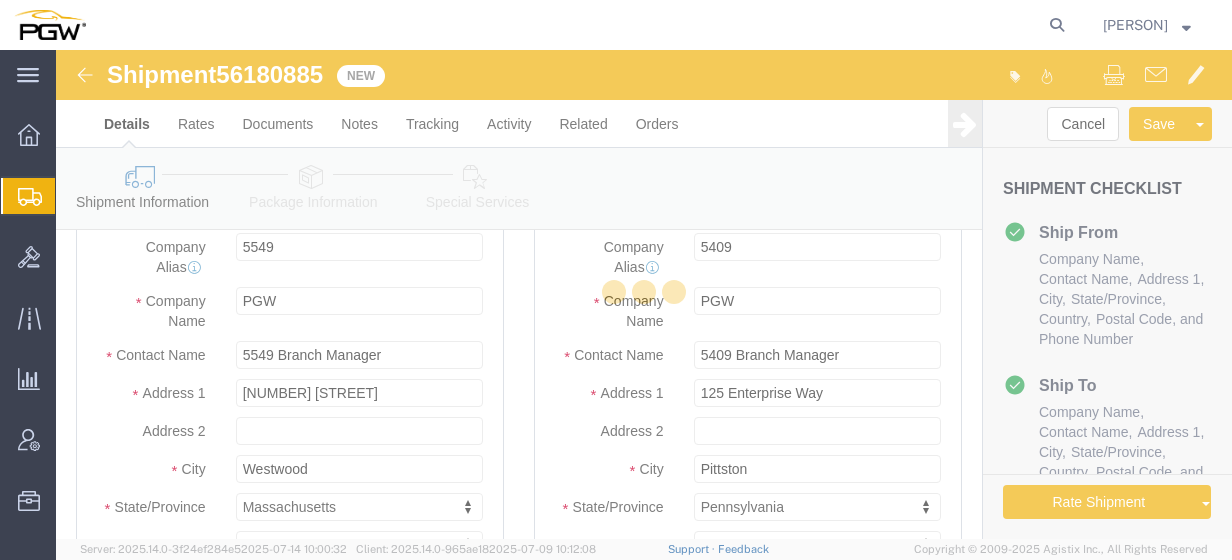 select 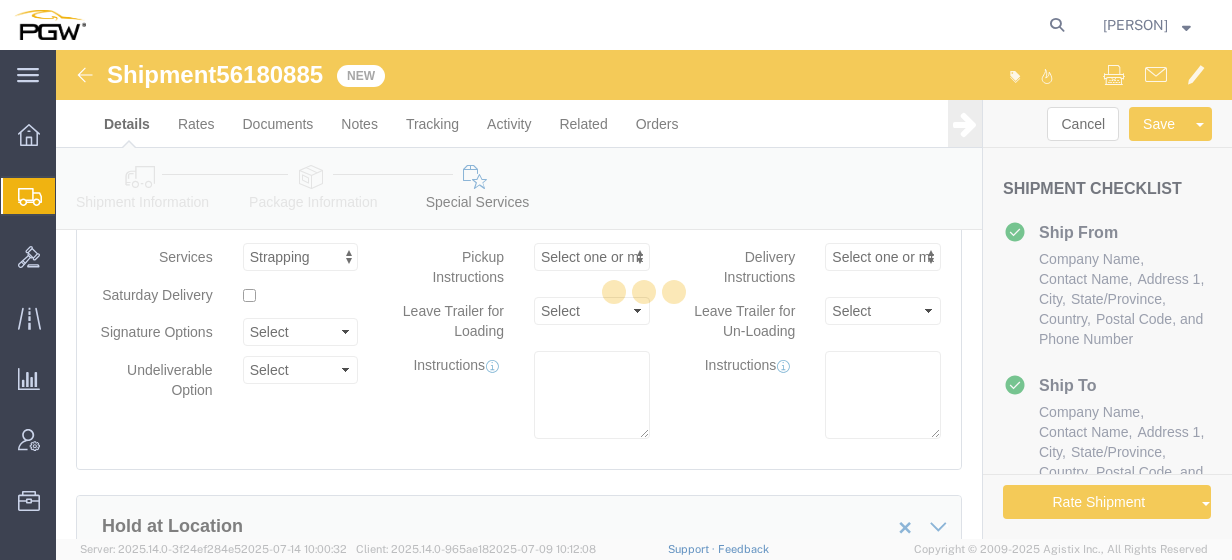select on "COSTCENTER" 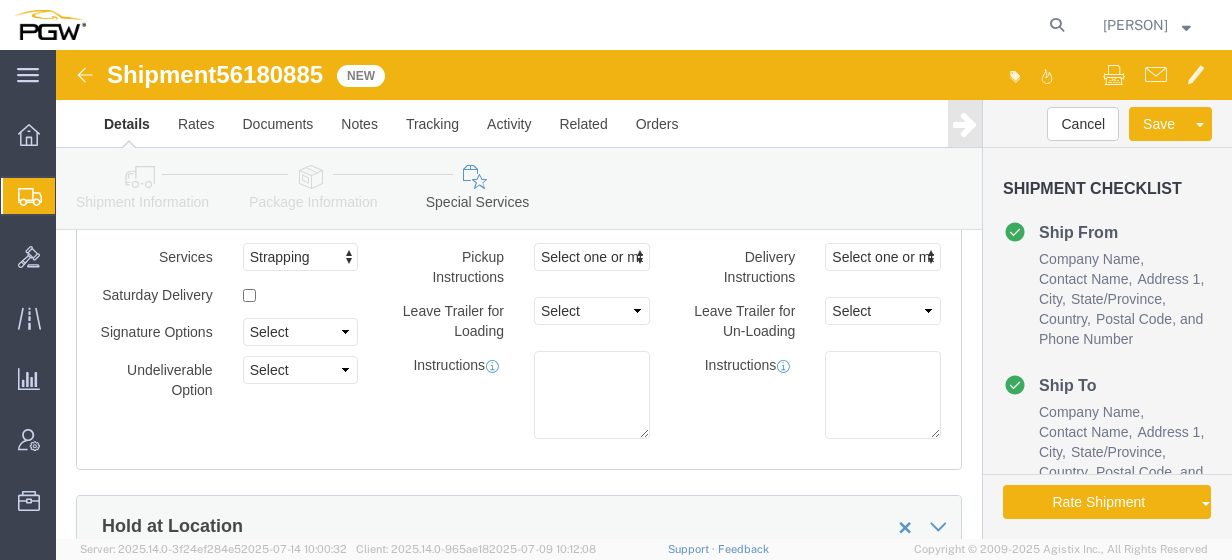 scroll, scrollTop: 176, scrollLeft: 0, axis: vertical 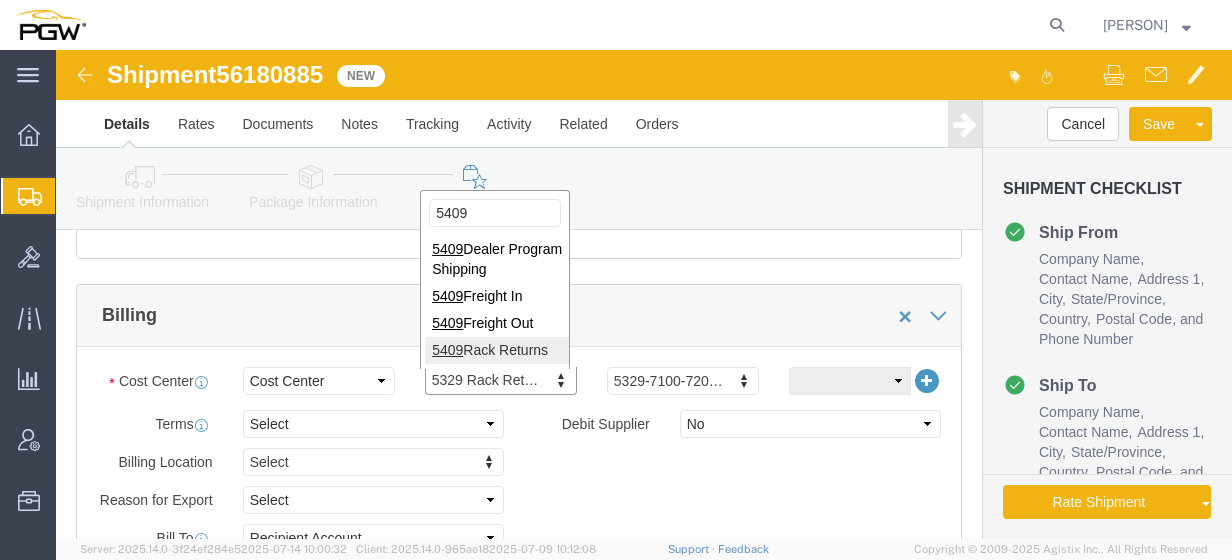 type on "5409" 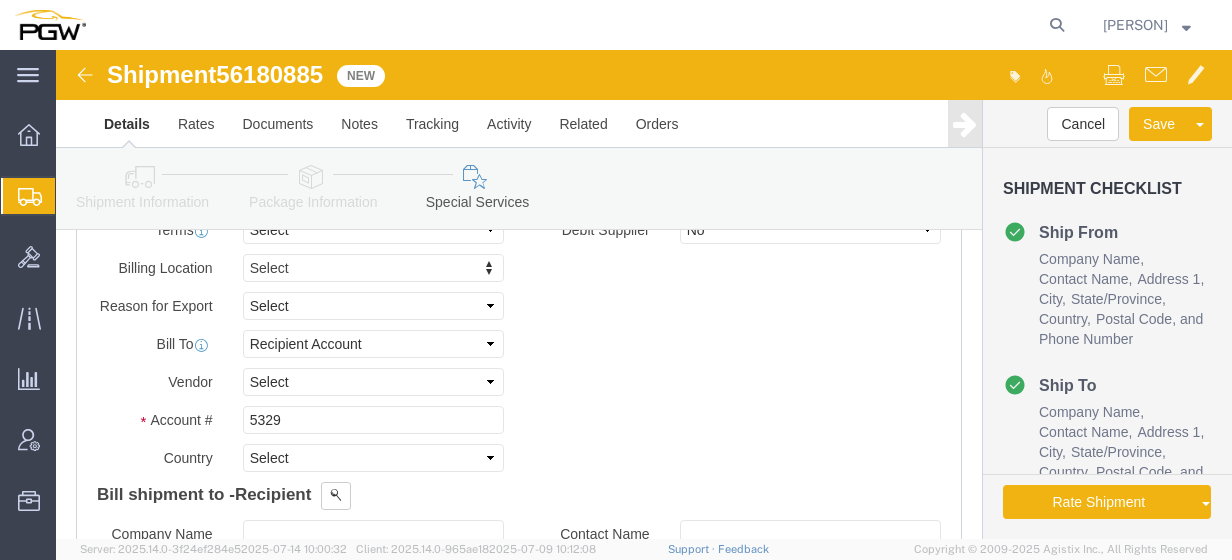 scroll, scrollTop: 1073, scrollLeft: 0, axis: vertical 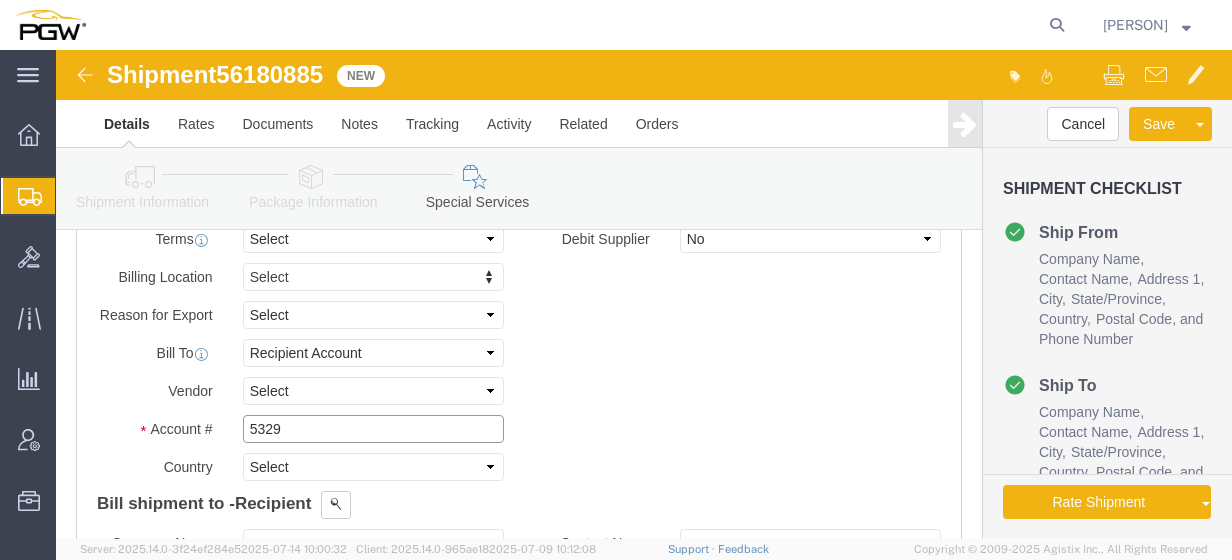 click on "5329" 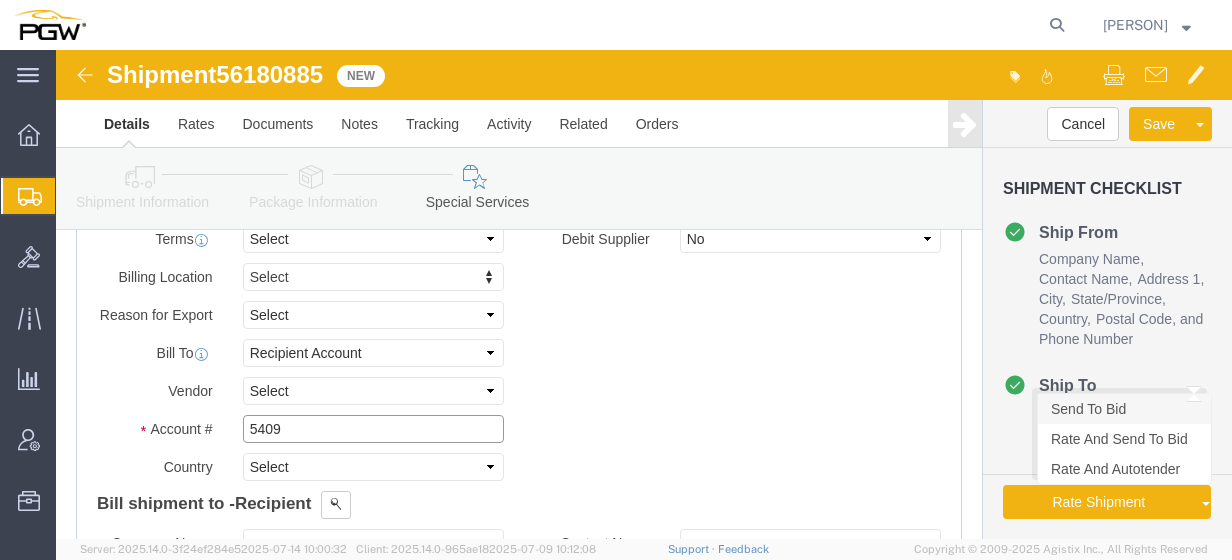 type on "5409" 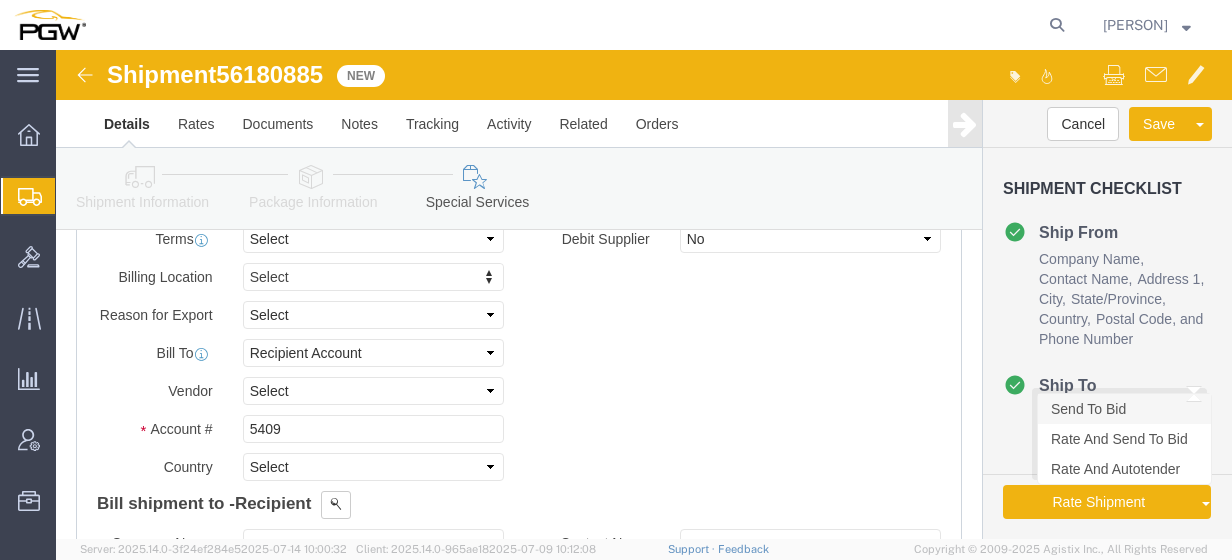 click on "Send To Bid" 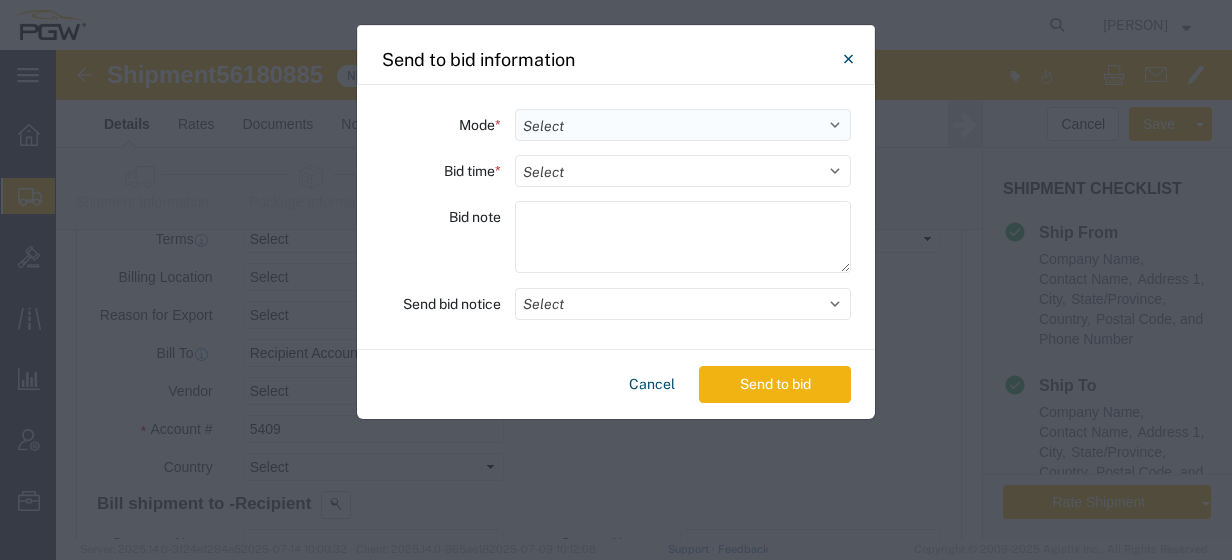 click on "Select Small Parcel Truckload Air Rail Less than Truckload Ocean Freight Multi-Leg" 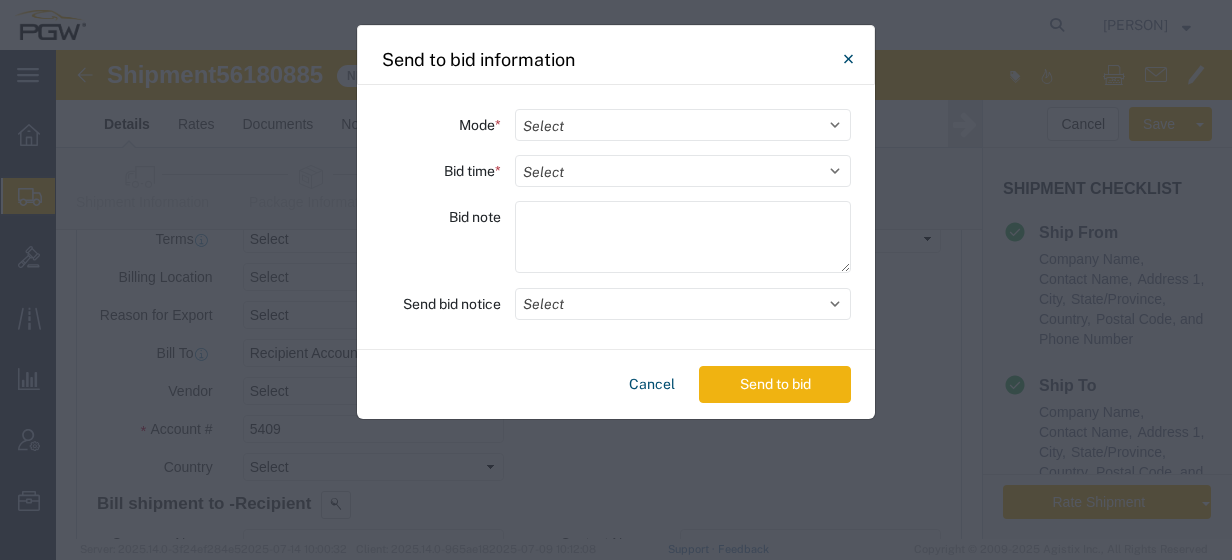 select on "TL" 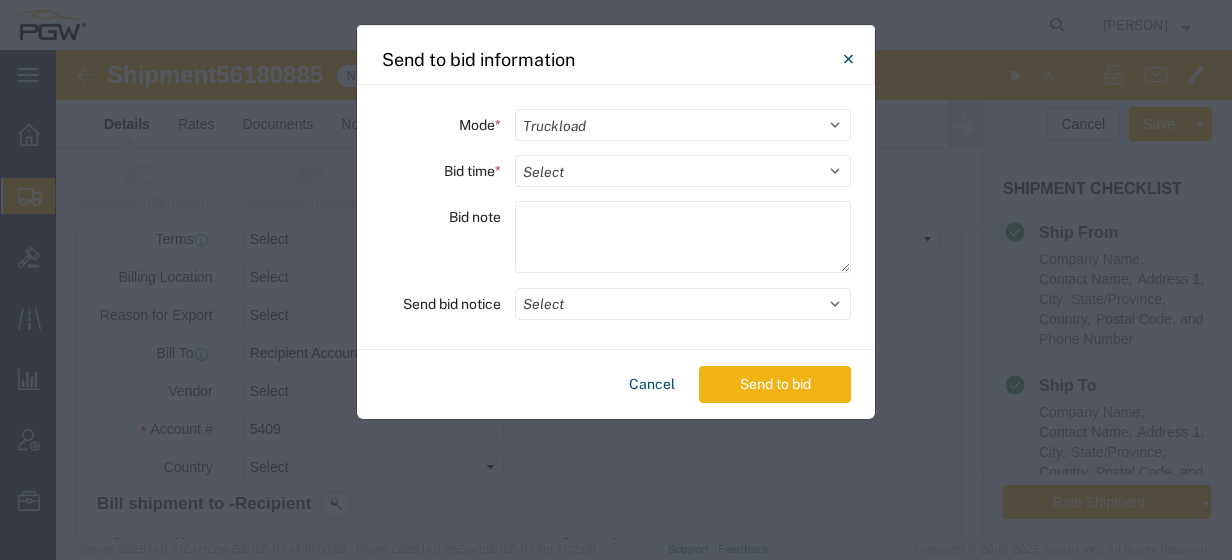 click on "Select Small Parcel Truckload Air Rail Less than Truckload Ocean Freight Multi-Leg" 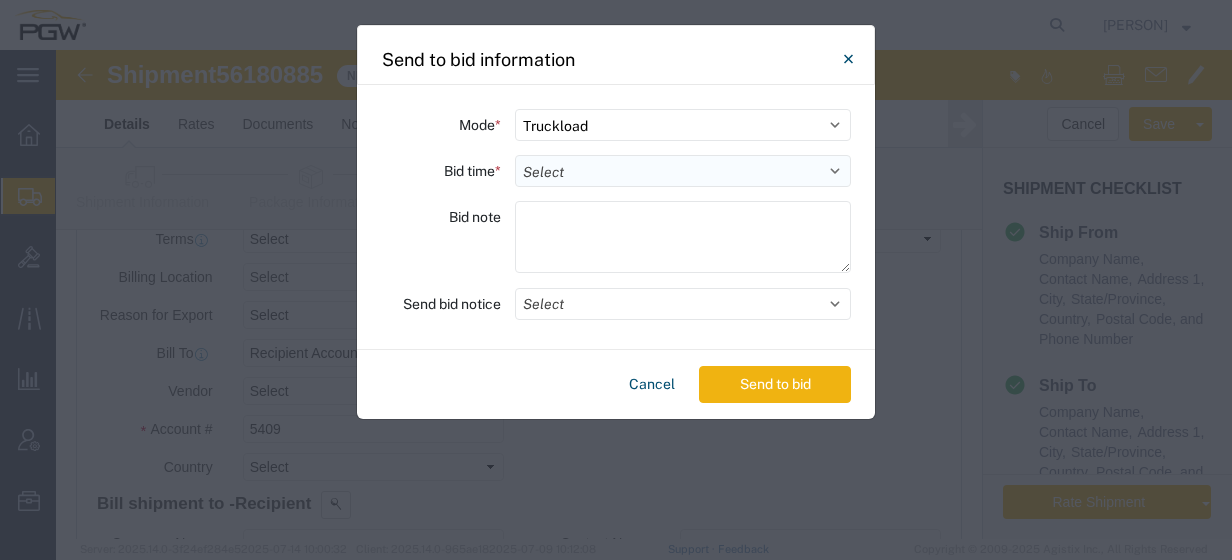 click on "Select 30 Min (Rush) 1 Hour (Rush) 2 Hours (Rush) 4 Hours (Rush) 8 Hours (Rush) 12 Hours (Rush) 16 Hours (Rush) 20 Hours (Rush) 24 Hours (Standard) 28 Hours (Extended) 32 Hours (Extended) 36 Hours (Extended) 2 Days (Extended) 3 Days (Extended) 4 Days (Extended) 5 Days (Extended) 6 Days (Extended) 7 Days (Extended)" 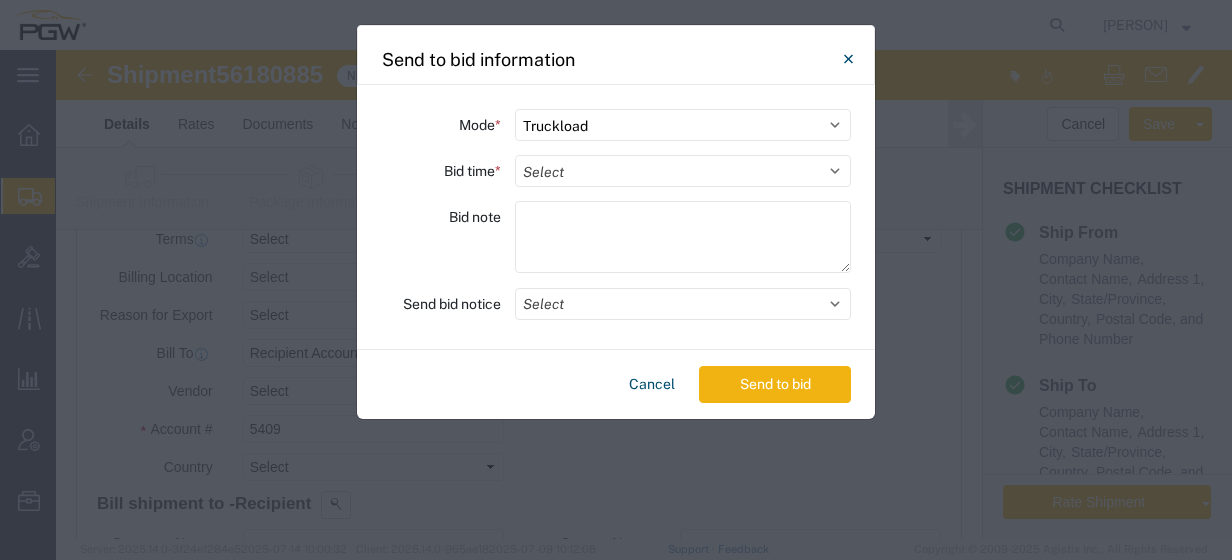 select on "24" 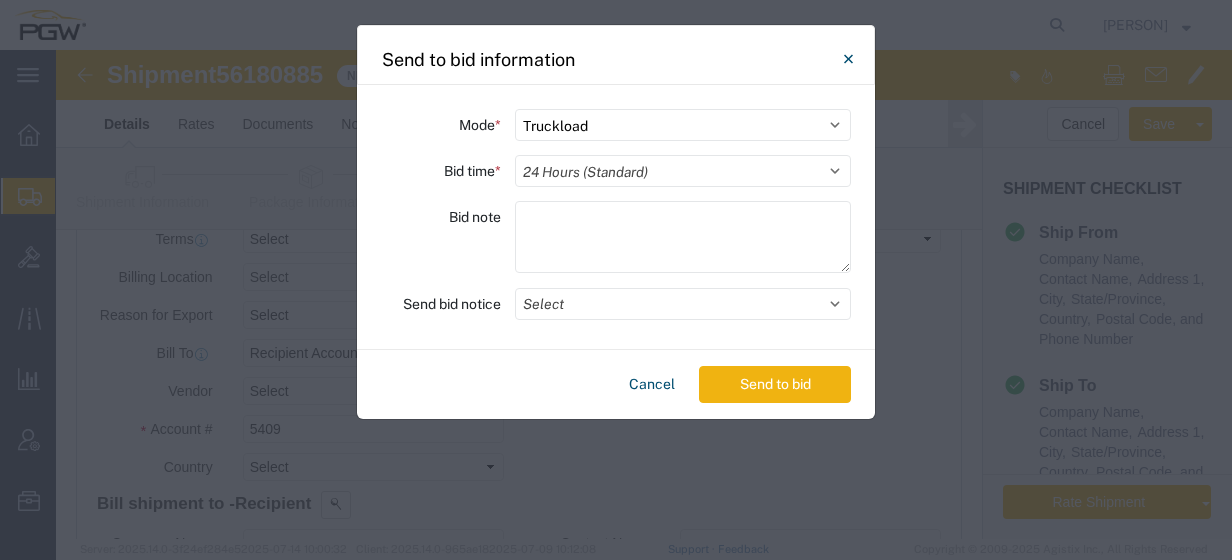 click on "Select 30 Min (Rush) 1 Hour (Rush) 2 Hours (Rush) 4 Hours (Rush) 8 Hours (Rush) 12 Hours (Rush) 16 Hours (Rush) 20 Hours (Rush) 24 Hours (Standard) 28 Hours (Extended) 32 Hours (Extended) 36 Hours (Extended) 2 Days (Extended) 3 Days (Extended) 4 Days (Extended) 5 Days (Extended) 6 Days (Extended) 7 Days (Extended)" 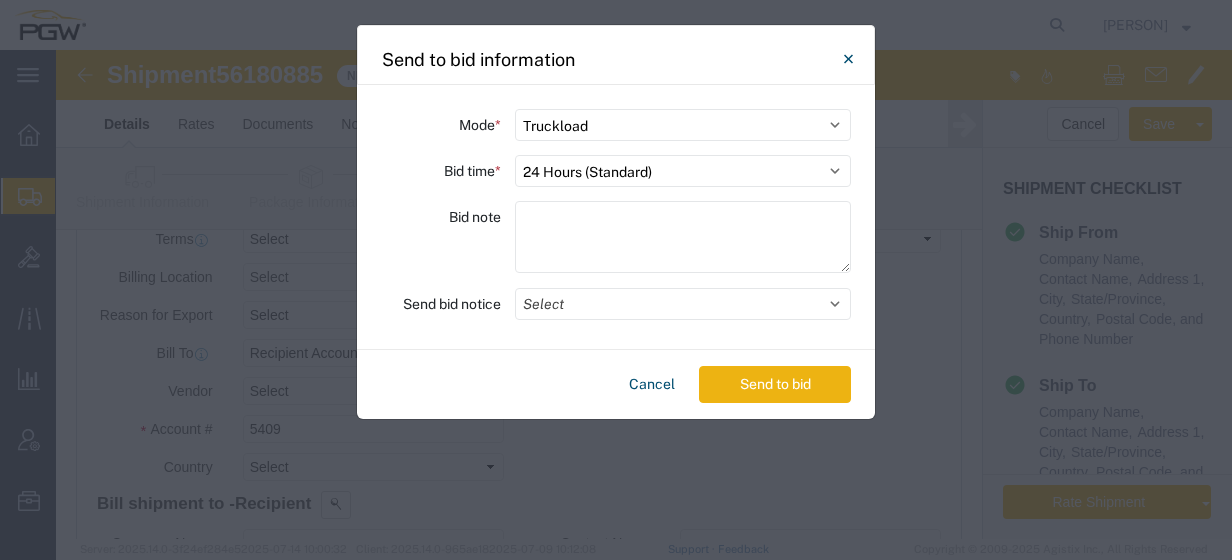 click on "Send to bid" 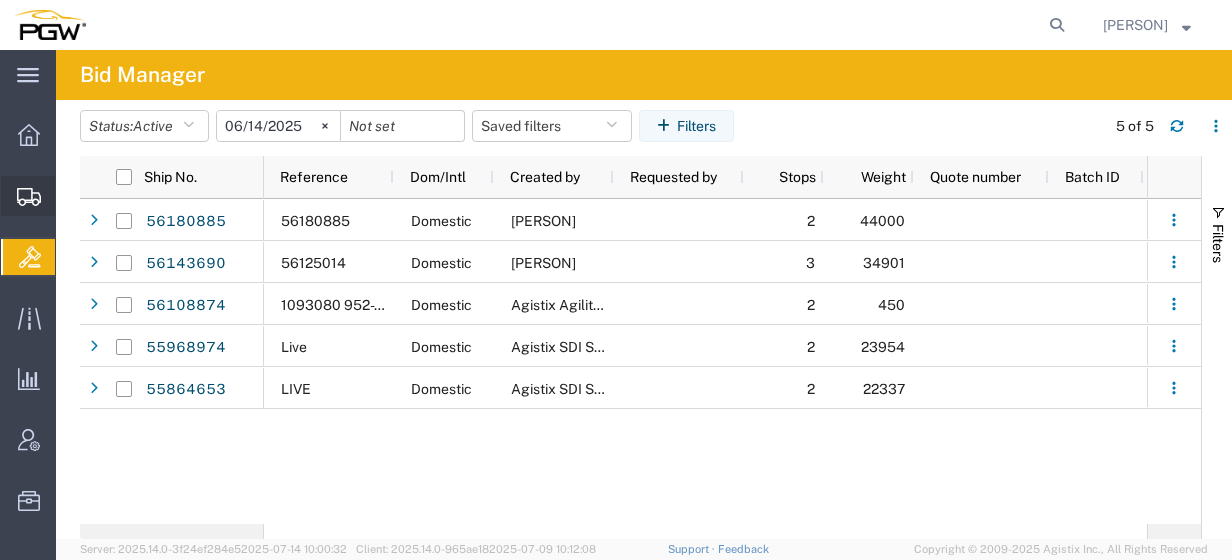 click on "Create from Template" 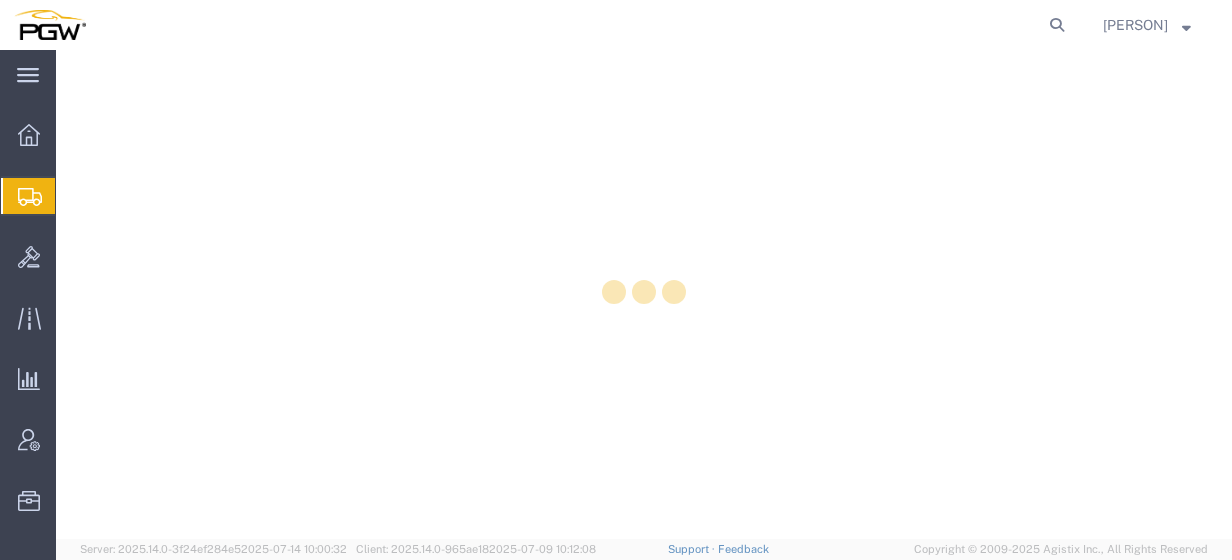 scroll, scrollTop: 0, scrollLeft: 0, axis: both 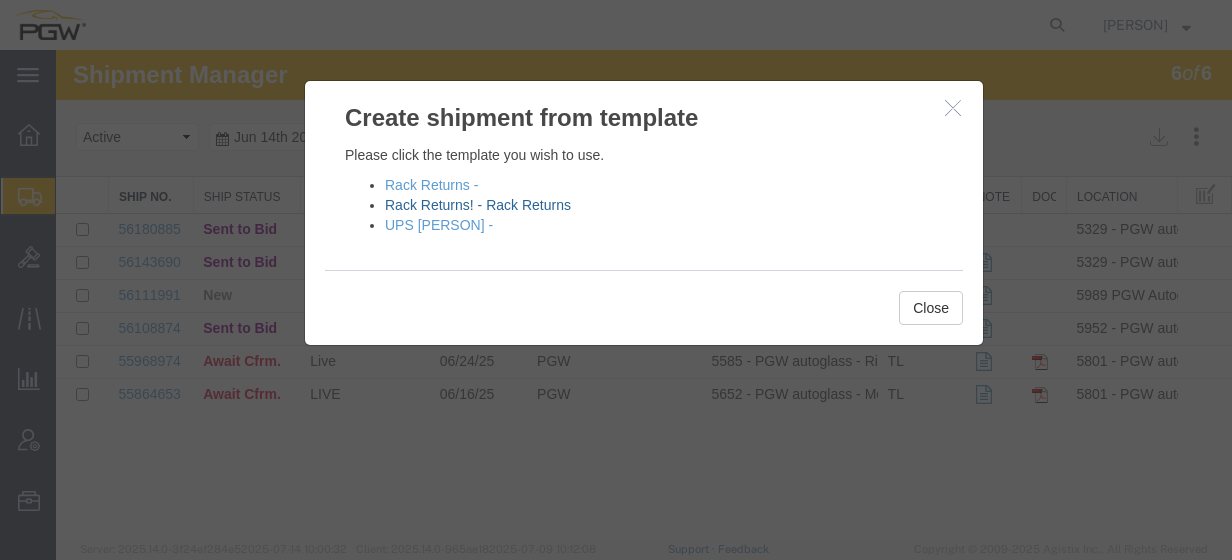 click on "Rack Returns! - Rack Returns" at bounding box center [478, 205] 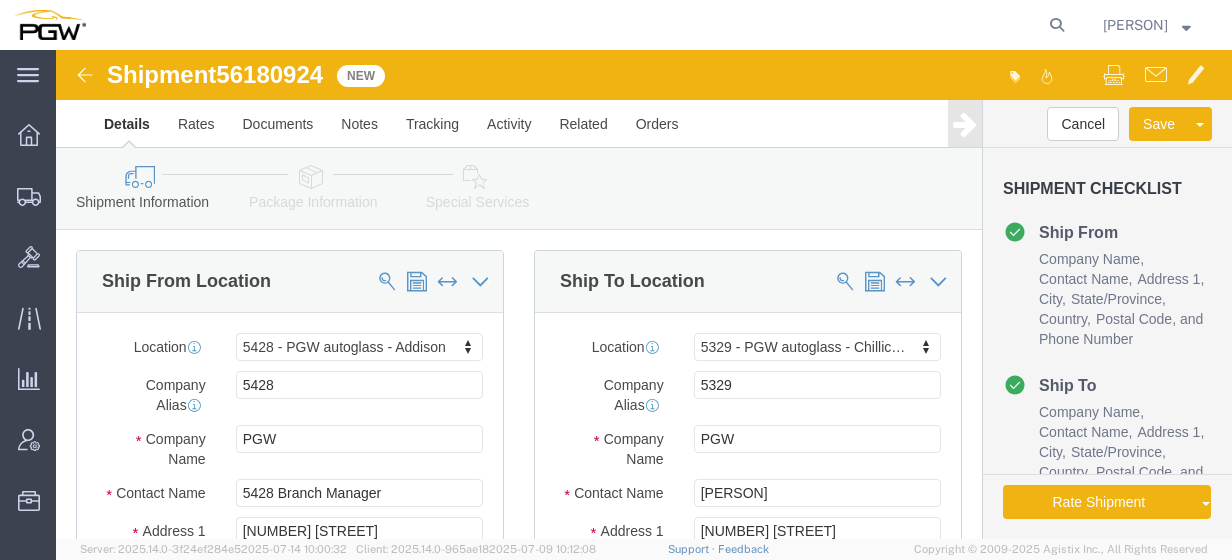 scroll, scrollTop: 365, scrollLeft: 0, axis: vertical 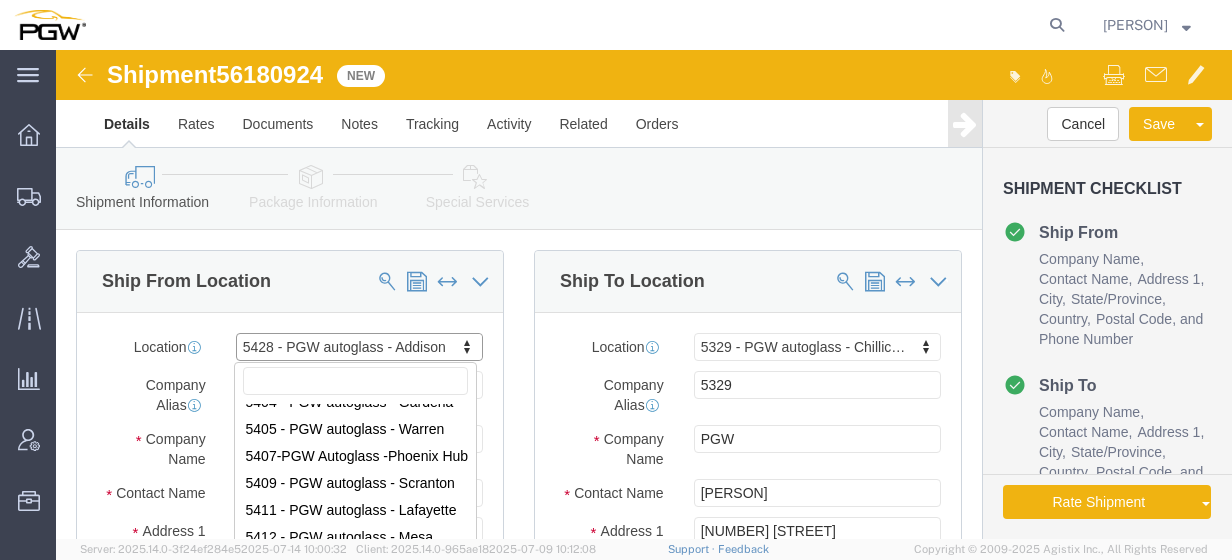 type on "5" 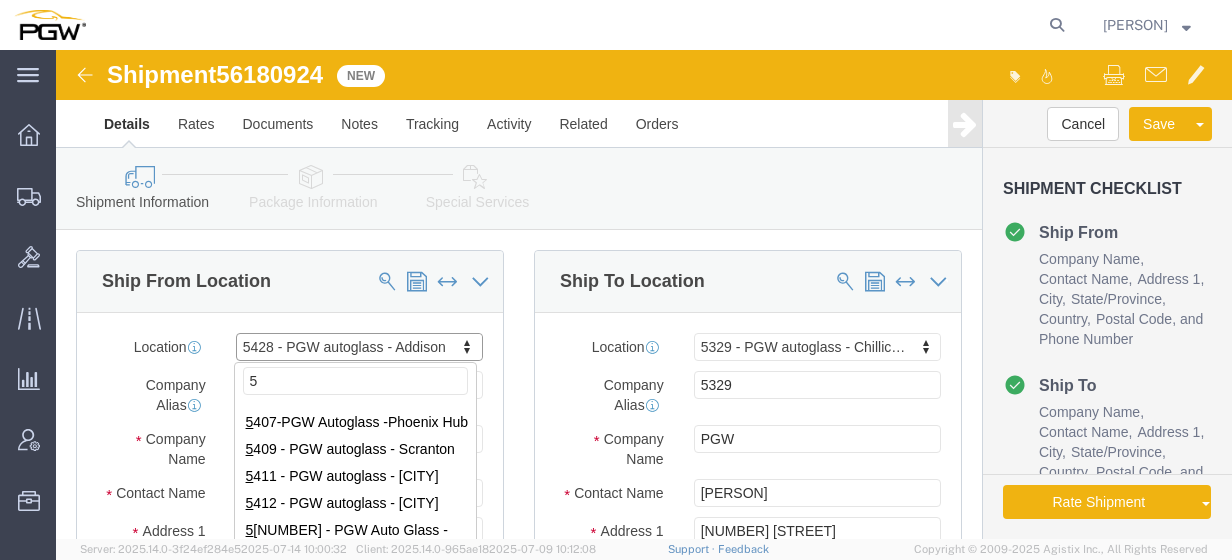 scroll, scrollTop: 0, scrollLeft: 0, axis: both 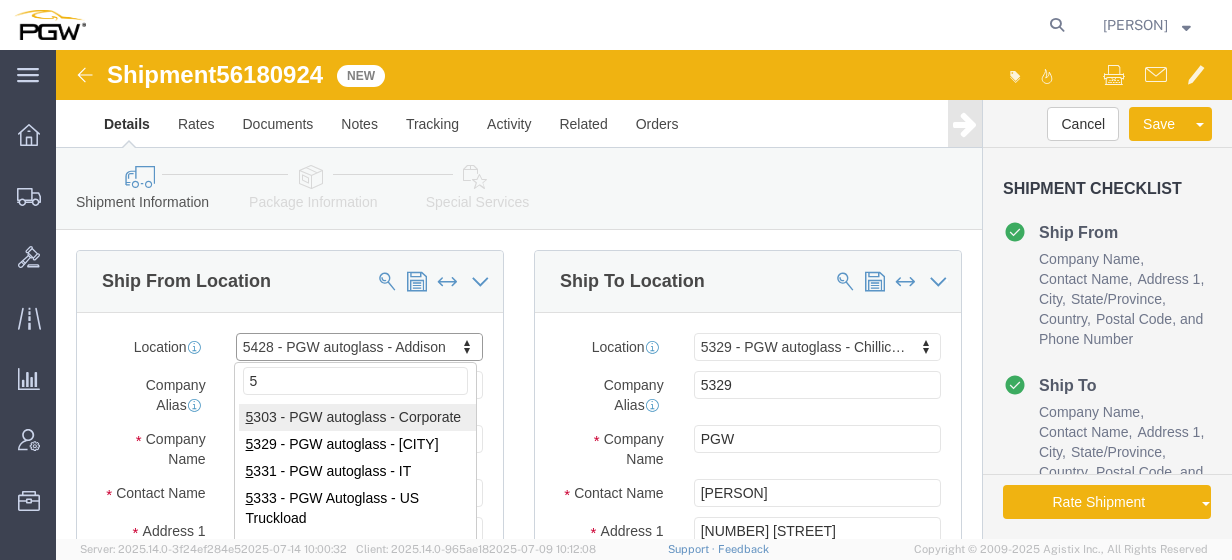 select on "28281" 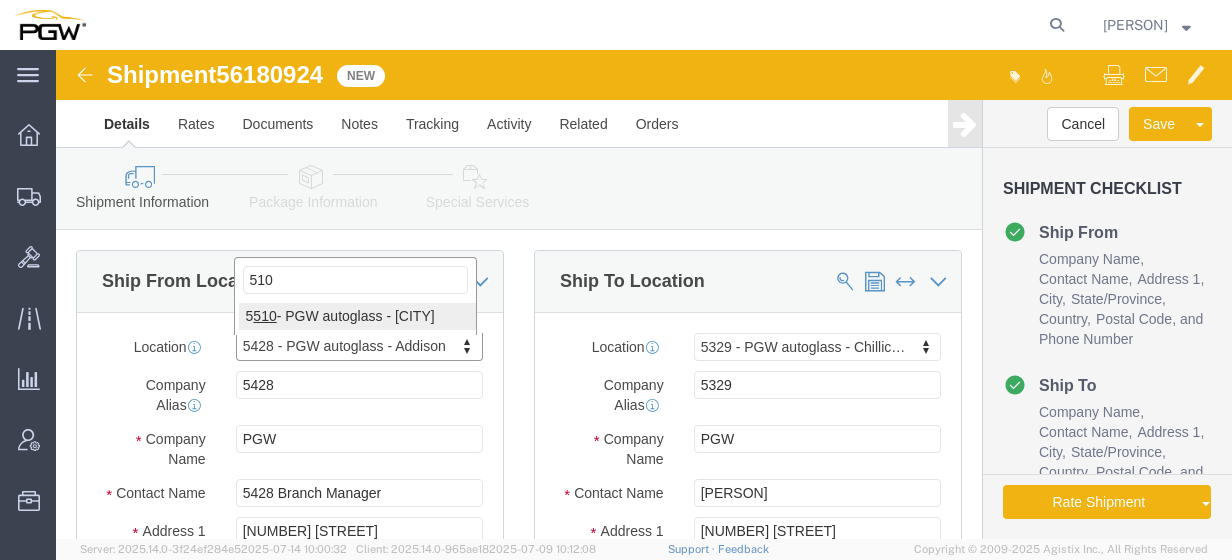 type on "510" 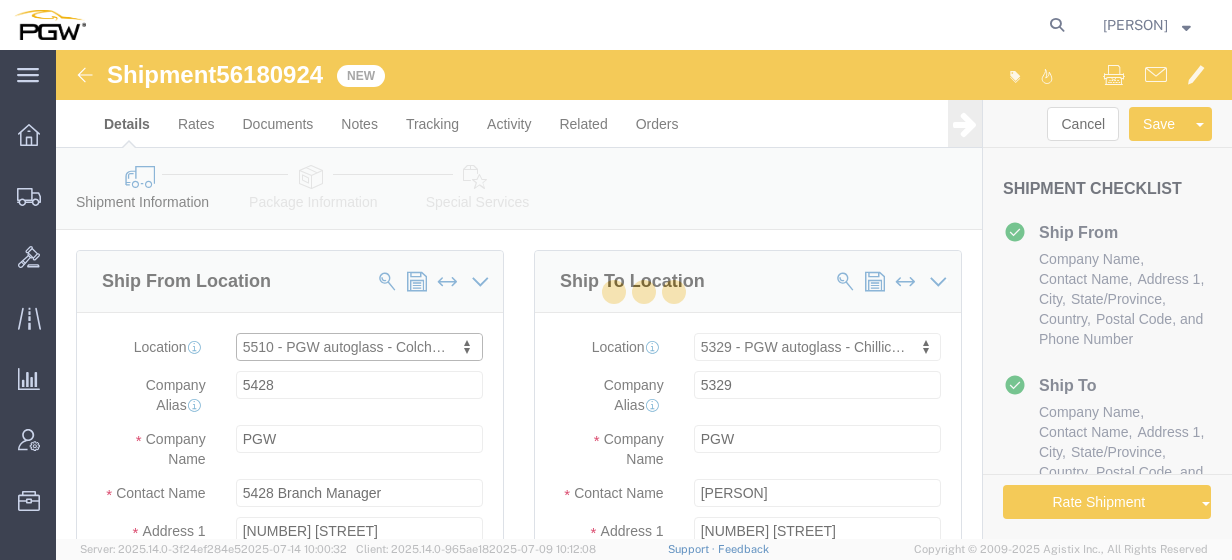 type on "5510" 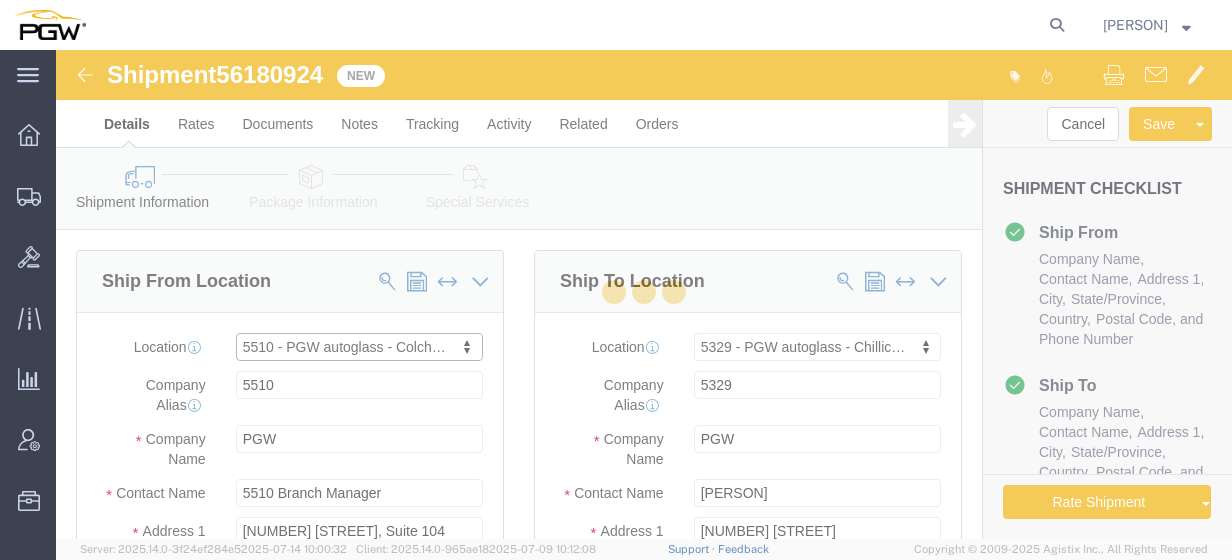 select on "VT" 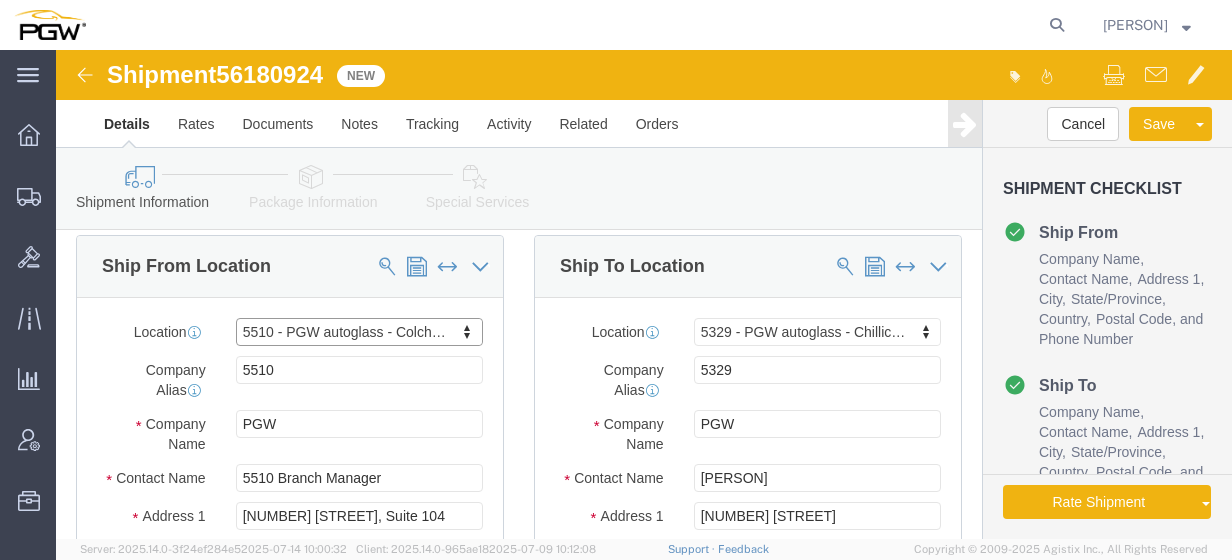 scroll, scrollTop: 0, scrollLeft: 0, axis: both 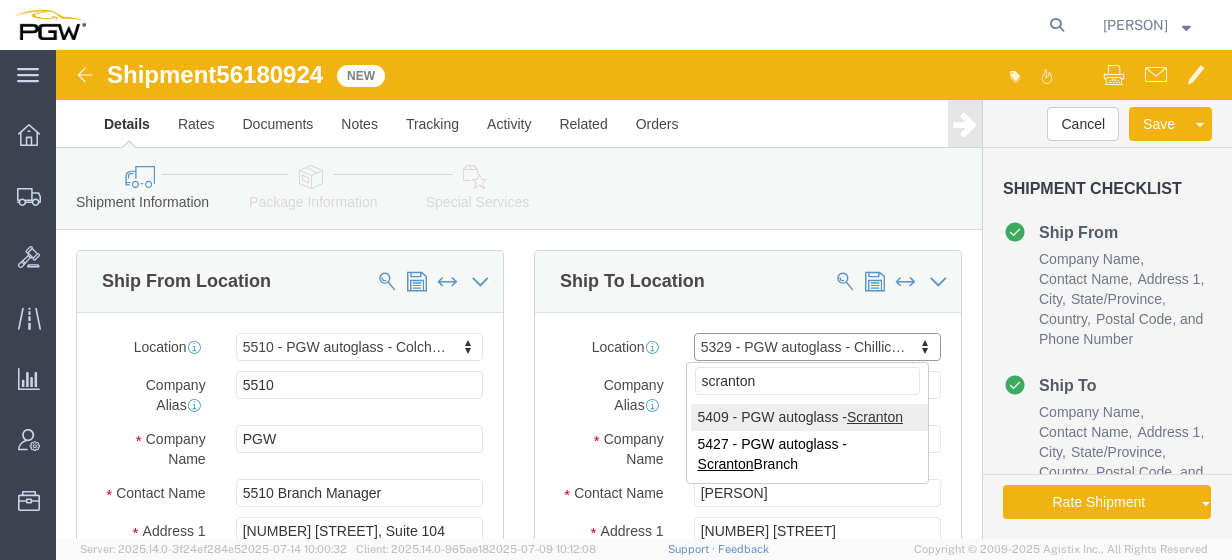 type on "scranton" 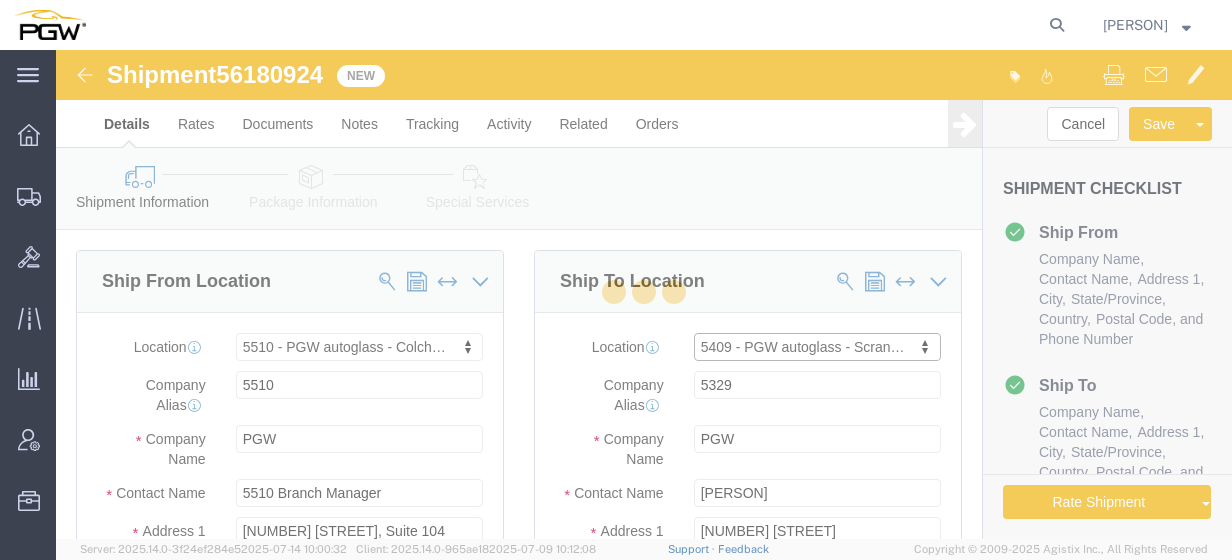 type on "5409" 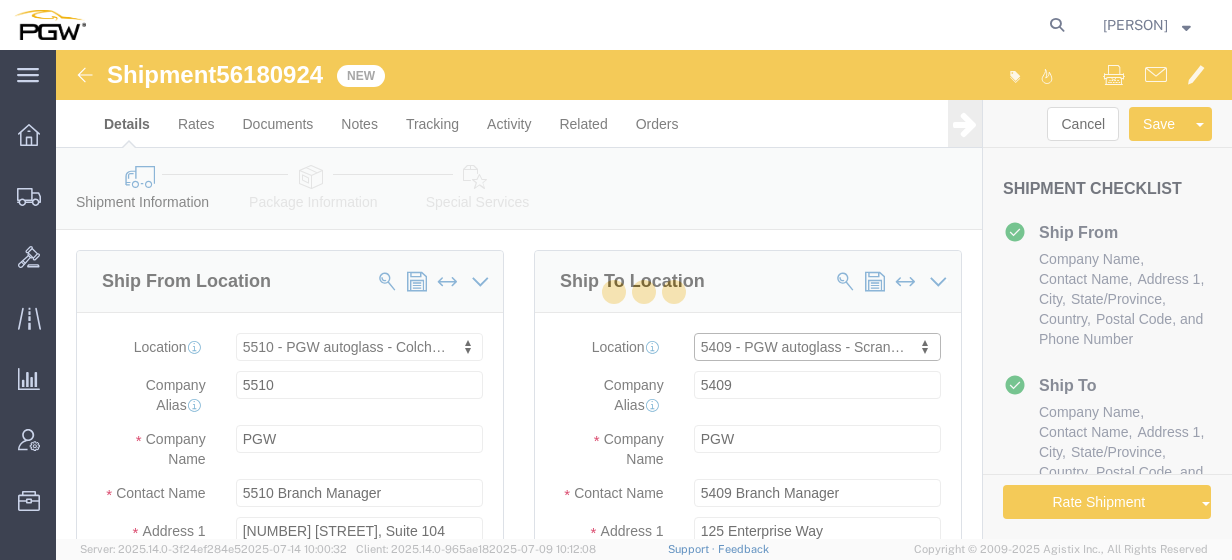 type on "[PHONE]" 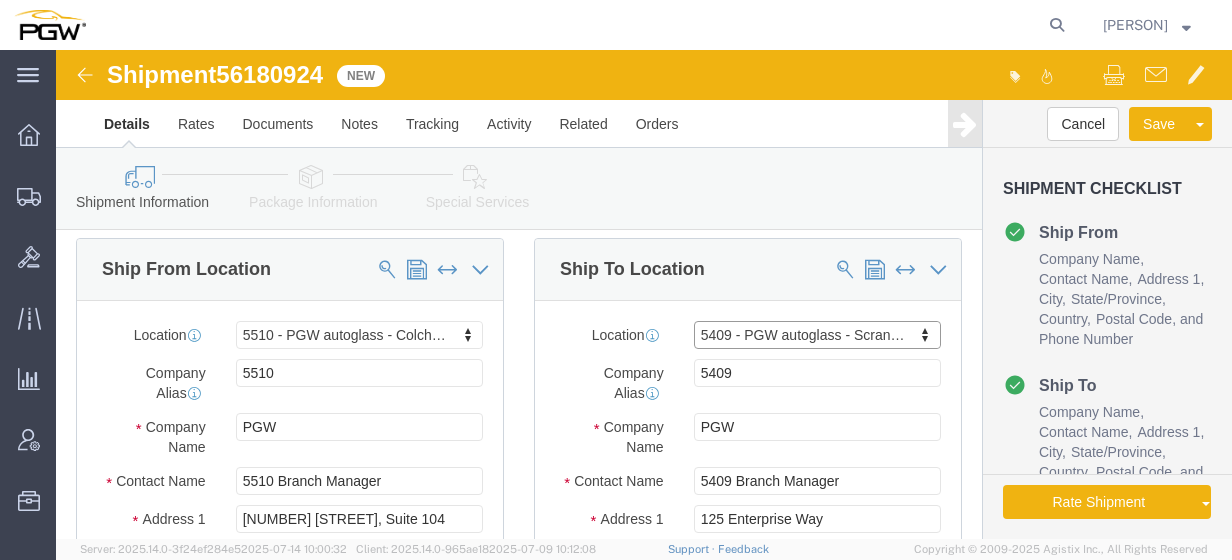 scroll, scrollTop: 0, scrollLeft: 0, axis: both 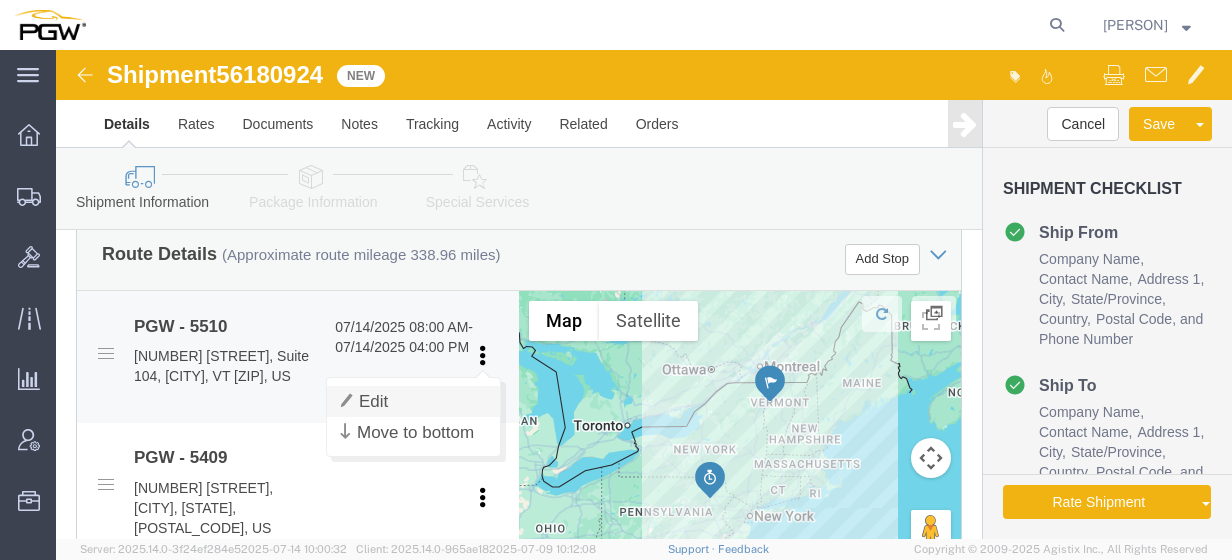 click on "Edit" 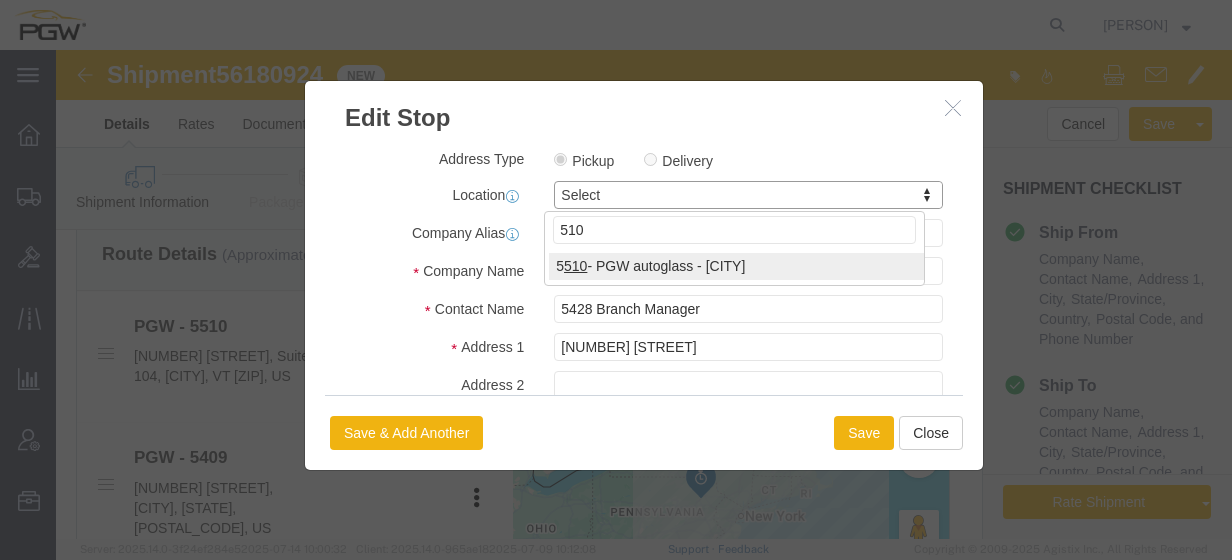 type on "510" 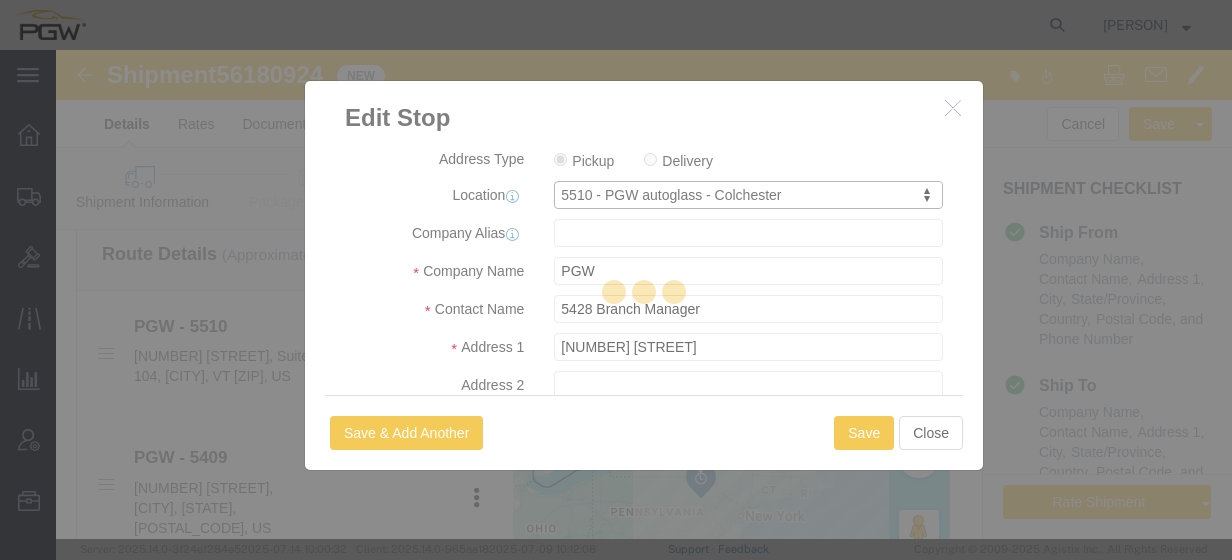 type on "5510" 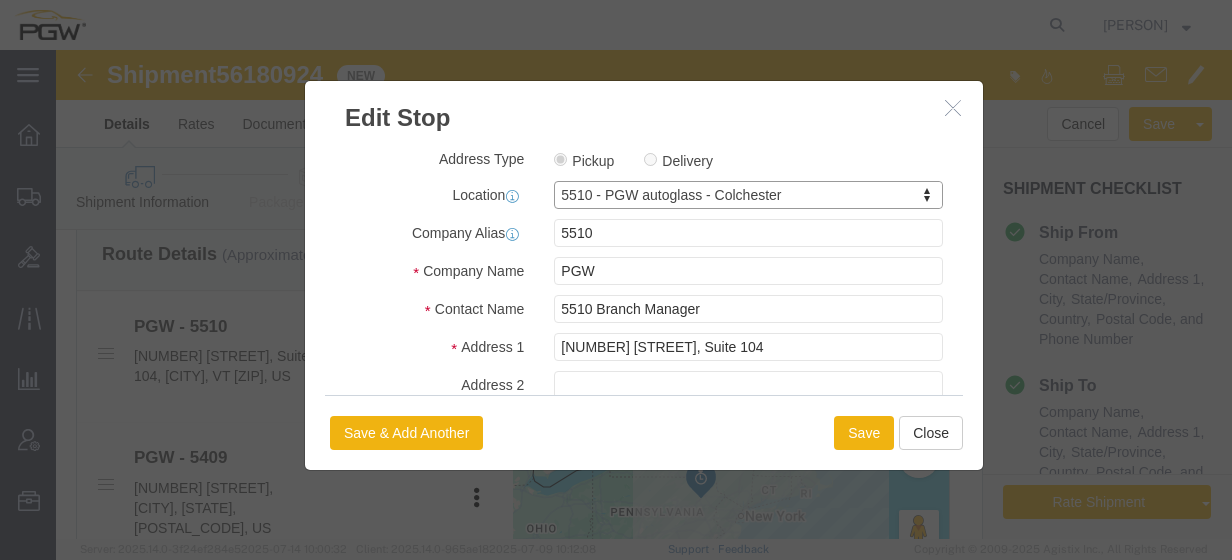 select on "VT" 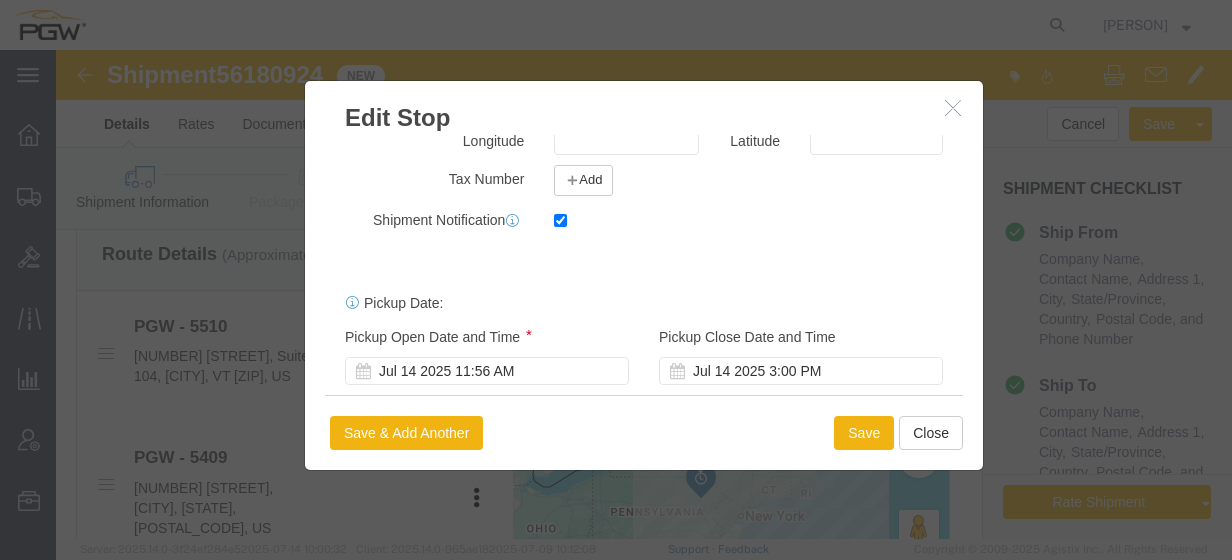 scroll, scrollTop: 572, scrollLeft: 0, axis: vertical 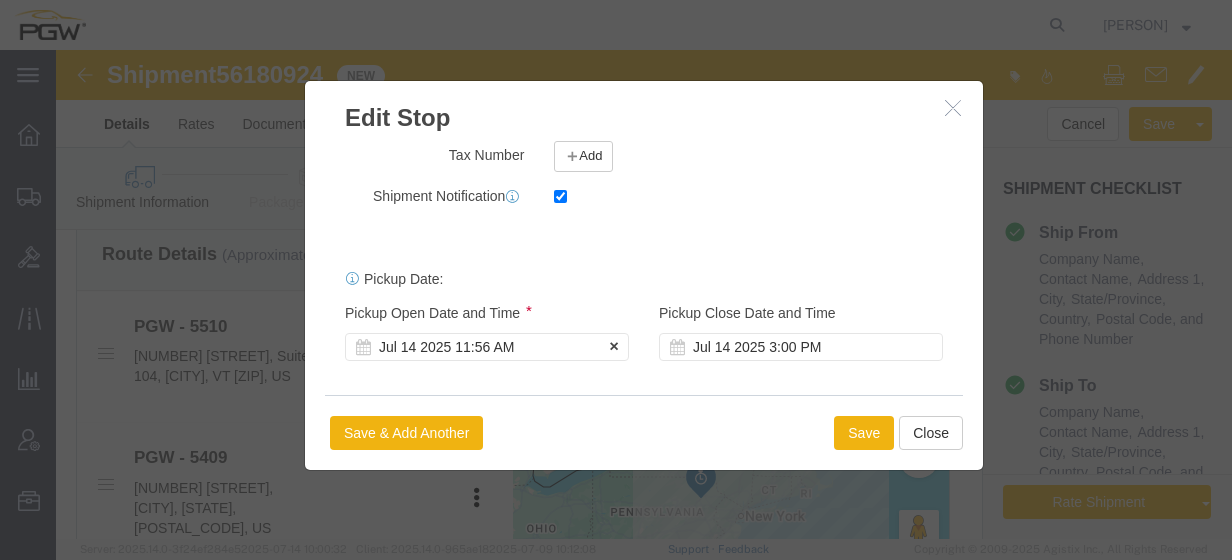 click on "Jul 14 2025 11:56 AM" 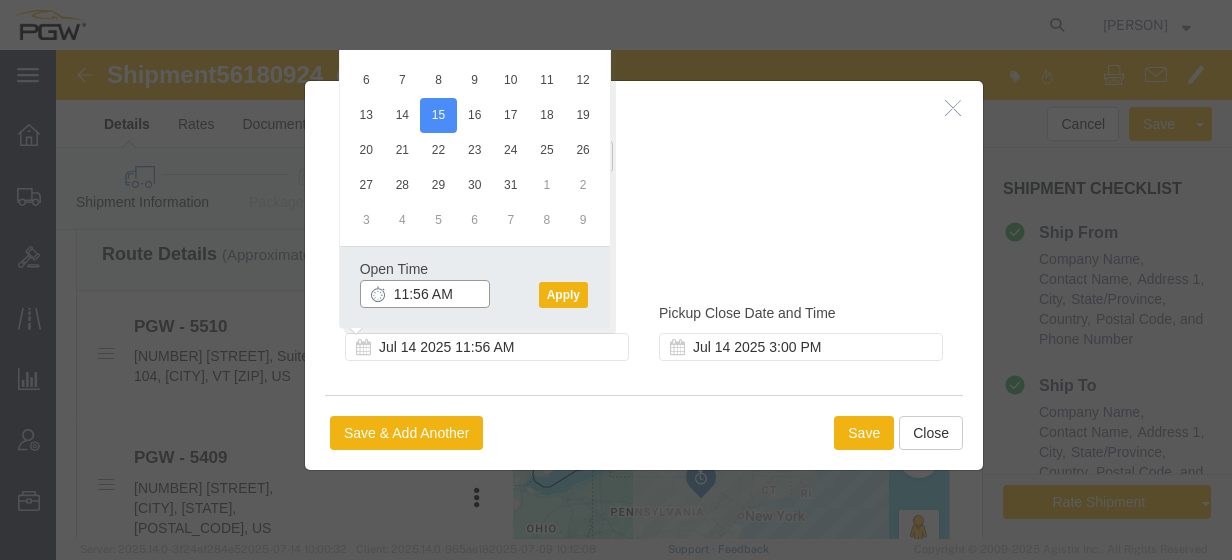 click on "11:56 AM" 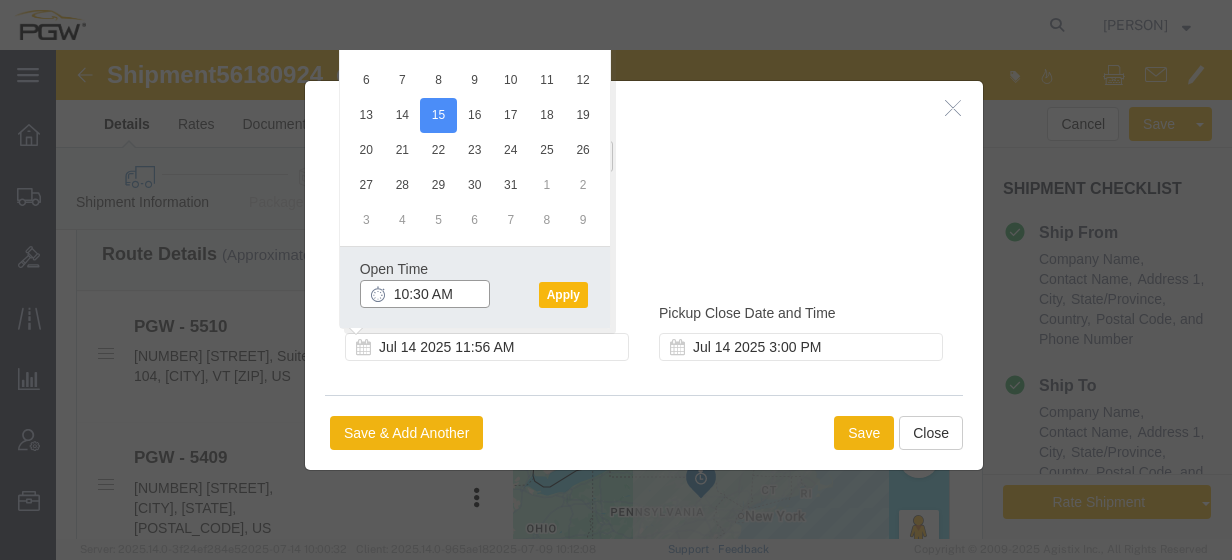 type on "10:30 AM" 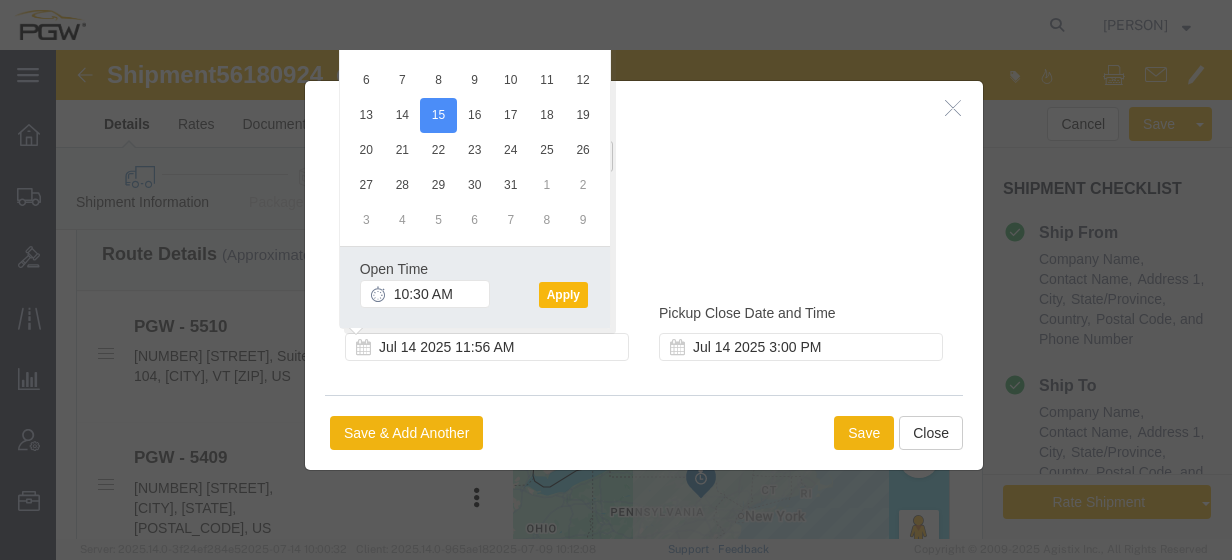 click on "Apply" 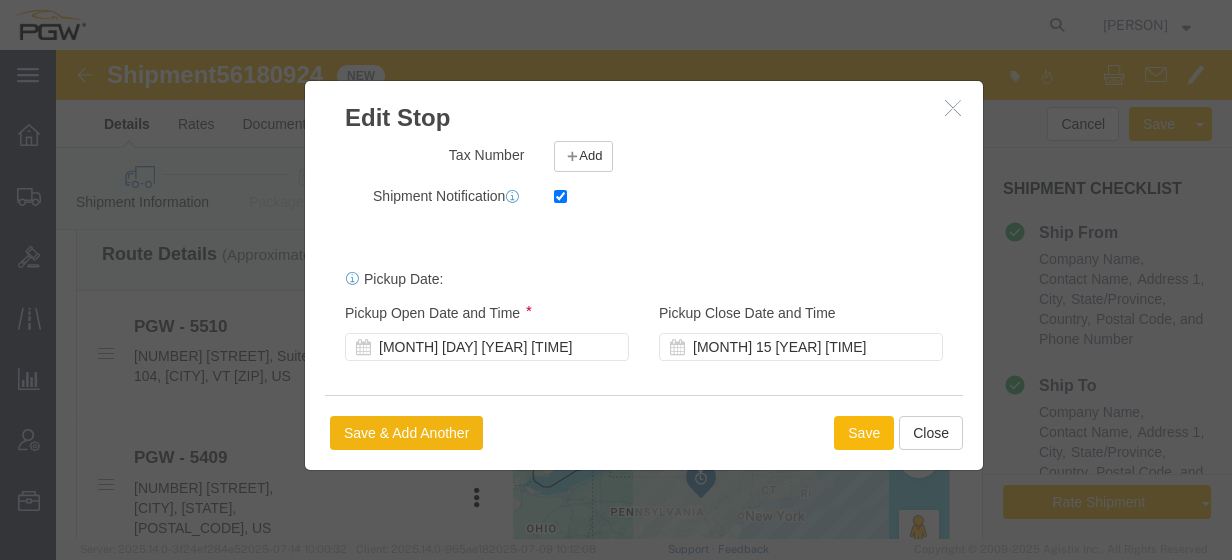 click on "Save" 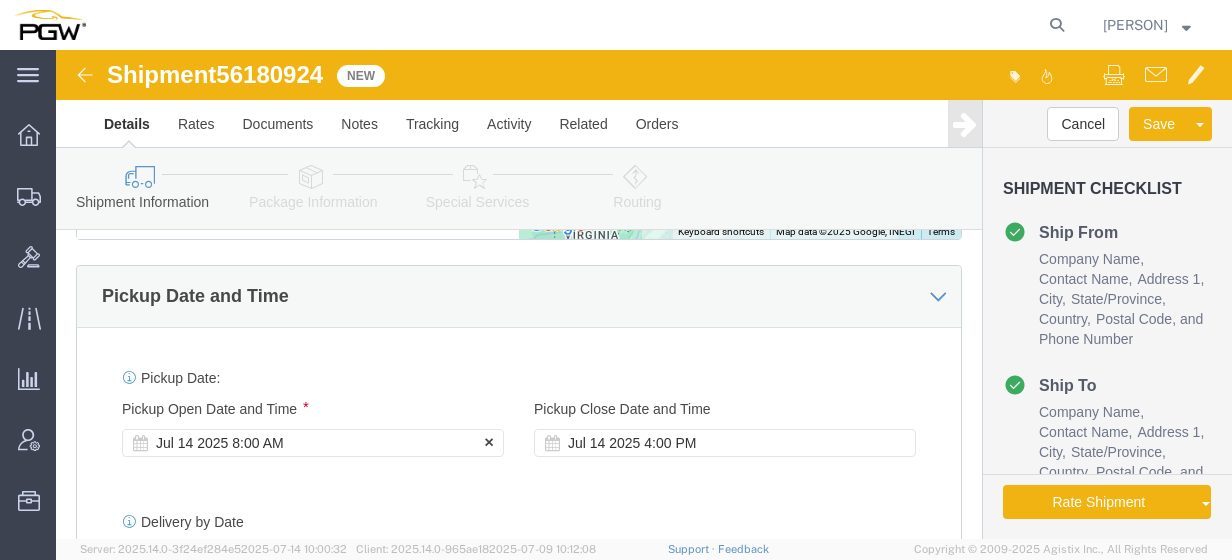 click on "Jul 14 2025 8:00 AM" 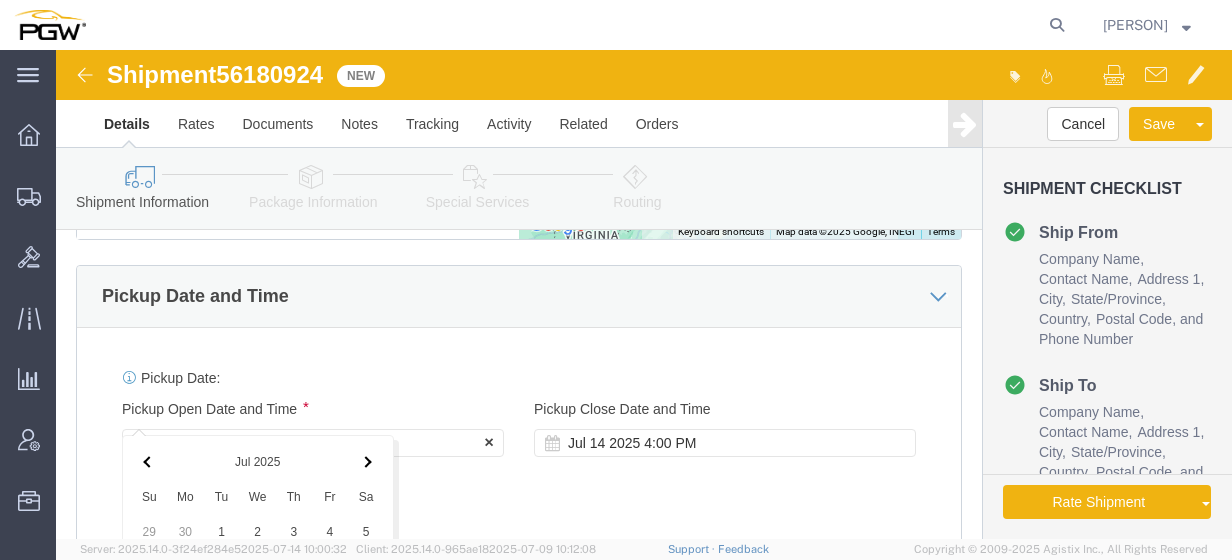 scroll, scrollTop: 1552, scrollLeft: 0, axis: vertical 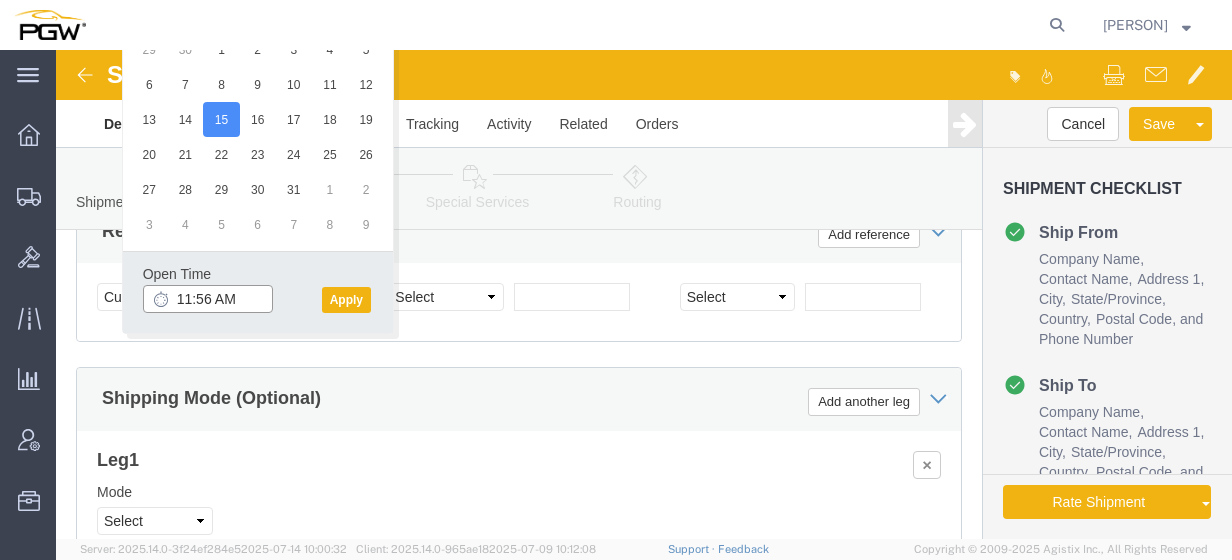 click on "11:56 AM" 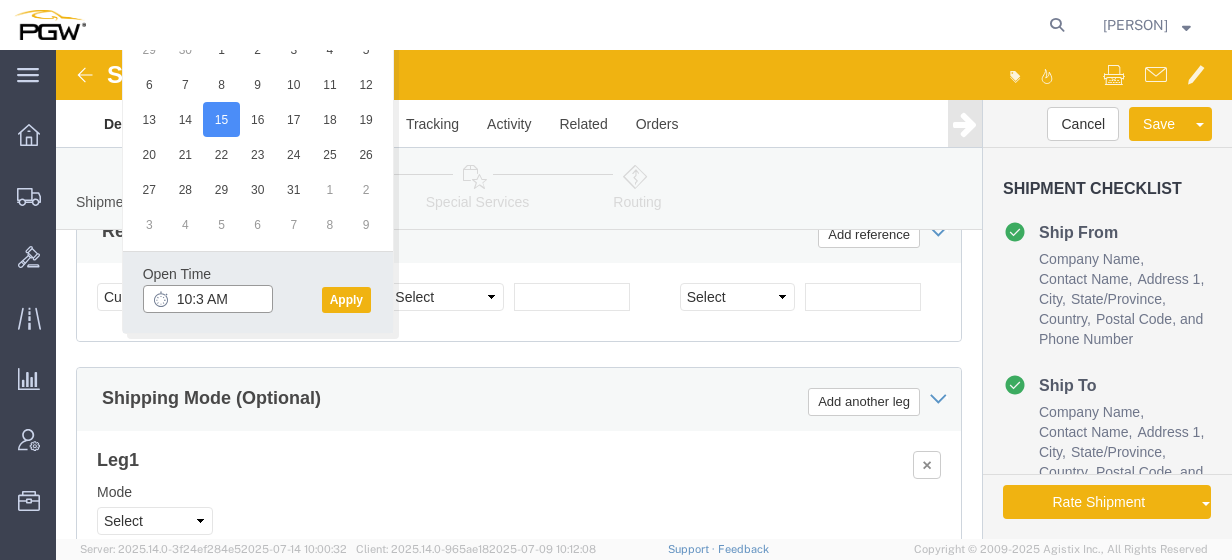 type on "10:30 AM" 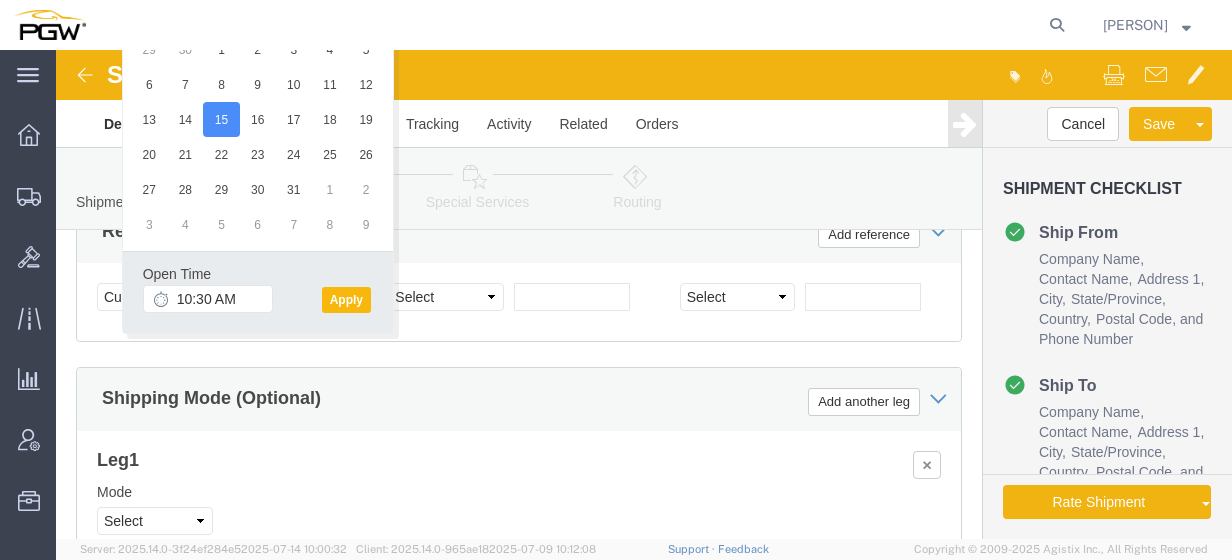click on "Apply" 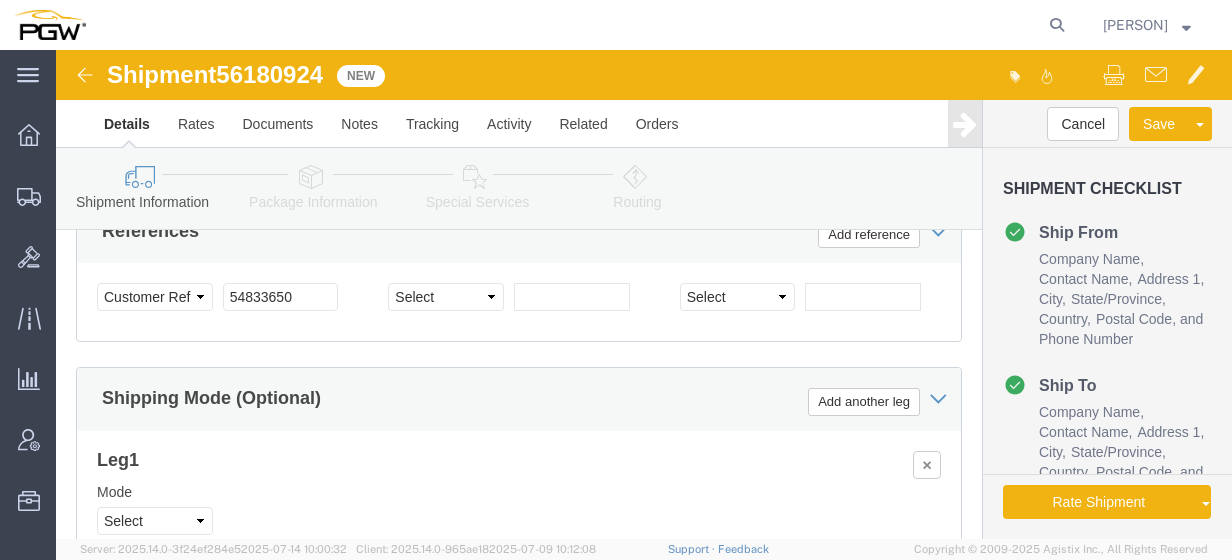 click on "56180924" 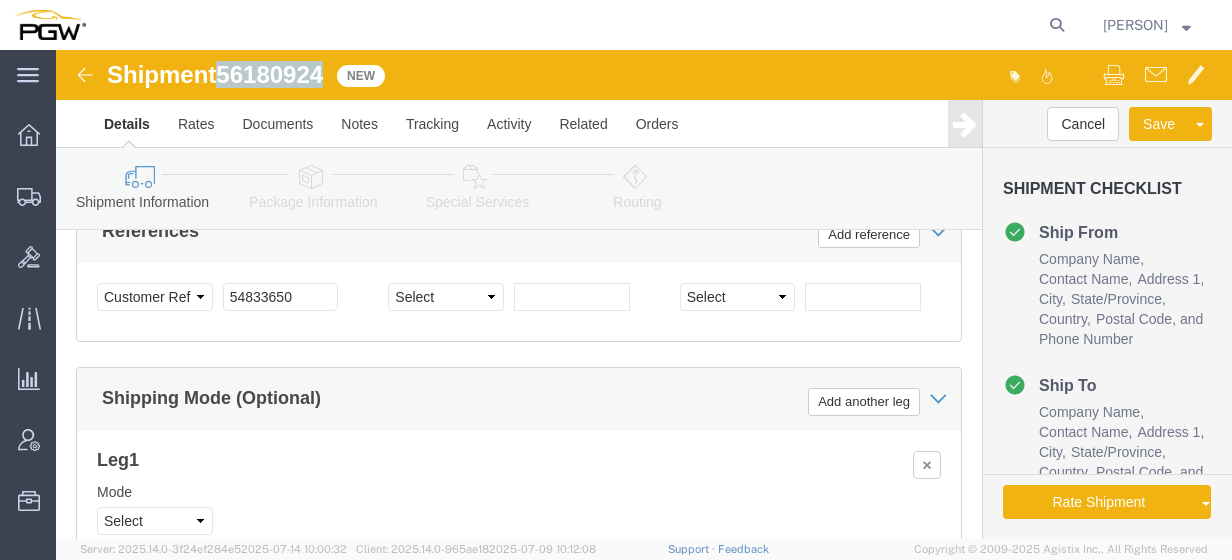 click on "56180924" 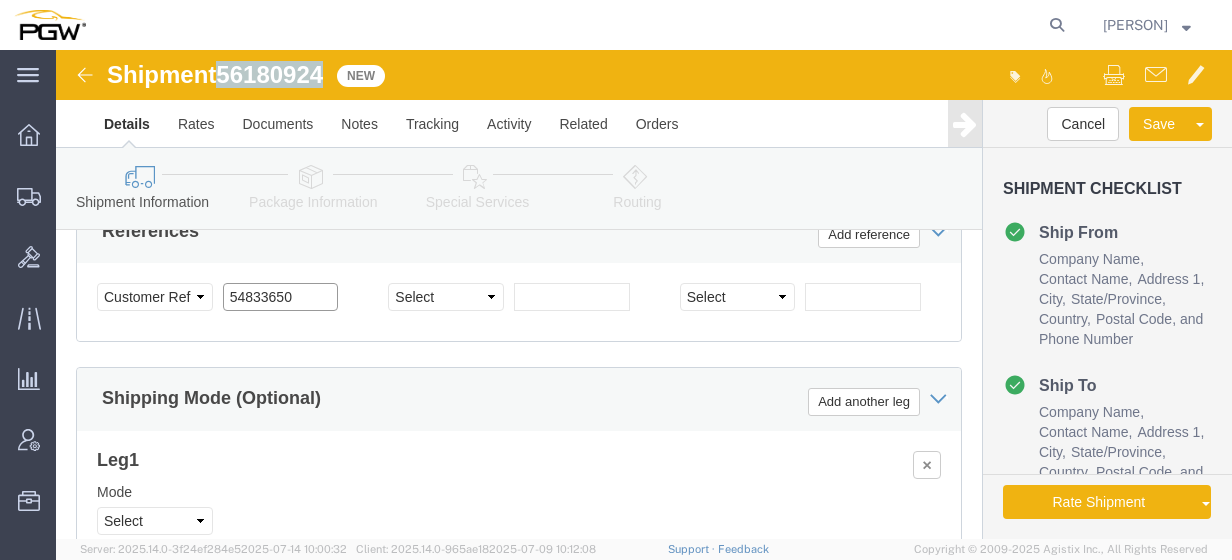 click on "54833650" 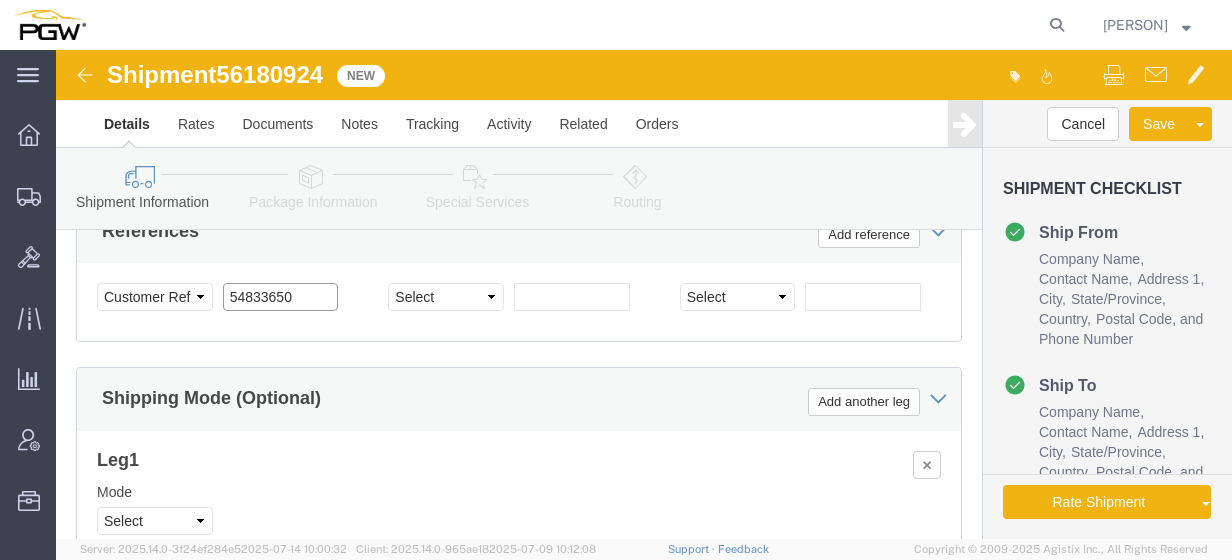 click on "Select Account Type Activity ID Airline Appointment Number ASN Batch Request # Bill Of Lading Bin Booking Number Booking Request ID Cancel Pickup Location CBP Entry No Claim Container Number Customer Ref Delivery Number Department Document No Expenditure Export Reference Flight Number General GL Code House Airway Bill Internal Requisition Invoice Number ITN No Job Number License Lloyd's Code Lot Number Master Airway Bill Master Tracking Number Material Requisition Order Number Organization Packing Slip Pickup Number Pickup Request PO Line Item No PRO # Problem File Number Project Project Number Protocol Number Purchase Order Quote Number R.M.A. Release Number Route Sales Order Seal Number Serial No Shipment Id Number Shipment Line No Study Number Task Tender ID VAT Number Vessel Name VIN Voyage Number Waybill Number Work Order 54833650" 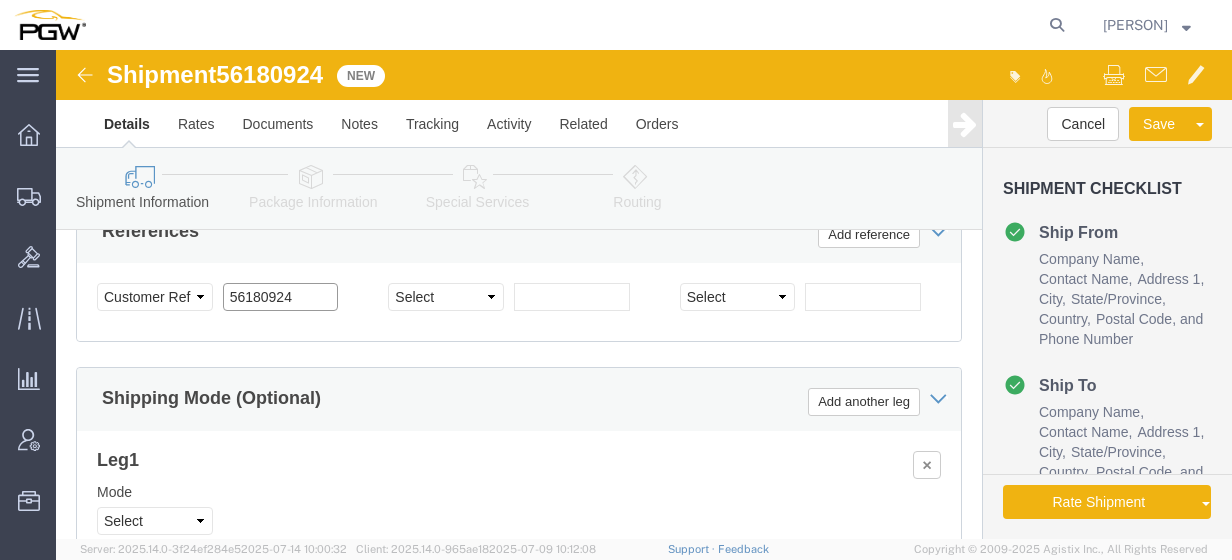 click on "56180924" 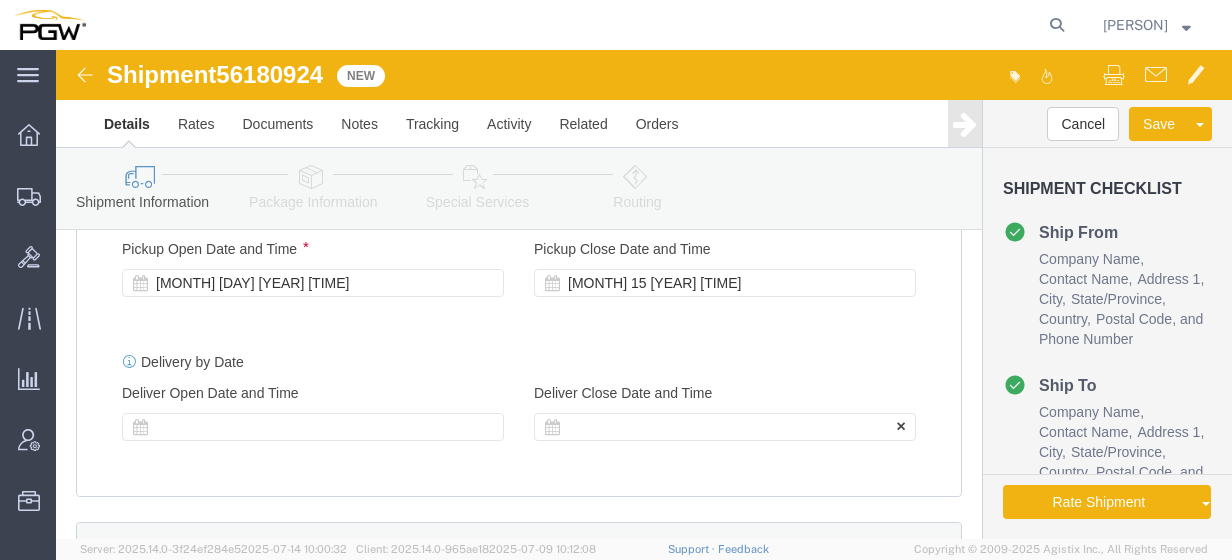 scroll, scrollTop: 1202, scrollLeft: 0, axis: vertical 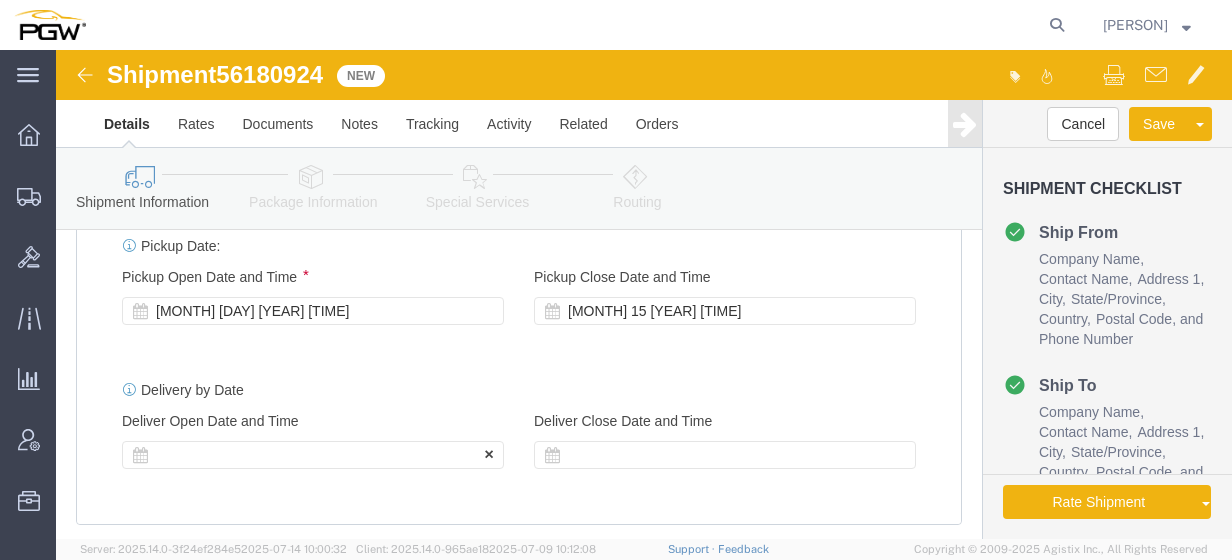 type on "56180924" 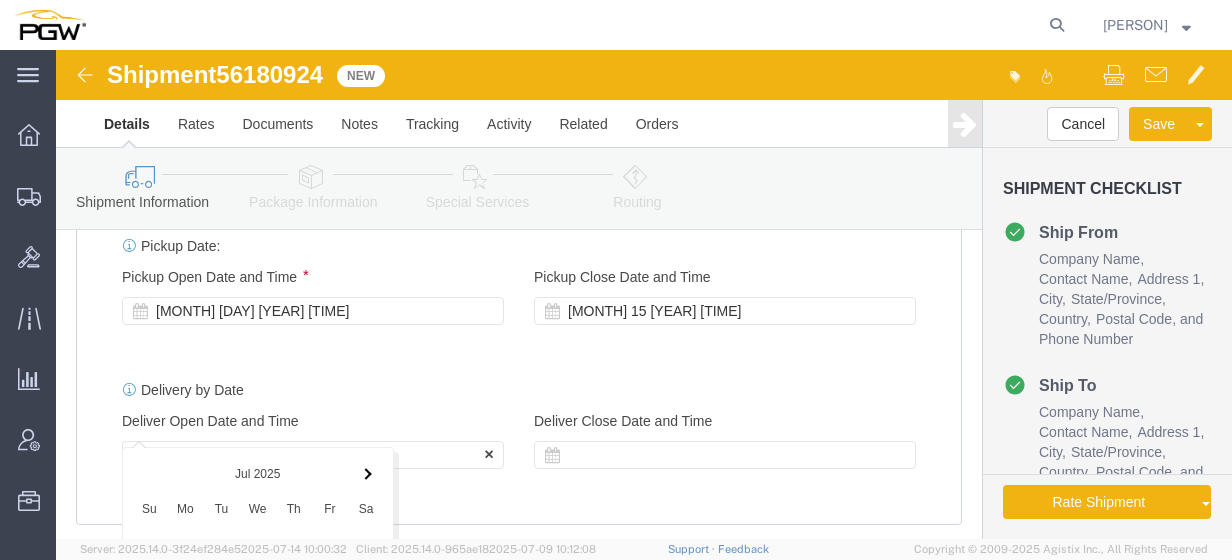 scroll, scrollTop: 1696, scrollLeft: 0, axis: vertical 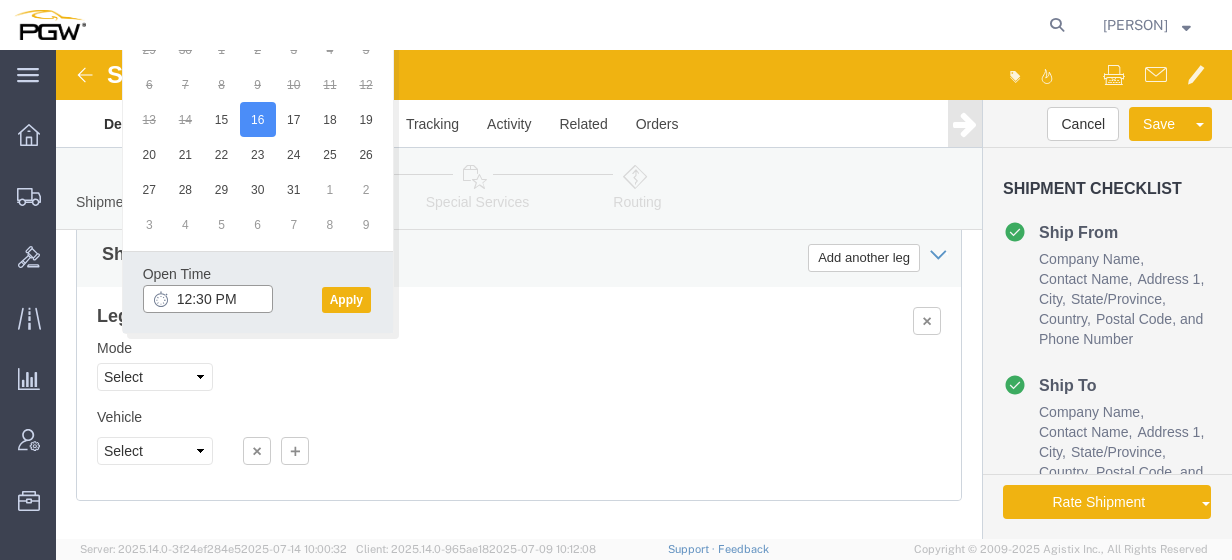 click on "12:30 PM" 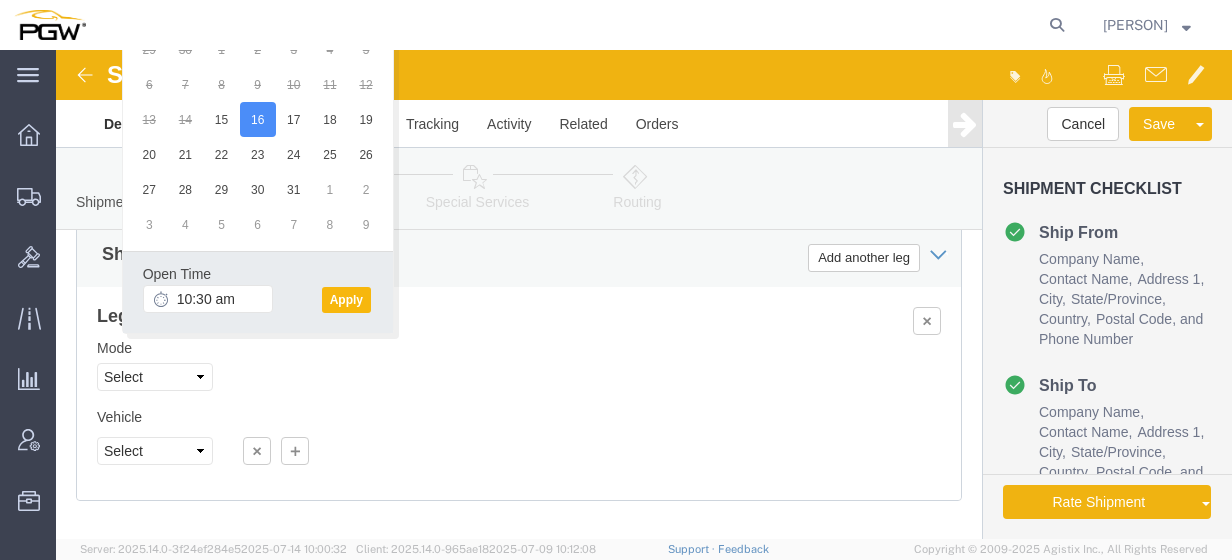 type on "10:30 AM" 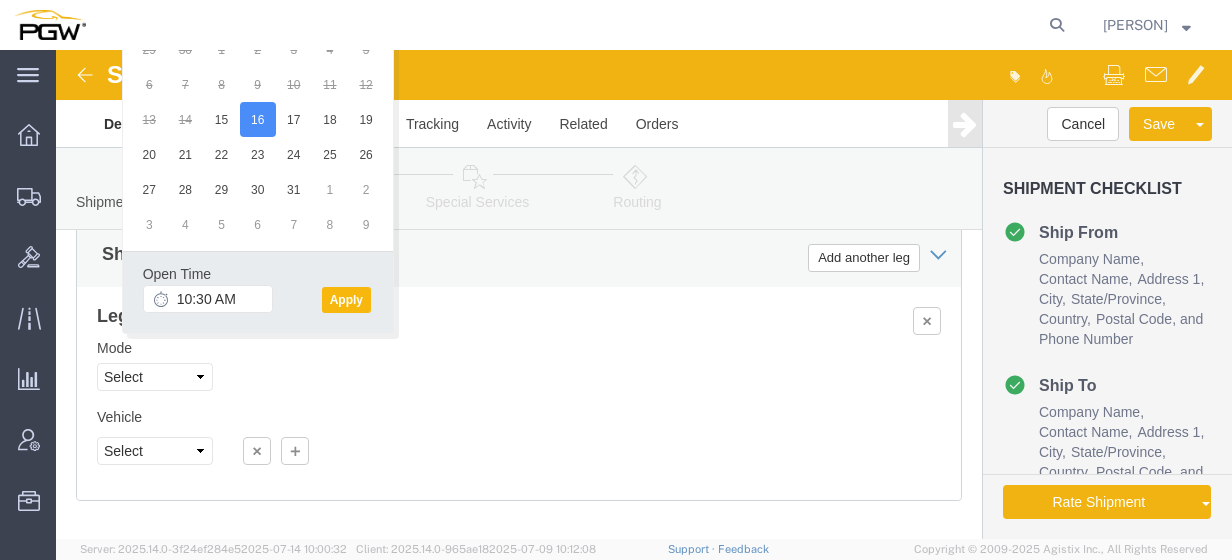 click on "Apply" 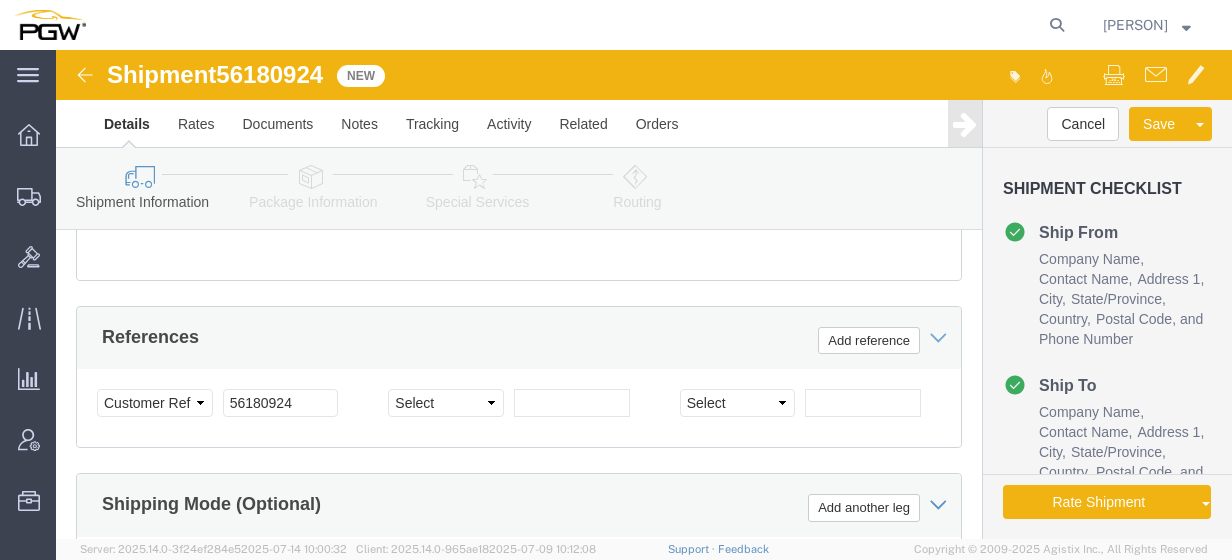 scroll, scrollTop: 1452, scrollLeft: 0, axis: vertical 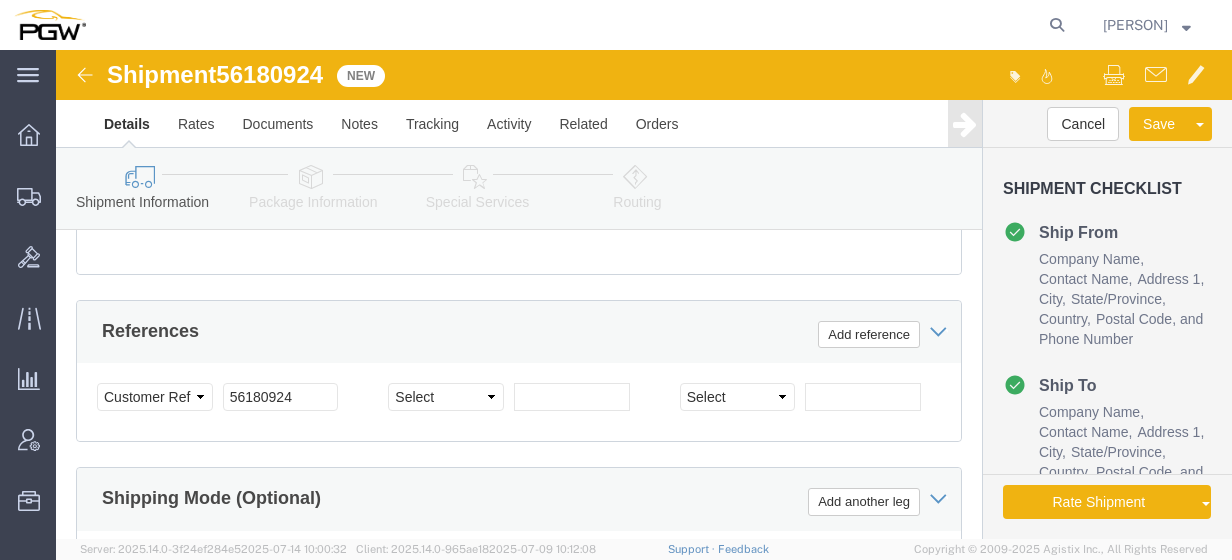 click 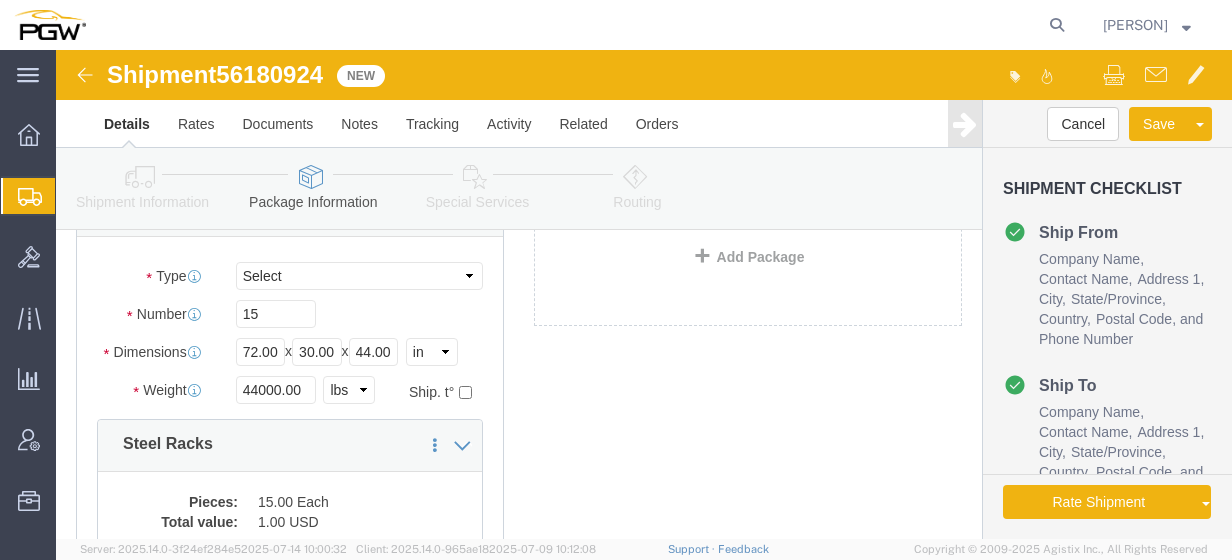 scroll, scrollTop: 78, scrollLeft: 0, axis: vertical 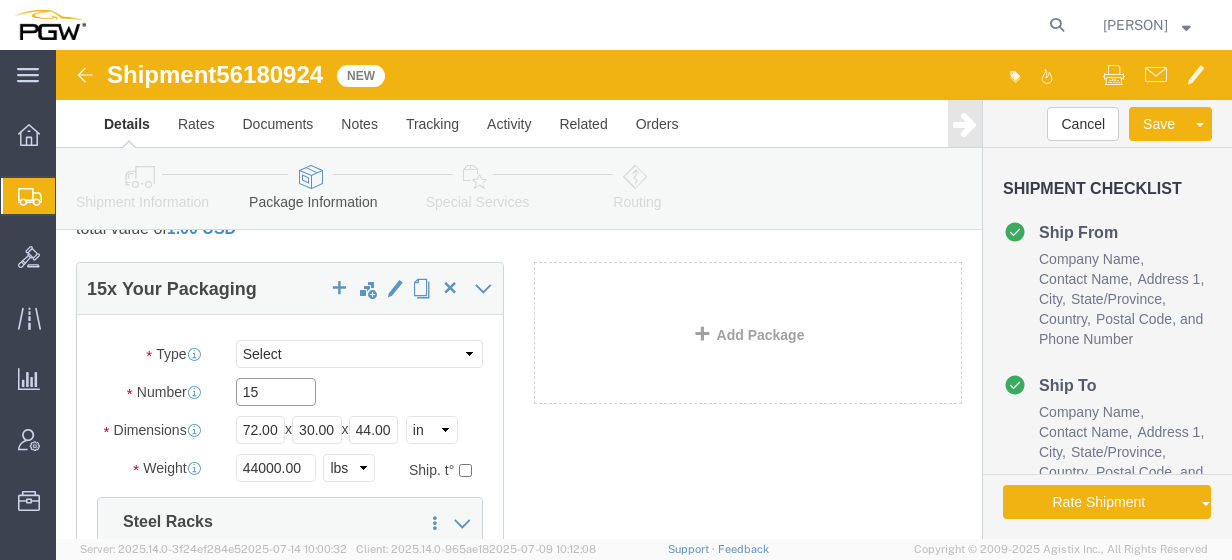 drag, startPoint x: 165, startPoint y: 349, endPoint x: 131, endPoint y: 353, distance: 34.234486 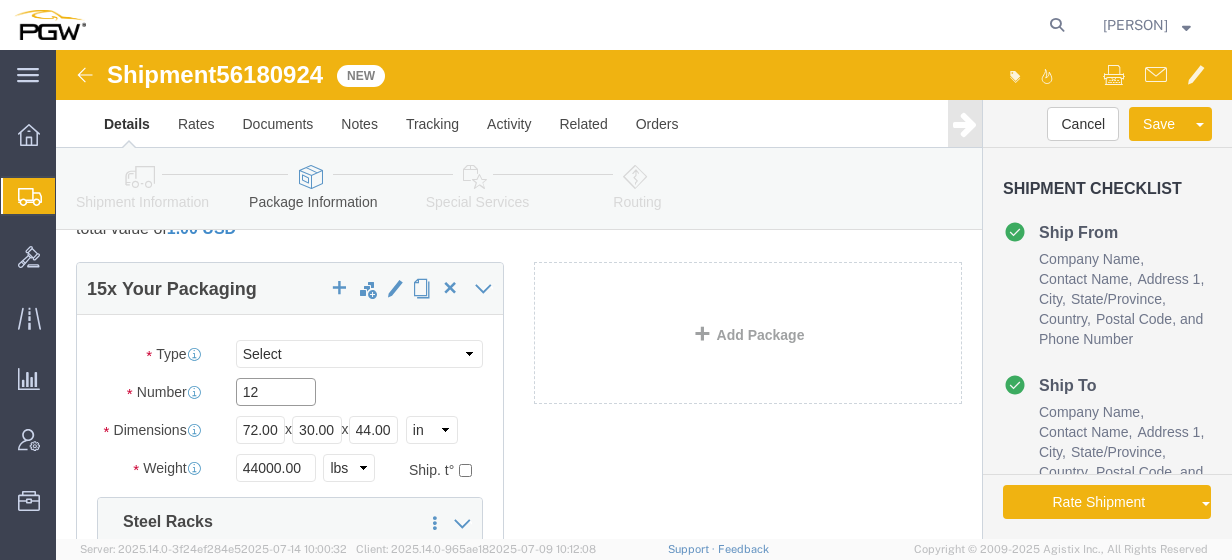 type on "12" 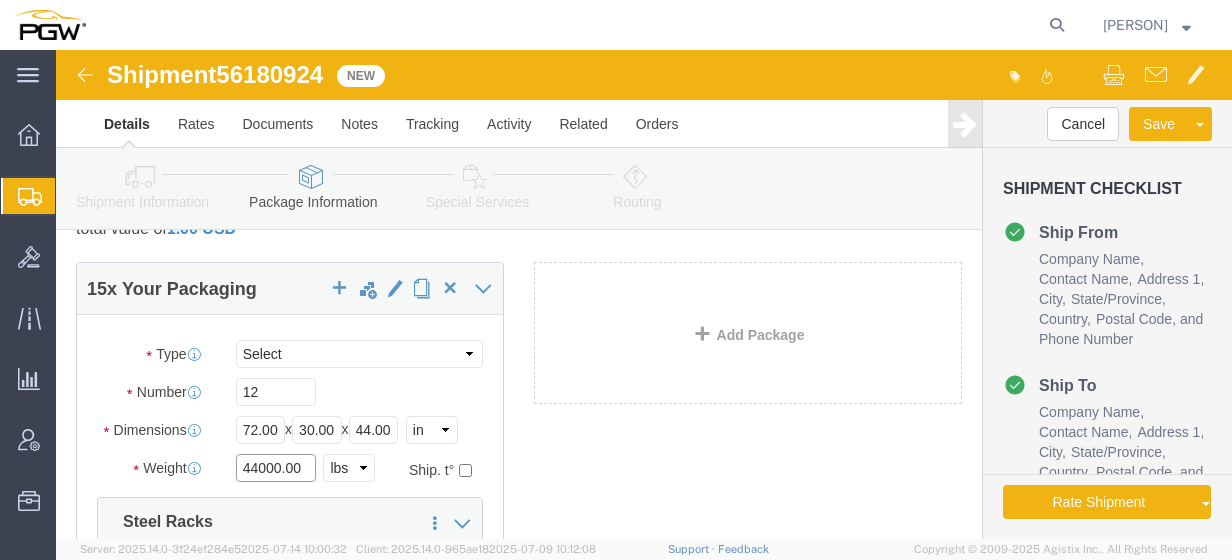 drag, startPoint x: 236, startPoint y: 408, endPoint x: 246, endPoint y: 413, distance: 11.18034 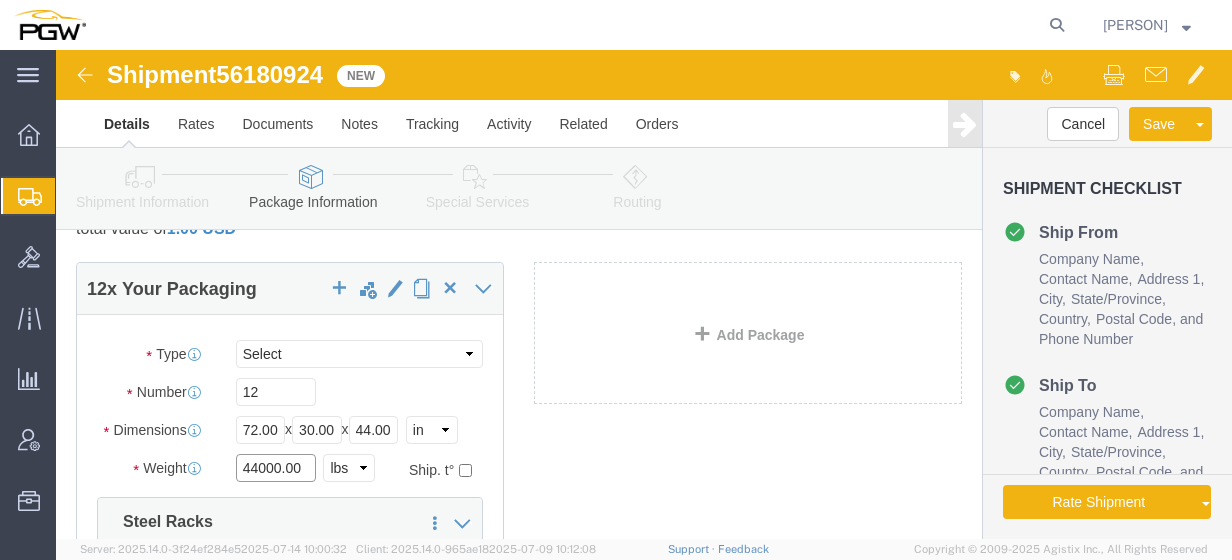 drag, startPoint x: 251, startPoint y: 414, endPoint x: 62, endPoint y: 412, distance: 189.01057 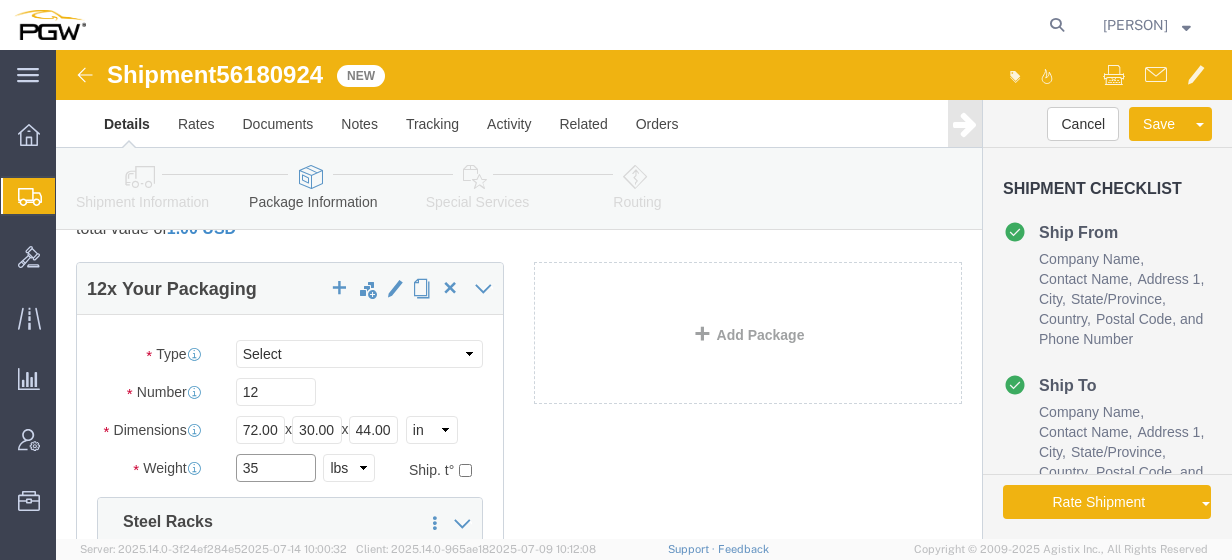 type on "35000.00" 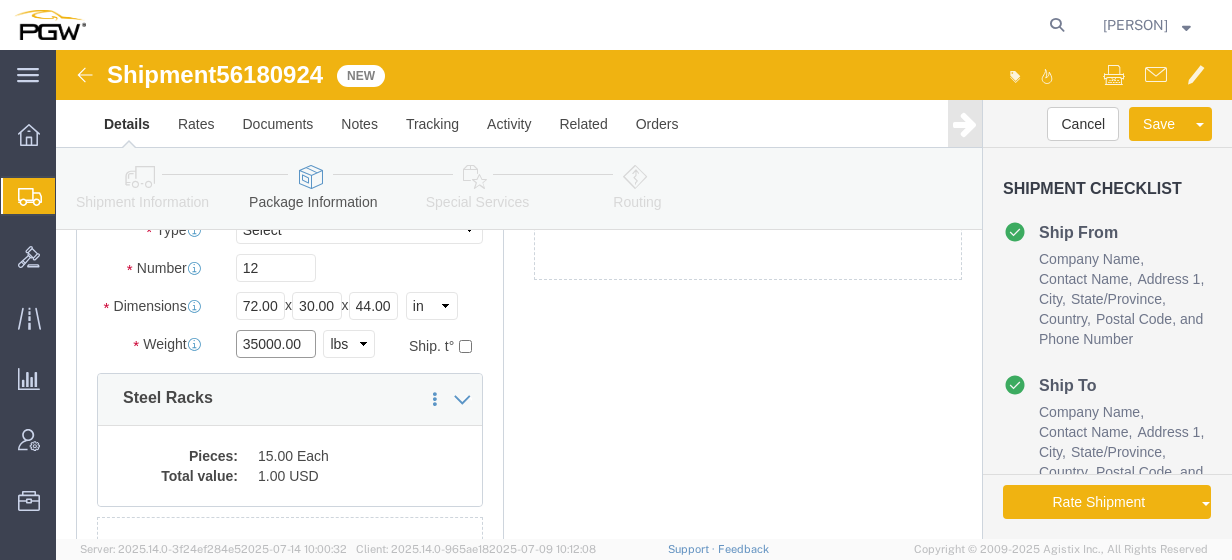 scroll, scrollTop: 242, scrollLeft: 0, axis: vertical 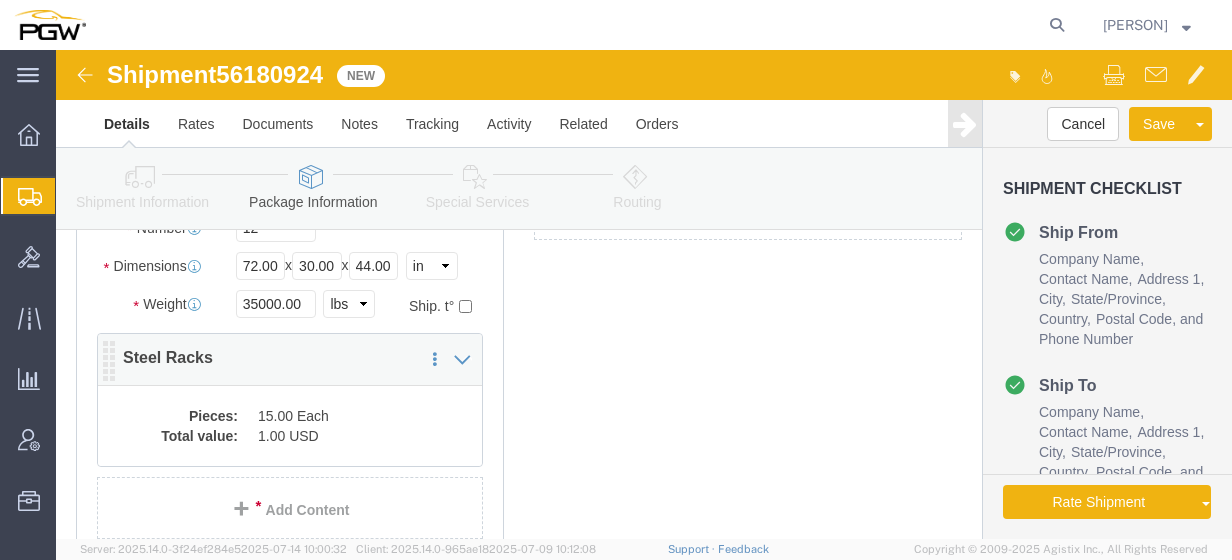 click on "15.00 Each" 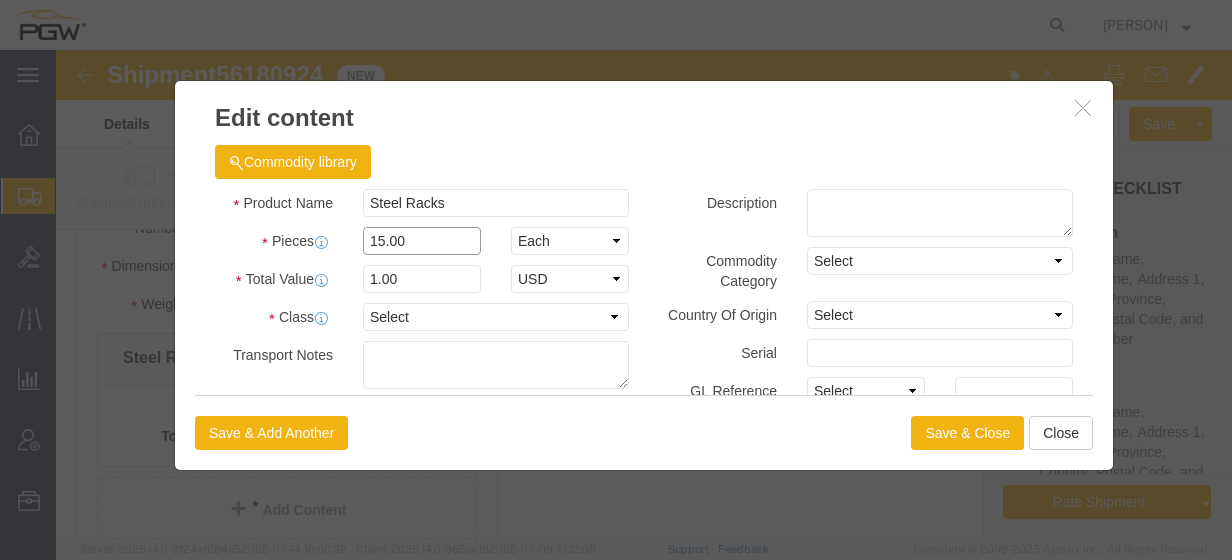click on "15.00" 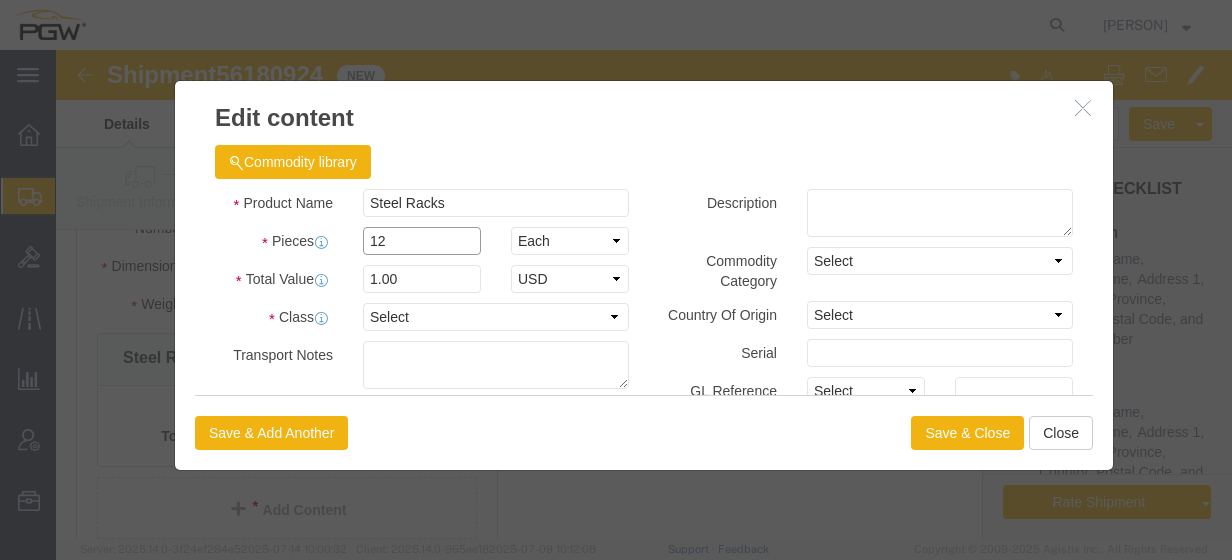 type on "12.00" 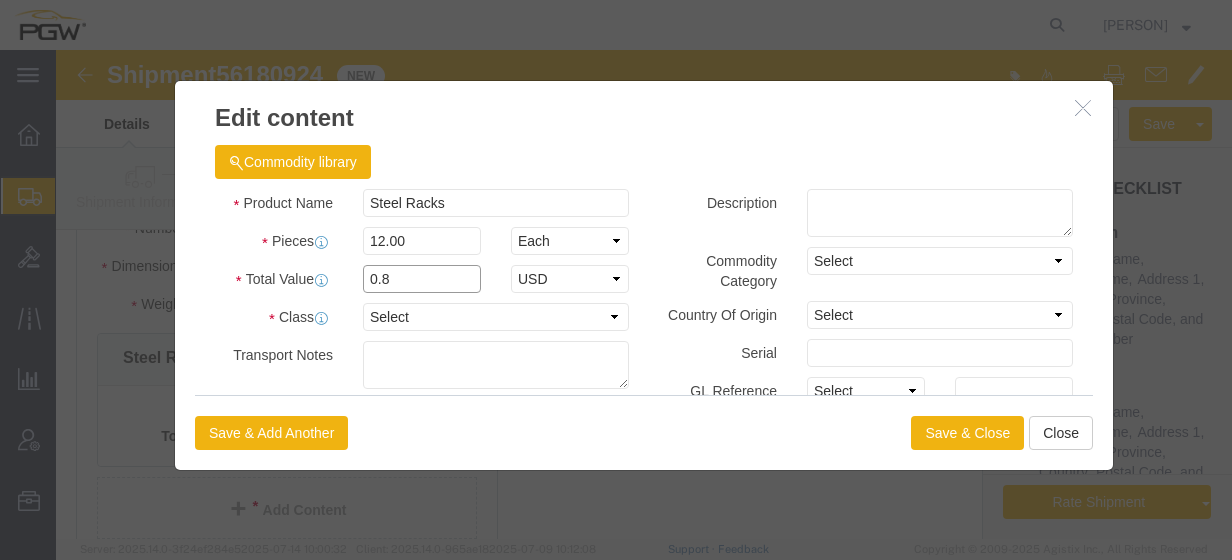 click on "0.8" 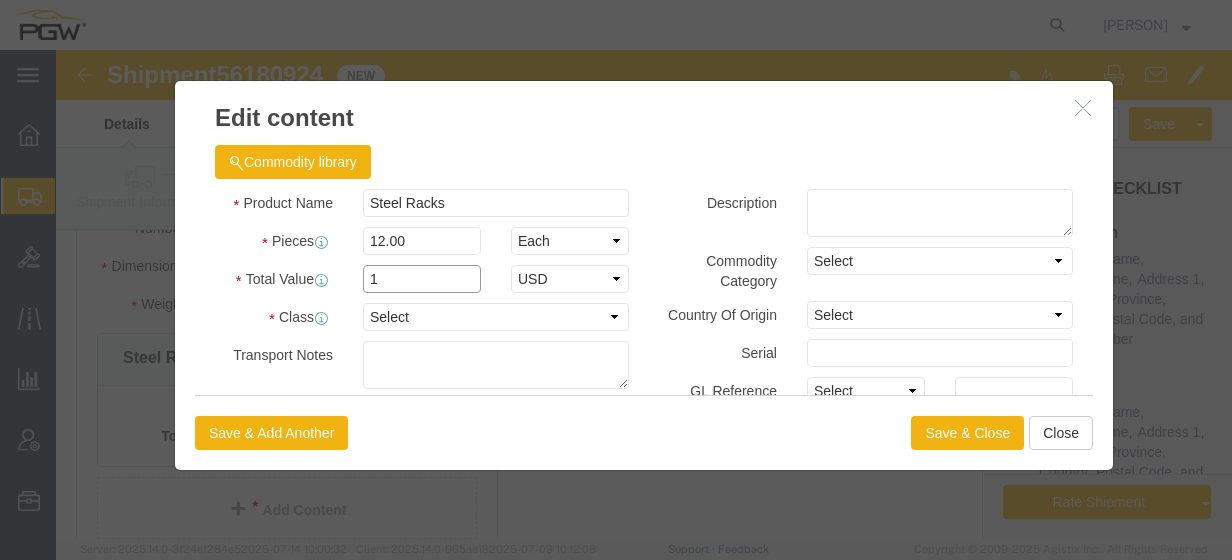 type on "1.00" 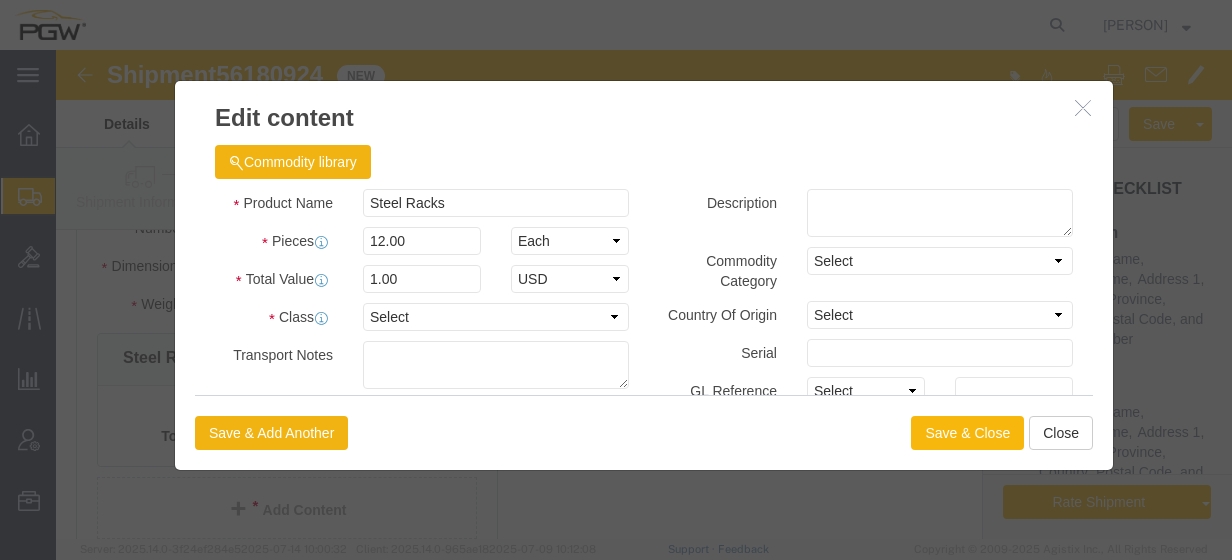 click on "Save & Close" 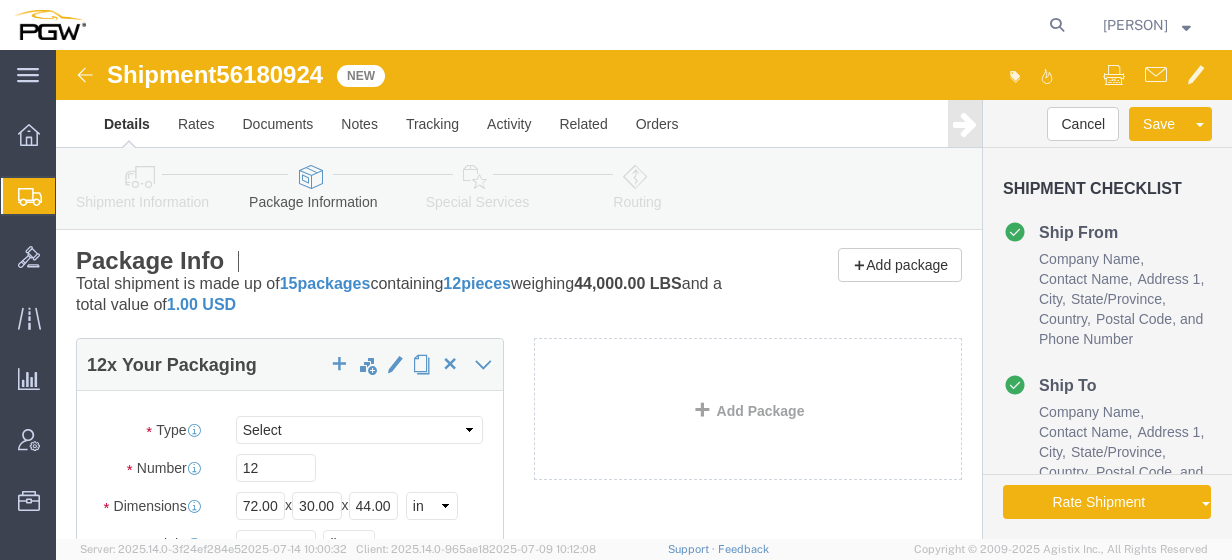 scroll, scrollTop: 0, scrollLeft: 0, axis: both 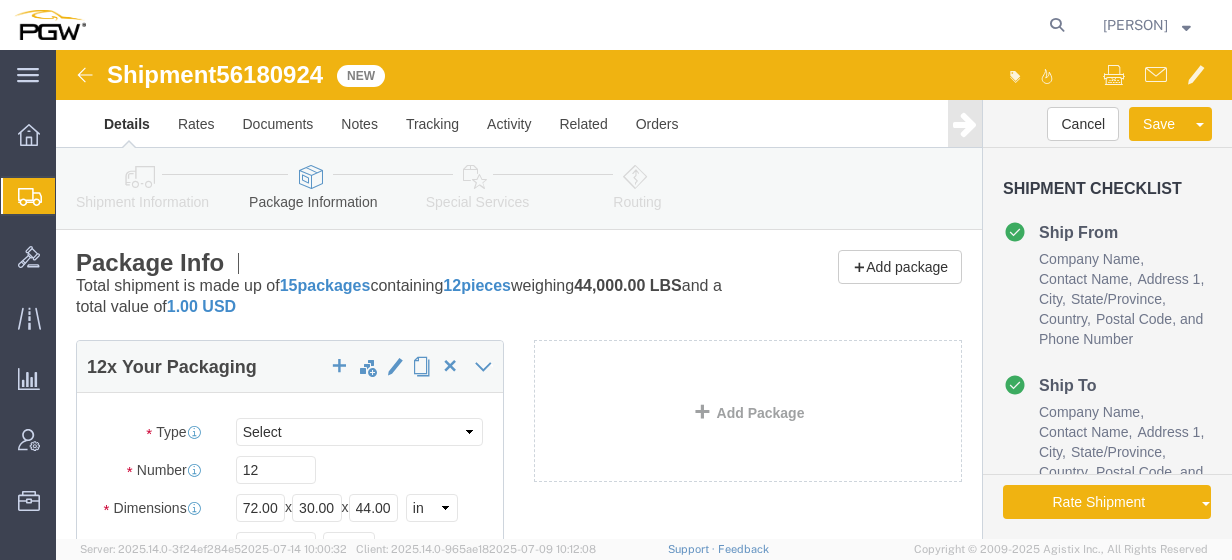 click 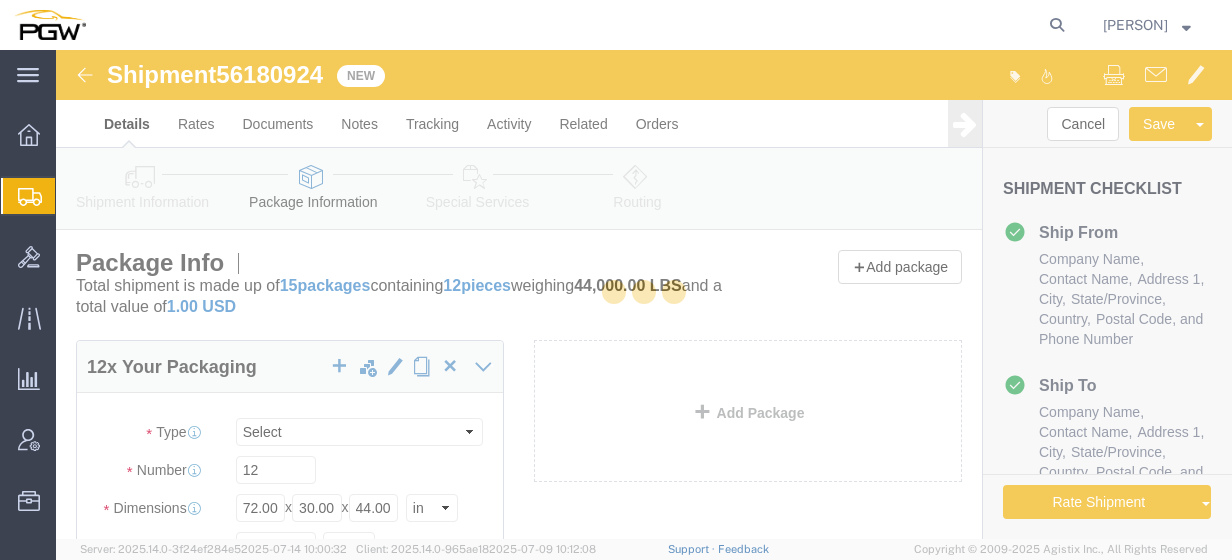 select 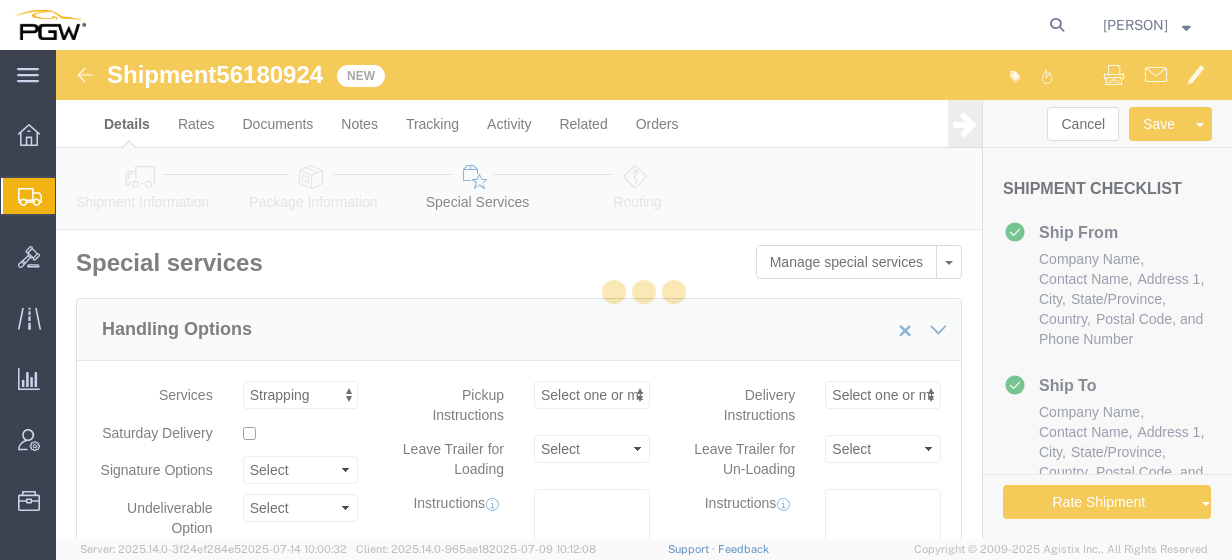 select on "COSTCENTER" 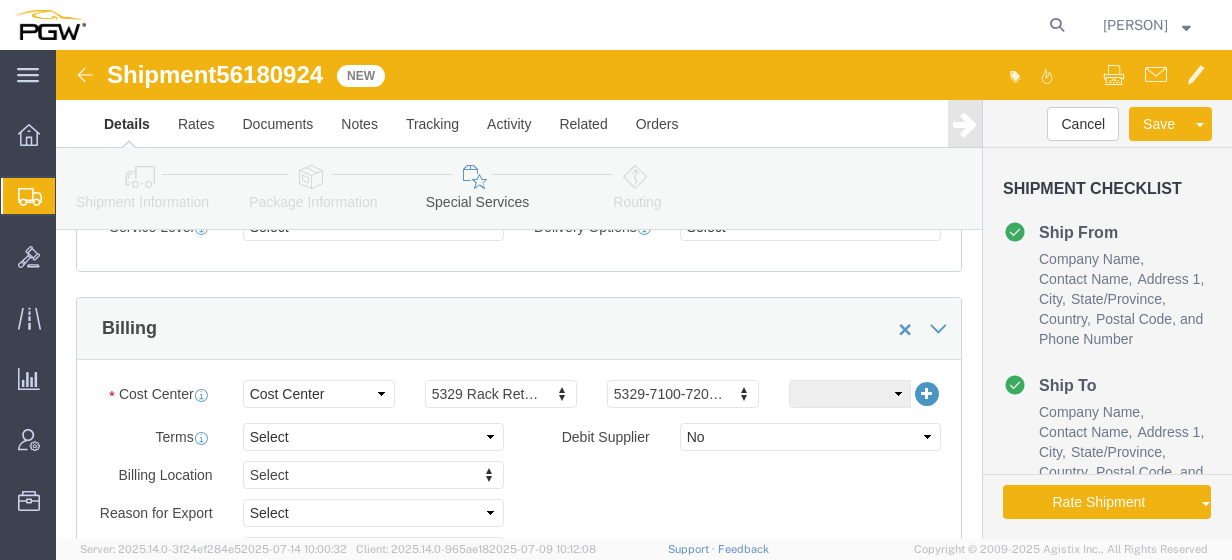 scroll, scrollTop: 884, scrollLeft: 0, axis: vertical 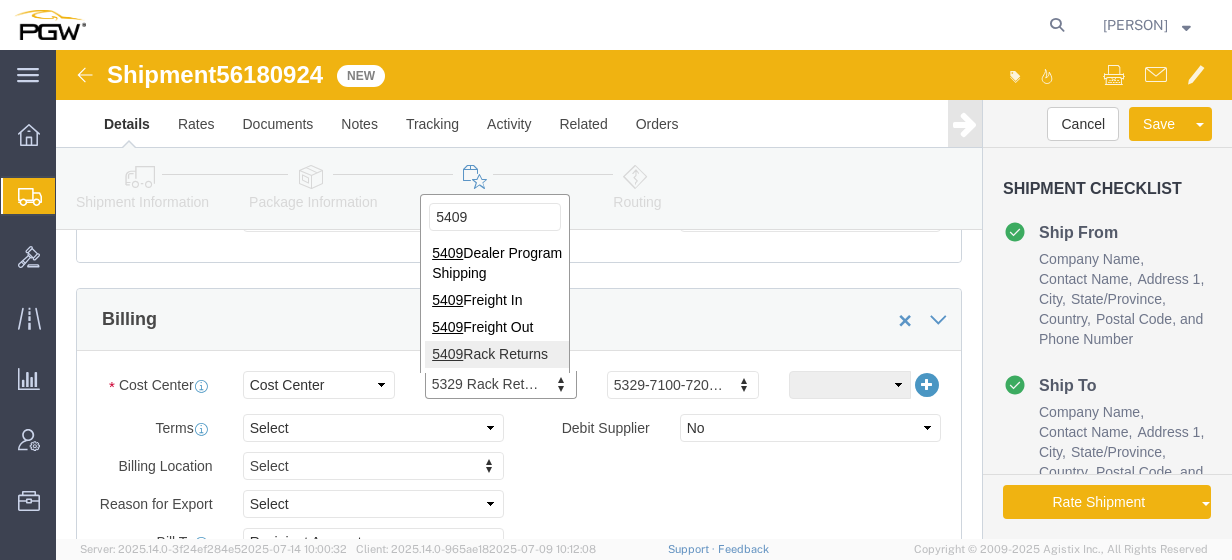 type on "5409" 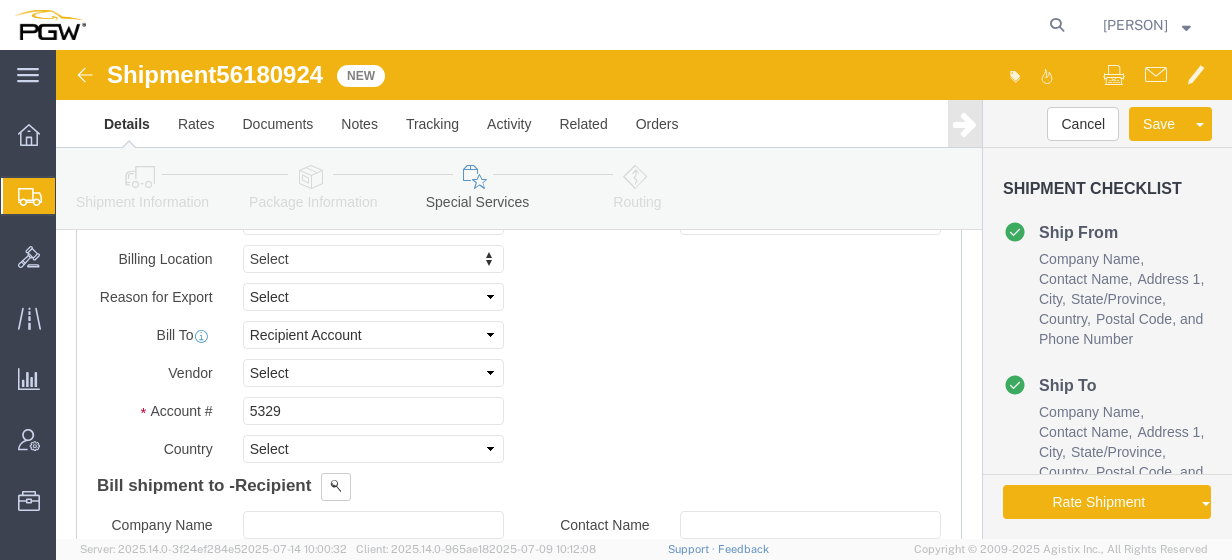 scroll, scrollTop: 1164, scrollLeft: 0, axis: vertical 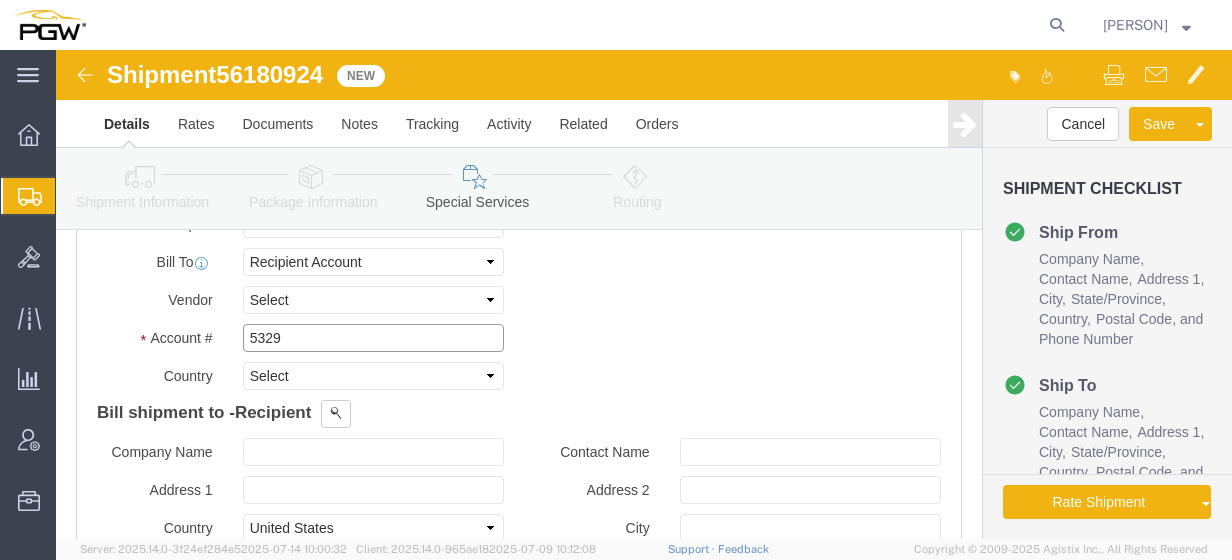 drag, startPoint x: 256, startPoint y: 286, endPoint x: 270, endPoint y: 286, distance: 14 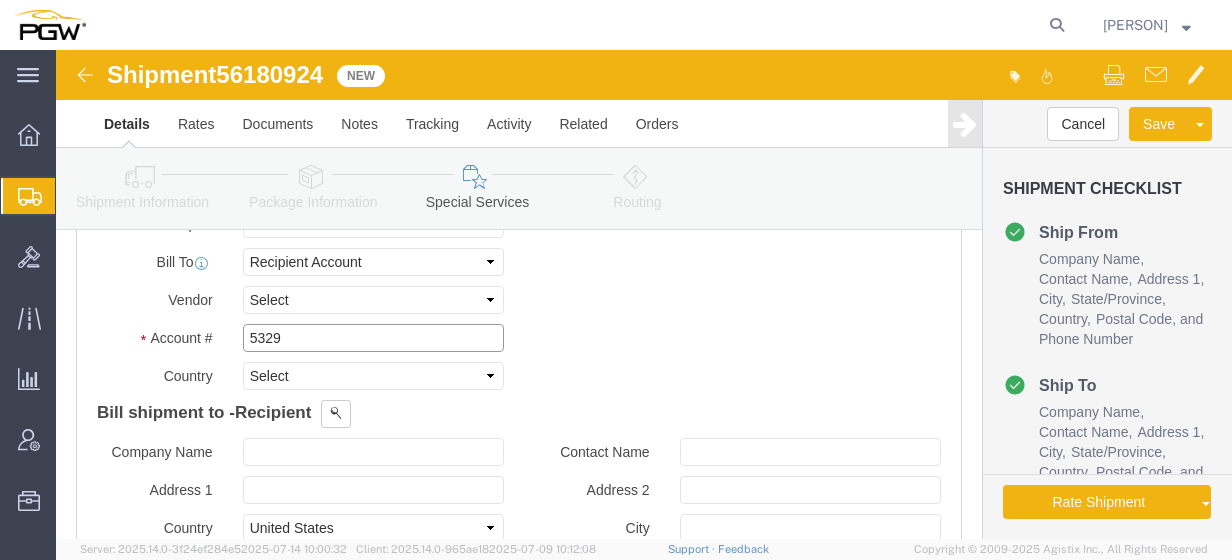drag, startPoint x: 270, startPoint y: 286, endPoint x: 78, endPoint y: 315, distance: 194.17775 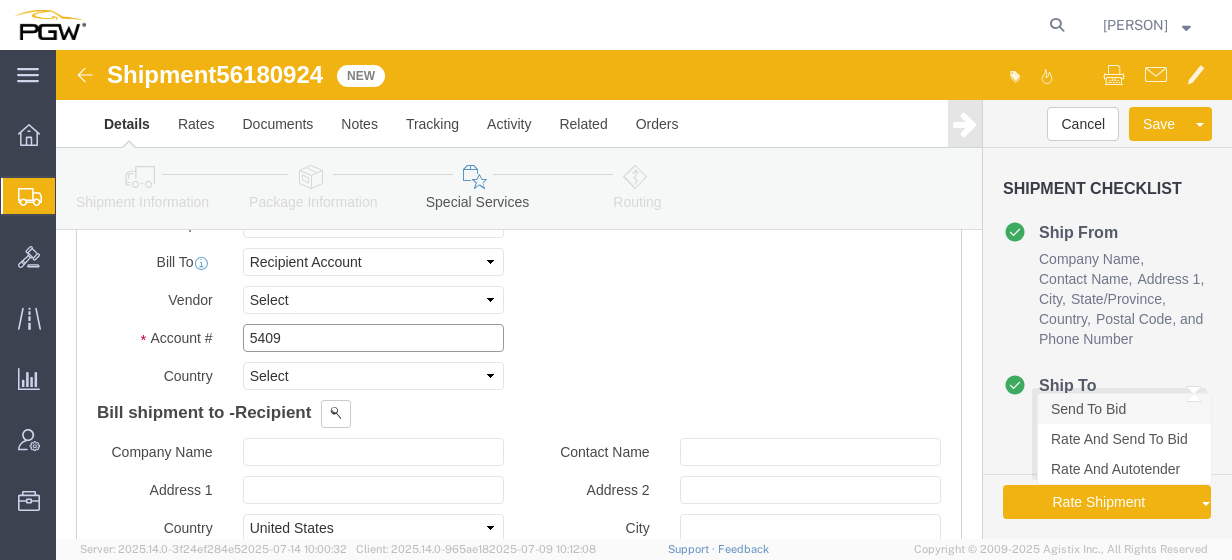 type on "5409" 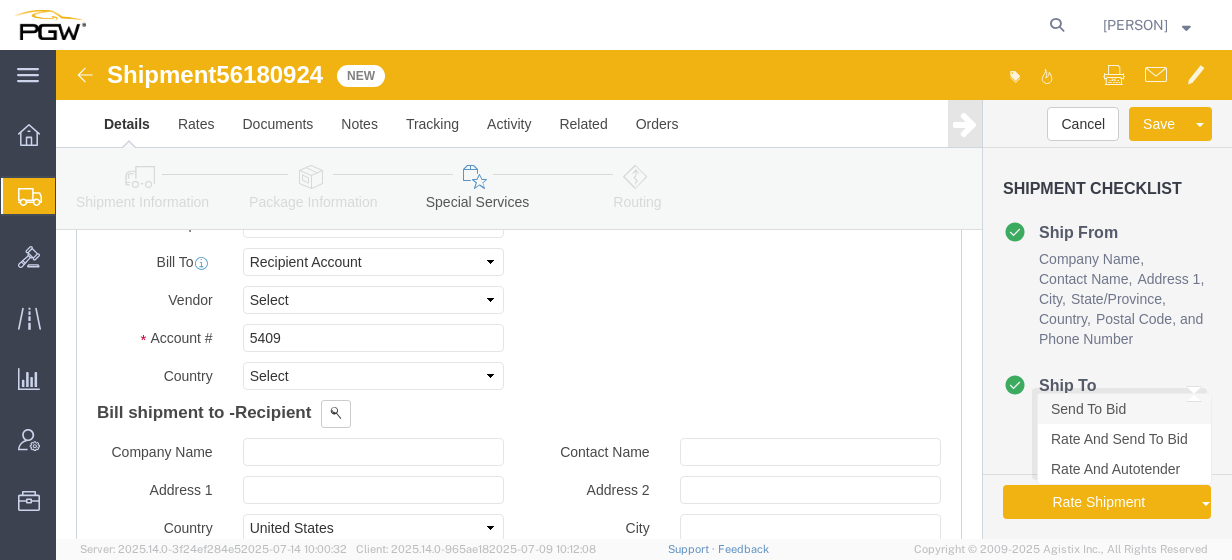 click on "Send To Bid" 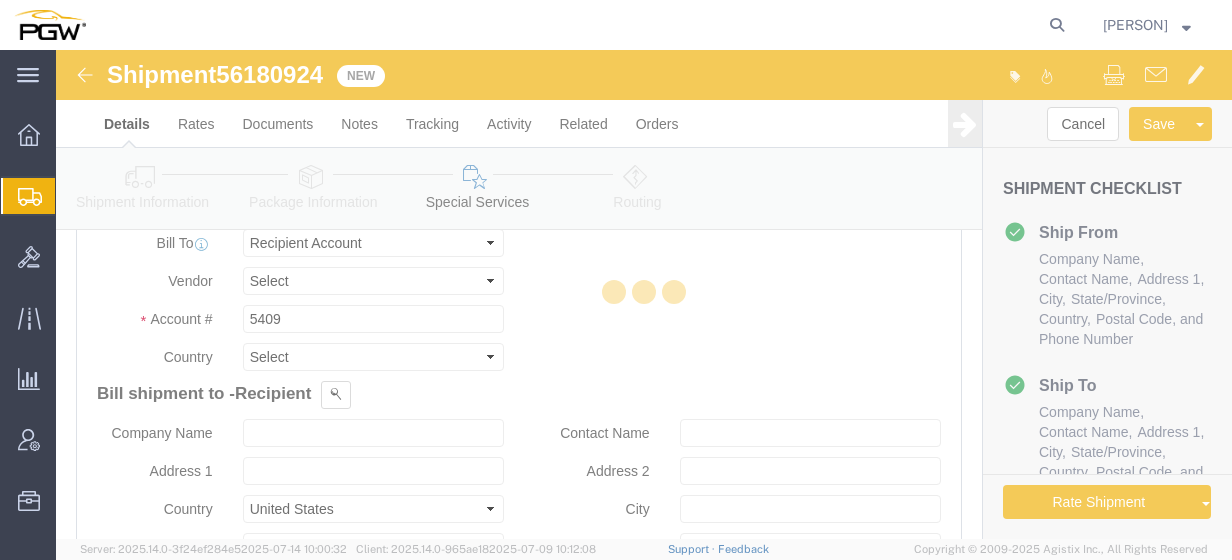 select on "COSTCENTER" 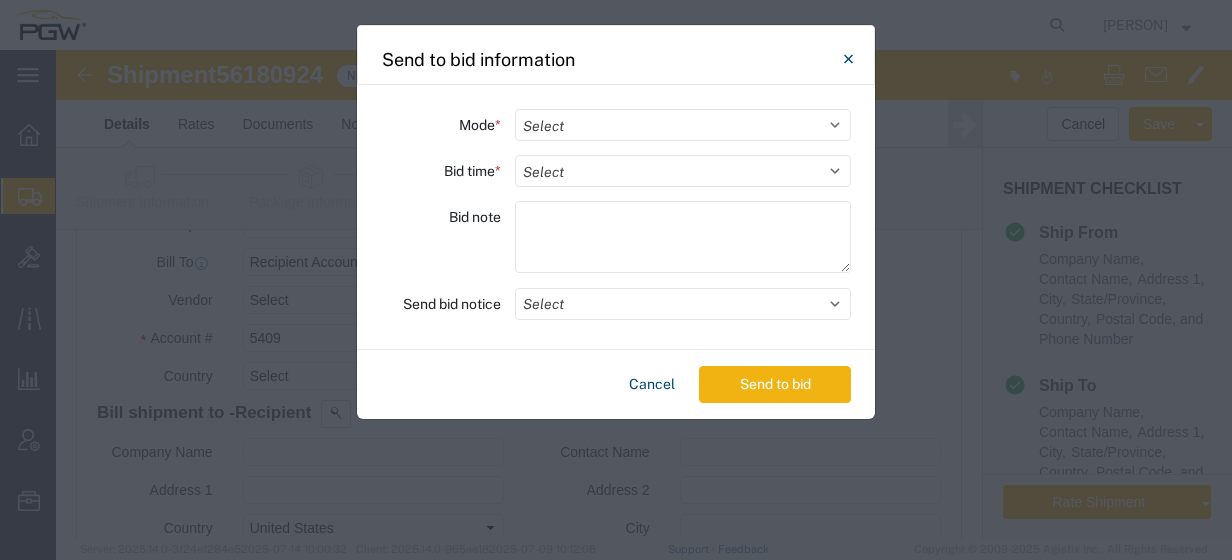 click on "Select Small Parcel Truckload Air Rail Less than Truckload Ocean Freight Multi-Leg" 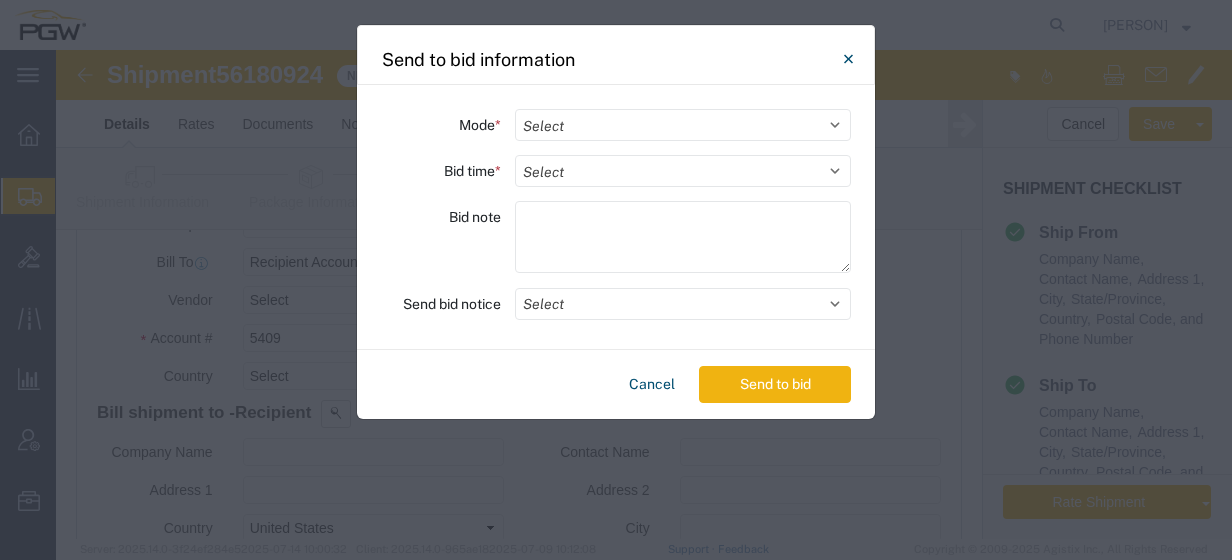 select on "TL" 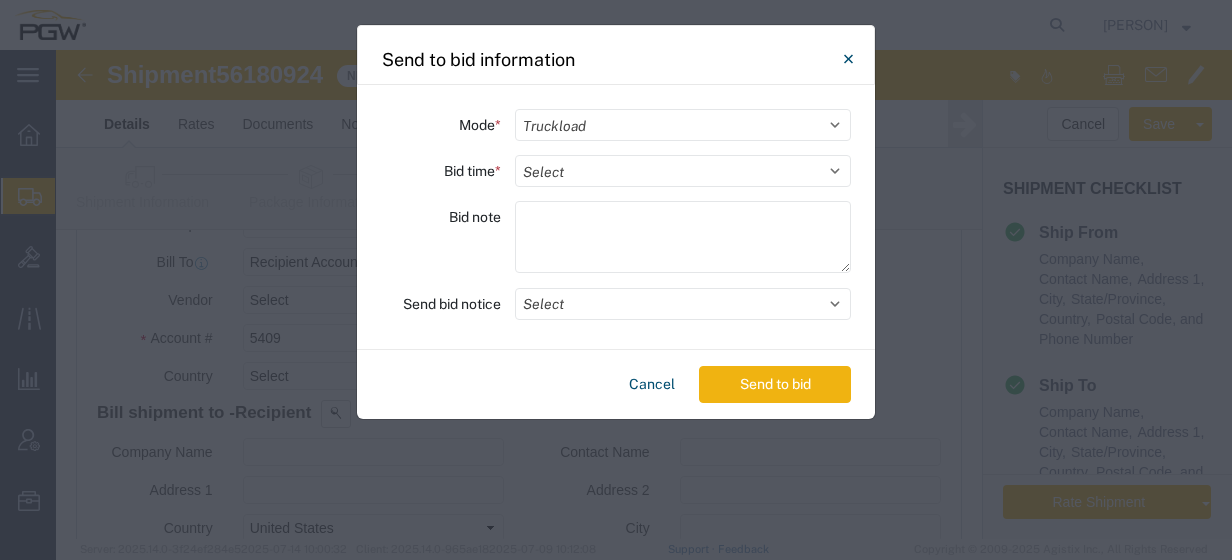 click on "Select Small Parcel Truckload Air Rail Less than Truckload Ocean Freight Multi-Leg" 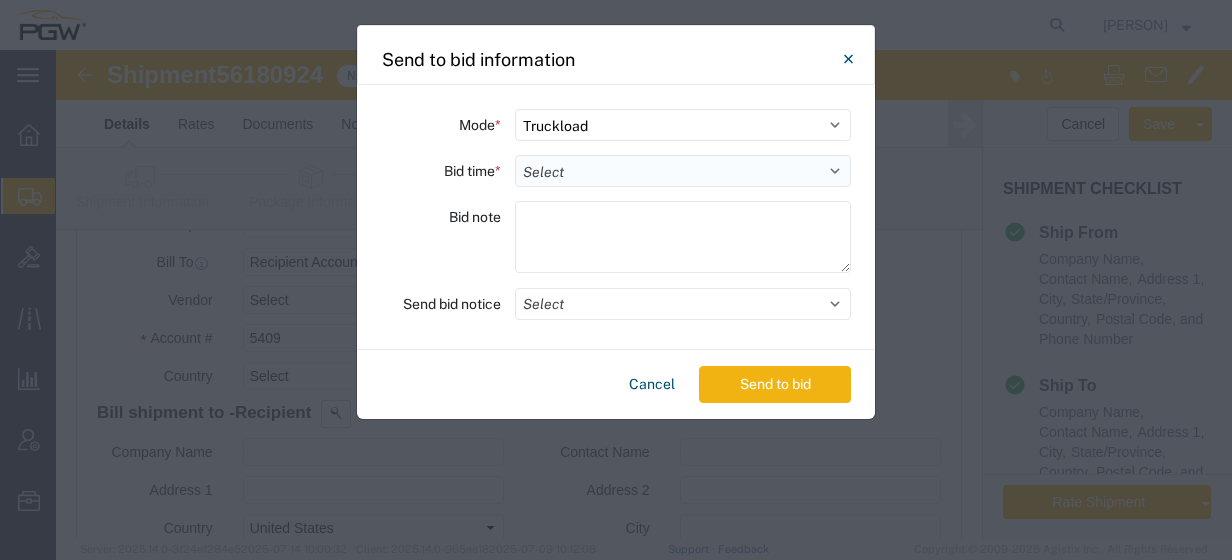 click on "Select 30 Min (Rush) 1 Hour (Rush) 2 Hours (Rush) 4 Hours (Rush) 8 Hours (Rush) 12 Hours (Rush) 16 Hours (Rush) 20 Hours (Rush) 24 Hours (Standard) 28 Hours (Extended) 32 Hours (Extended) 36 Hours (Extended) 2 Days (Extended) 3 Days (Extended) 4 Days (Extended) 5 Days (Extended) 6 Days (Extended) 7 Days (Extended)" 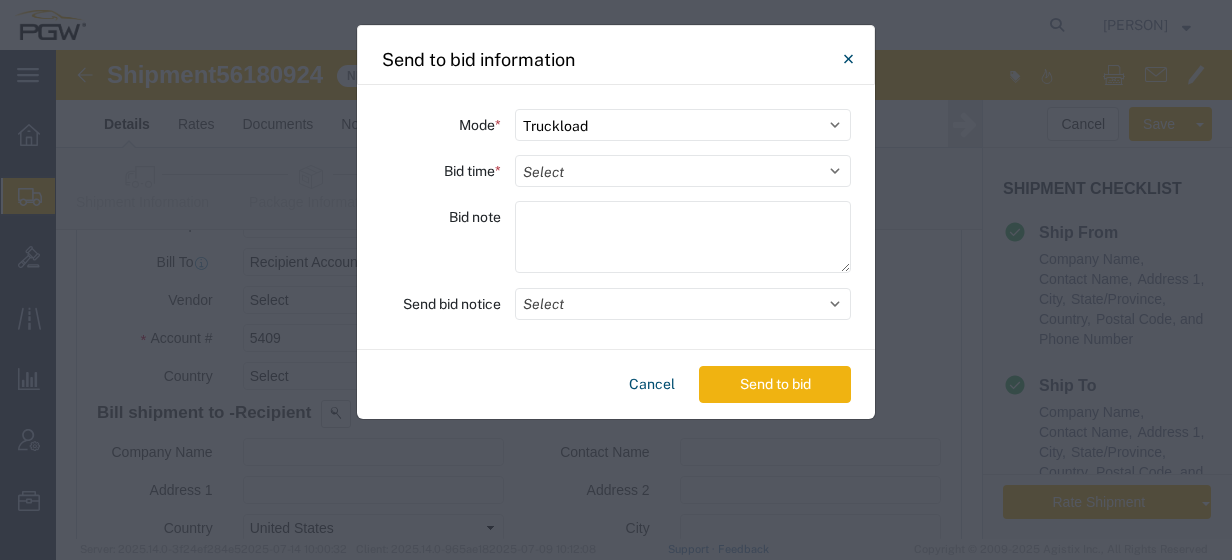 select on "24" 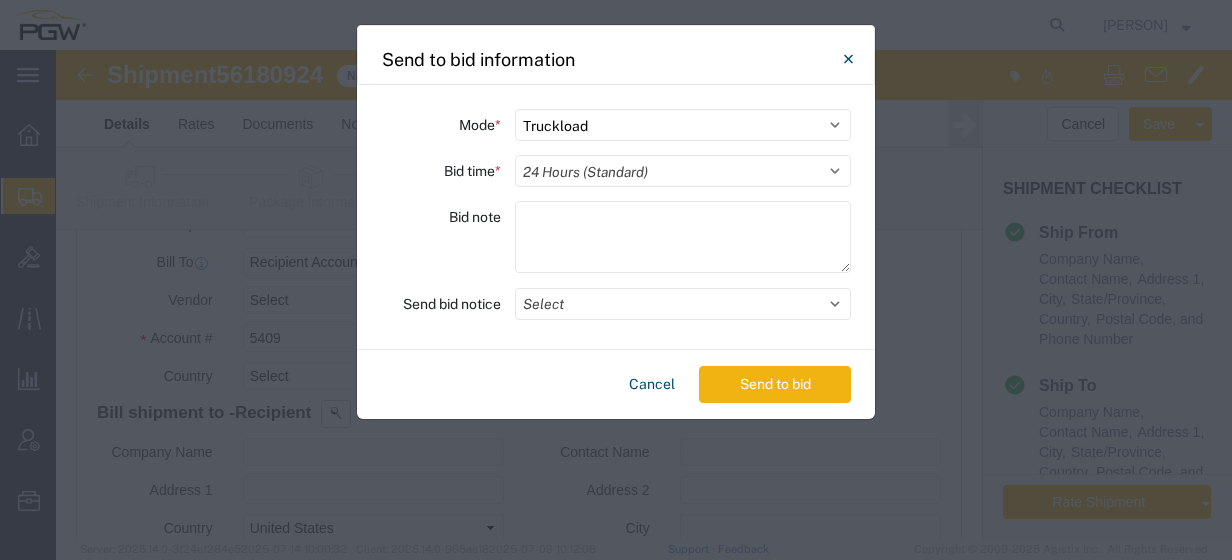 click on "Select 30 Min (Rush) 1 Hour (Rush) 2 Hours (Rush) 4 Hours (Rush) 8 Hours (Rush) 12 Hours (Rush) 16 Hours (Rush) 20 Hours (Rush) 24 Hours (Standard) 28 Hours (Extended) 32 Hours (Extended) 36 Hours (Extended) 2 Days (Extended) 3 Days (Extended) 4 Days (Extended) 5 Days (Extended) 6 Days (Extended) 7 Days (Extended)" 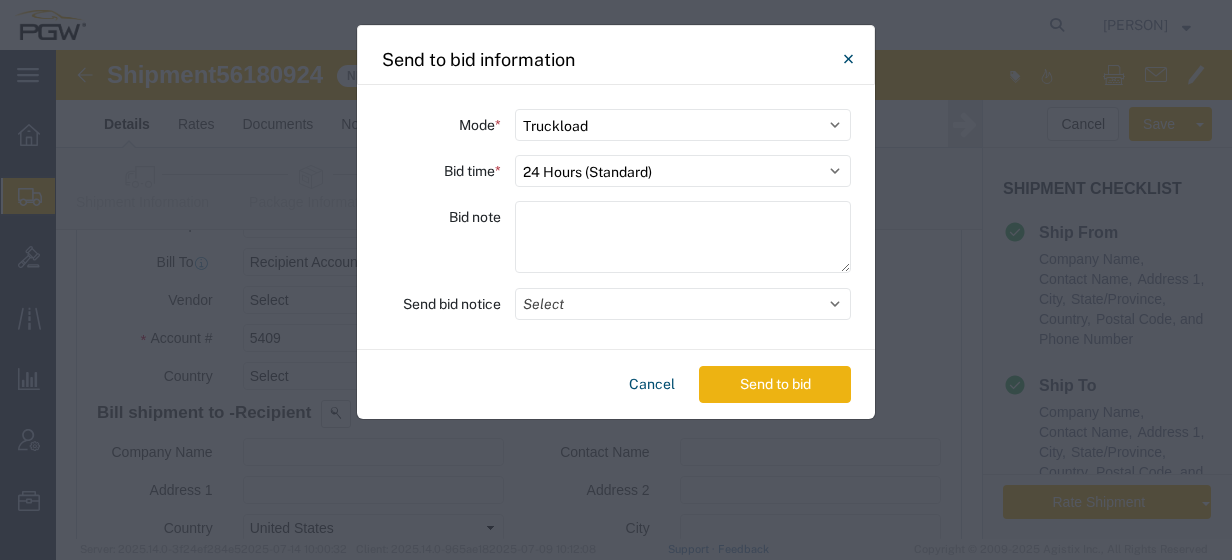 click on "Send to bid" 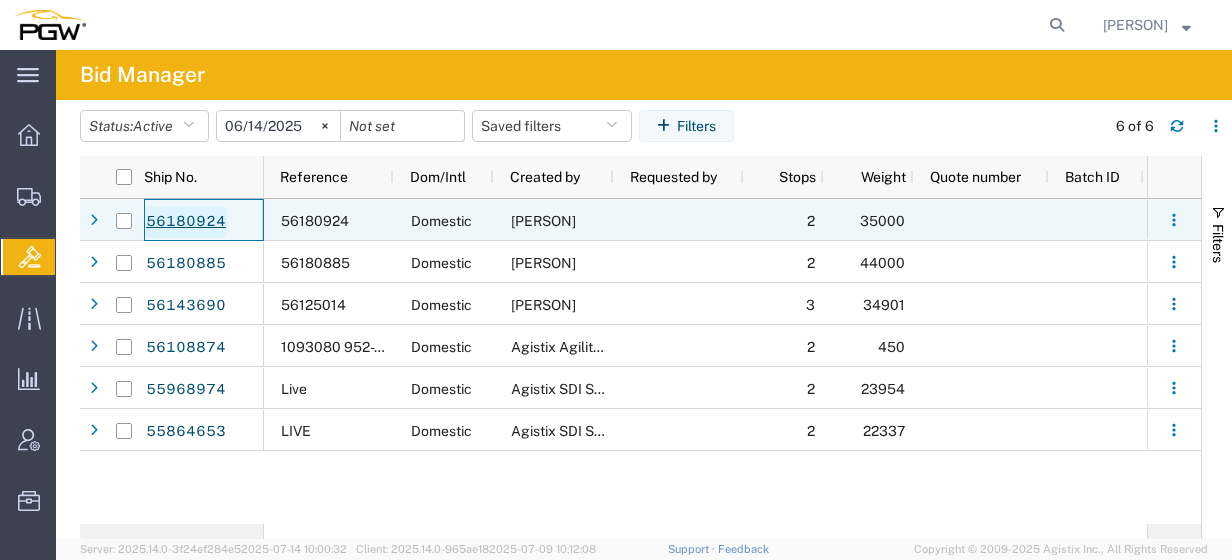 click on "56180924" 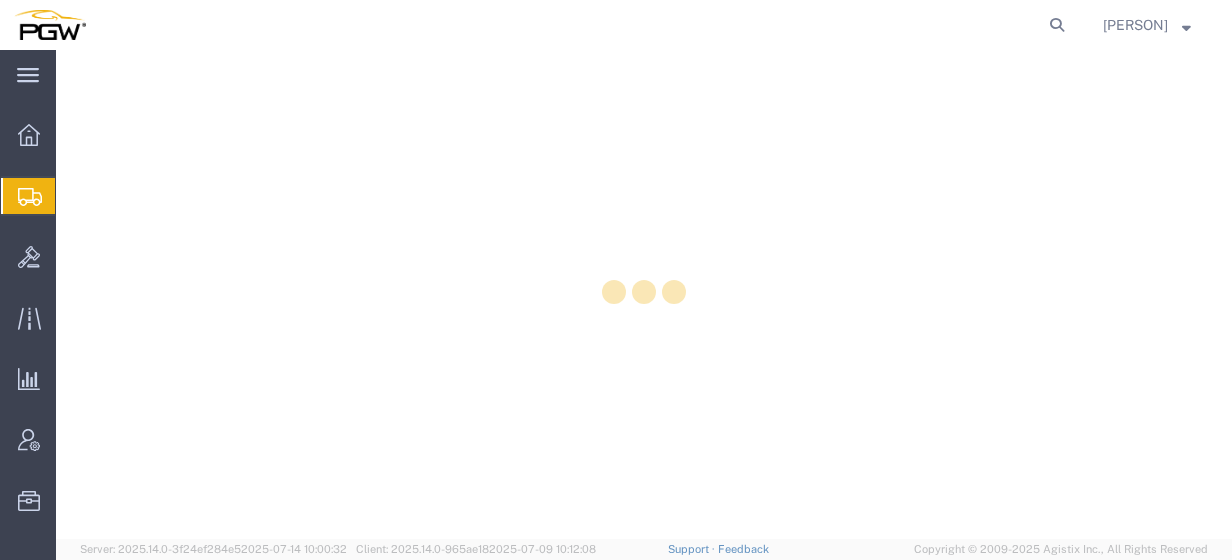 scroll, scrollTop: 0, scrollLeft: 0, axis: both 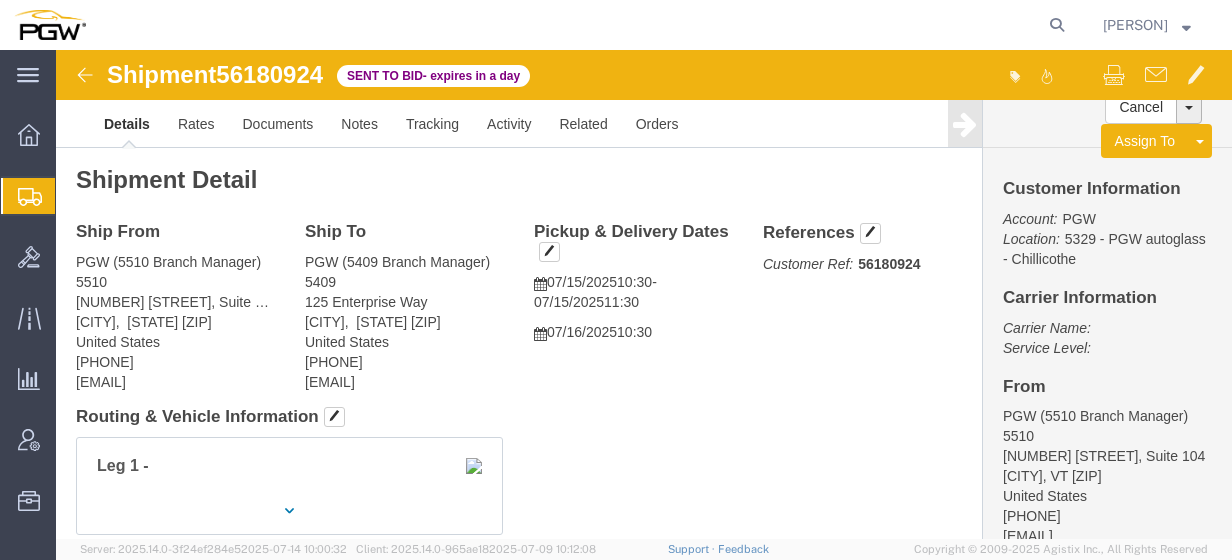 click on "56180924" 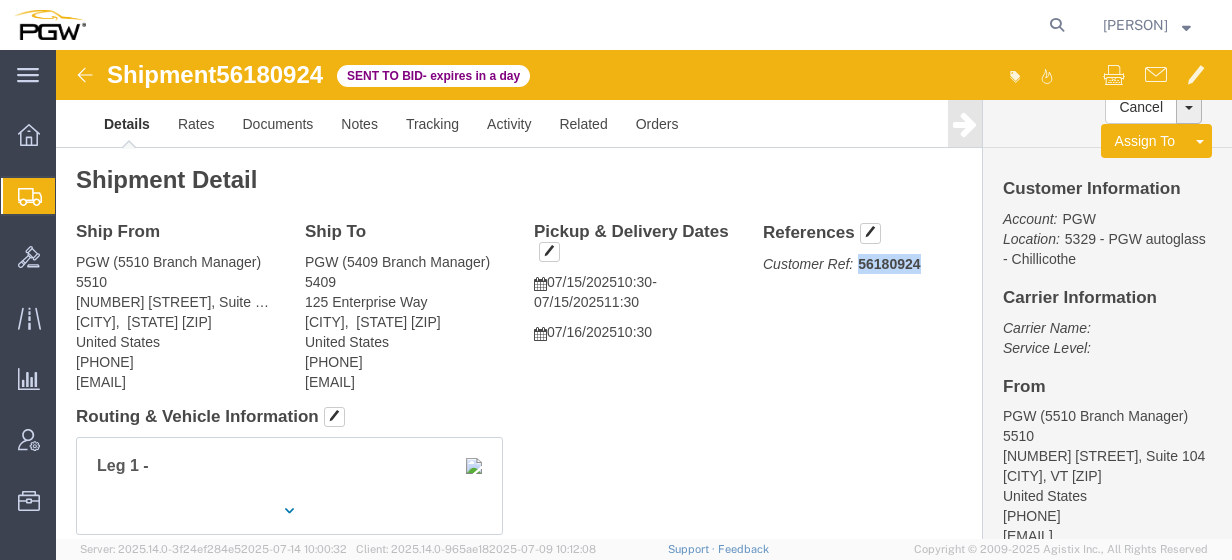 click on "56180924" 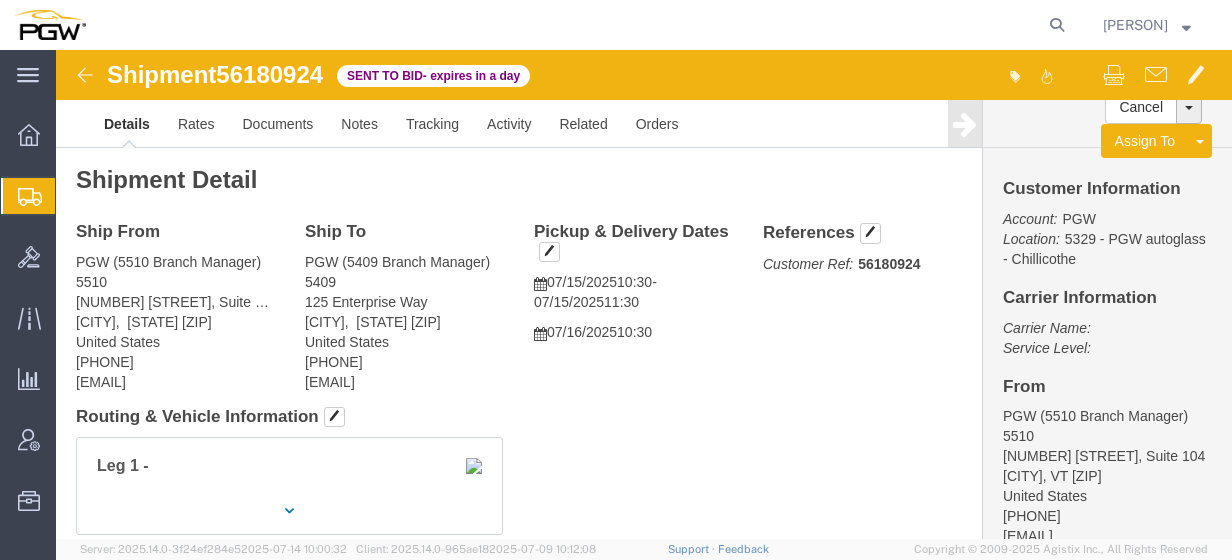 copy on "56180924" 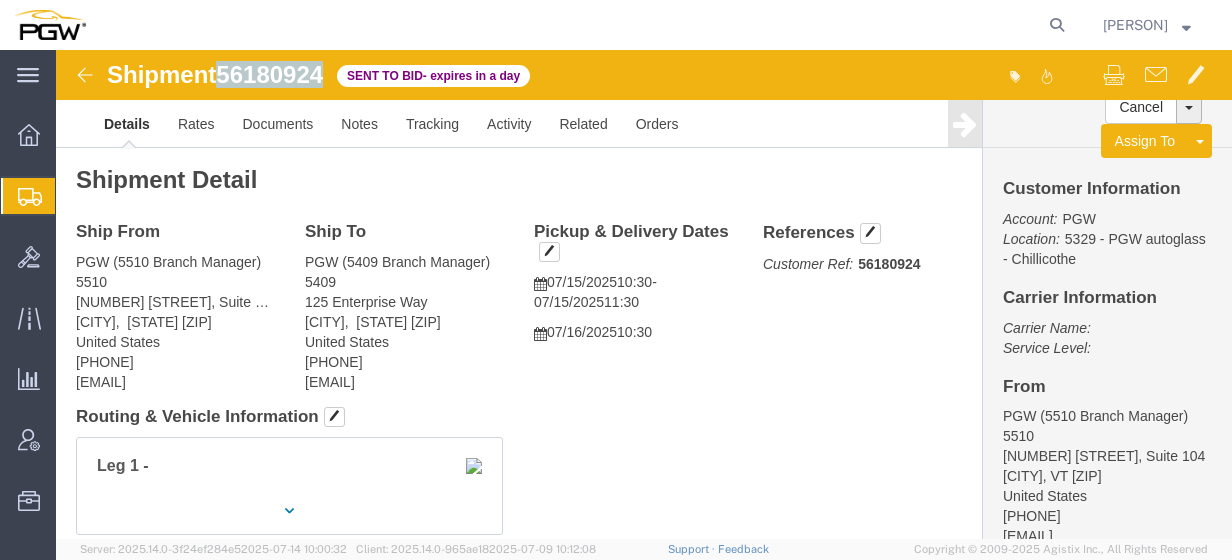 click on "56180924" 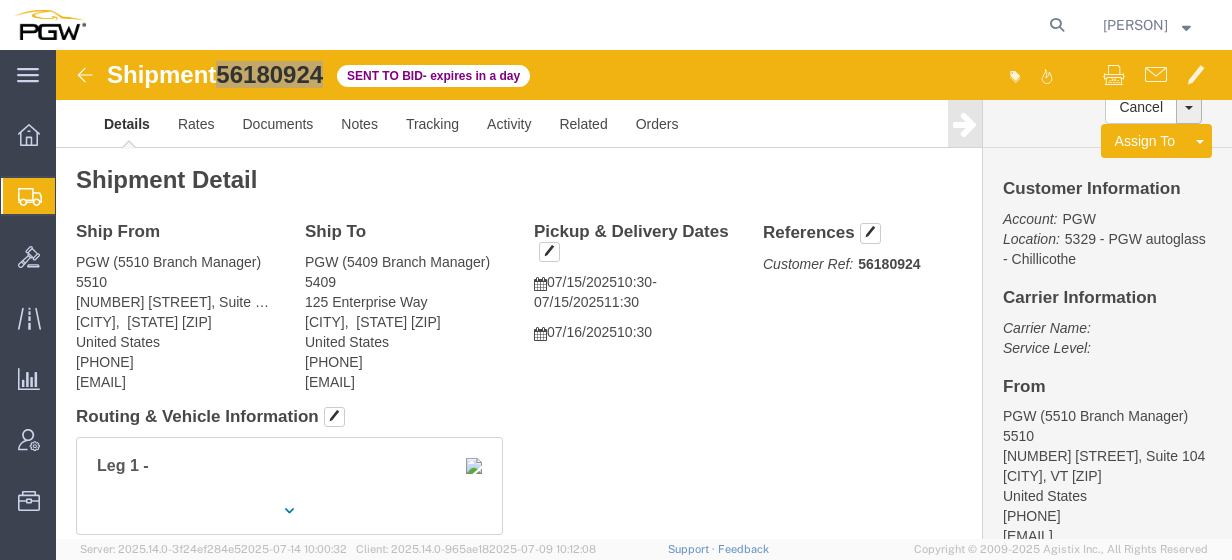 click on "Create from Template" 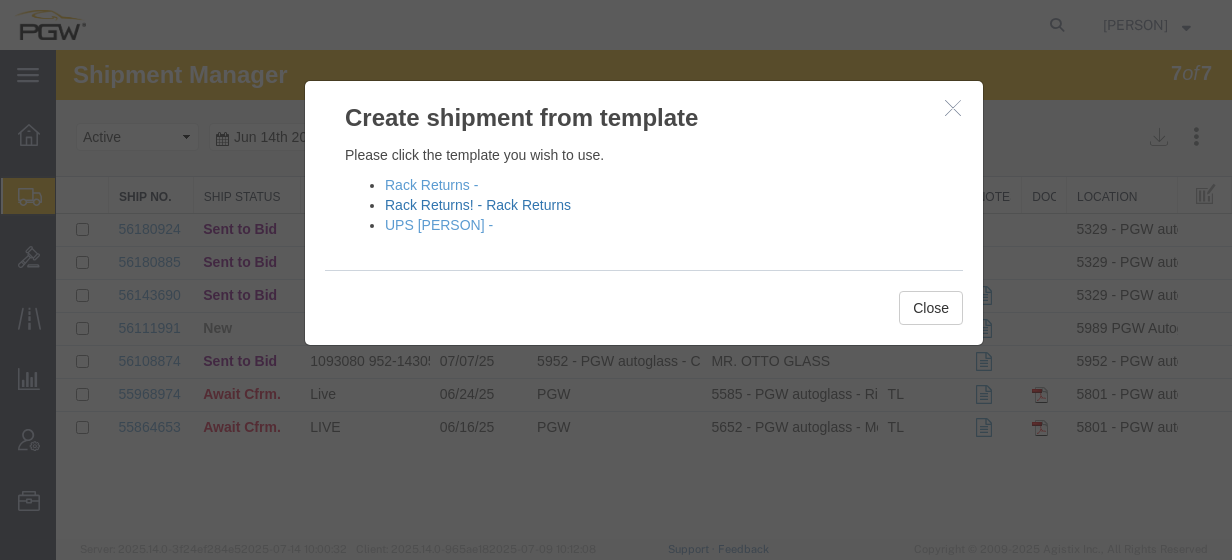 click on "Rack Returns! - Rack Returns" at bounding box center [478, 205] 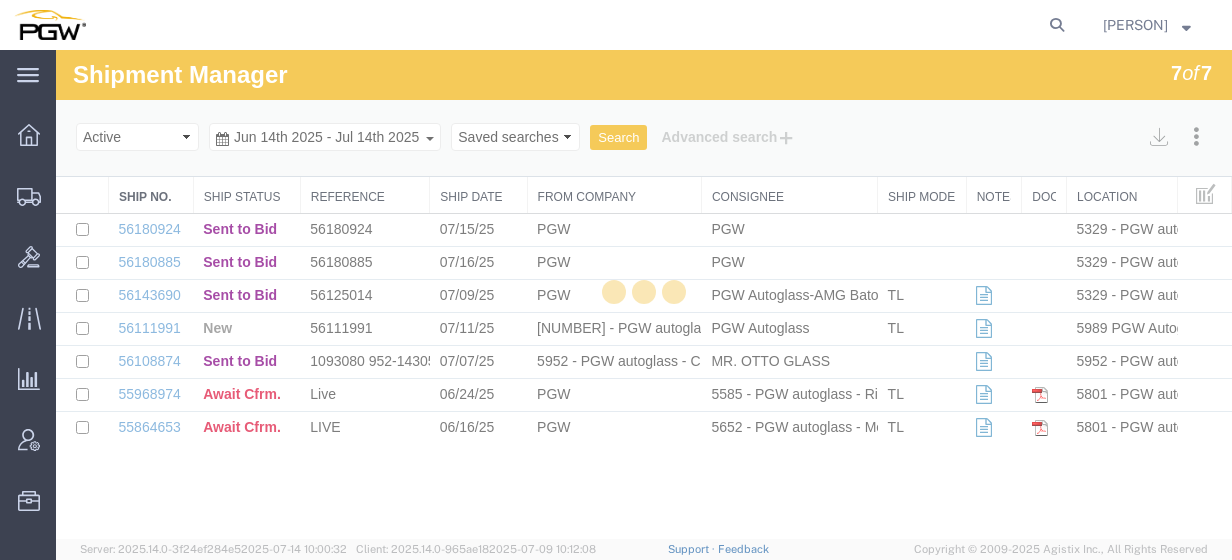 click 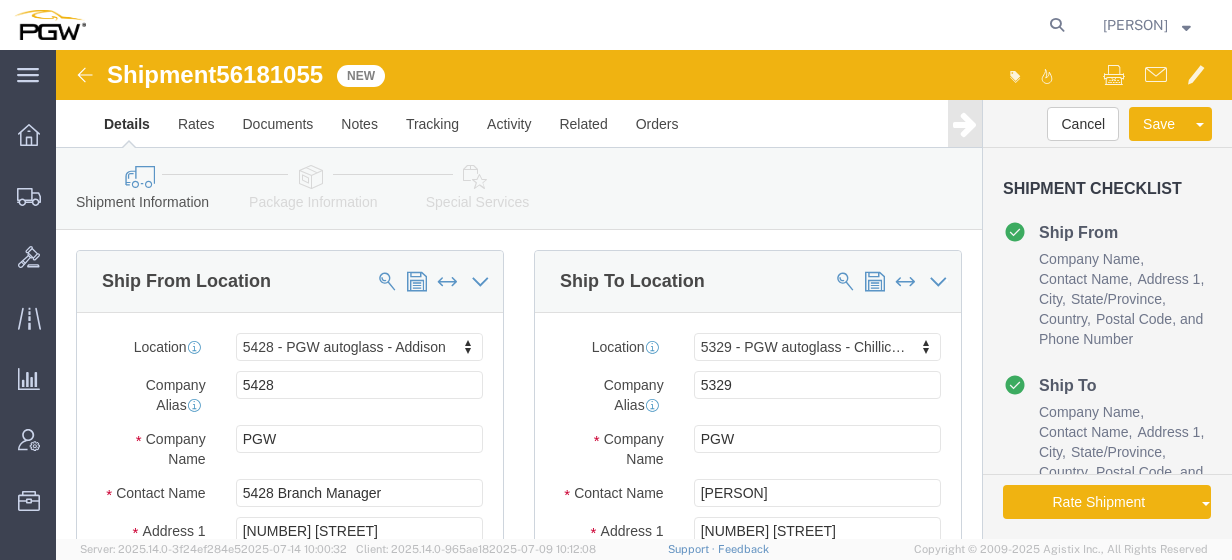 select on "28281" 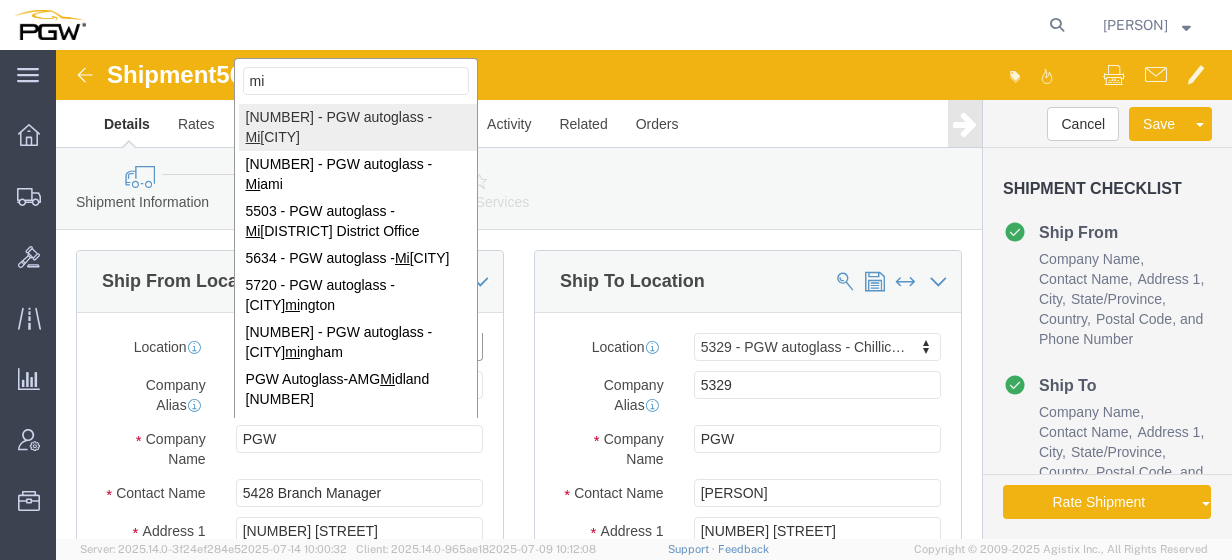 scroll, scrollTop: 0, scrollLeft: 0, axis: both 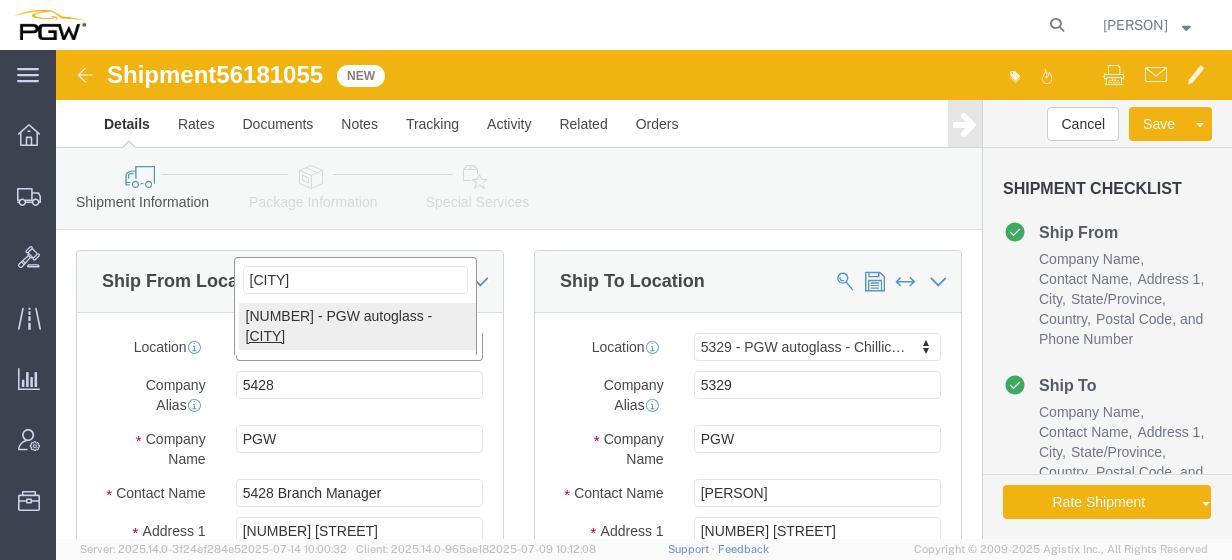 type on "[CITY]" 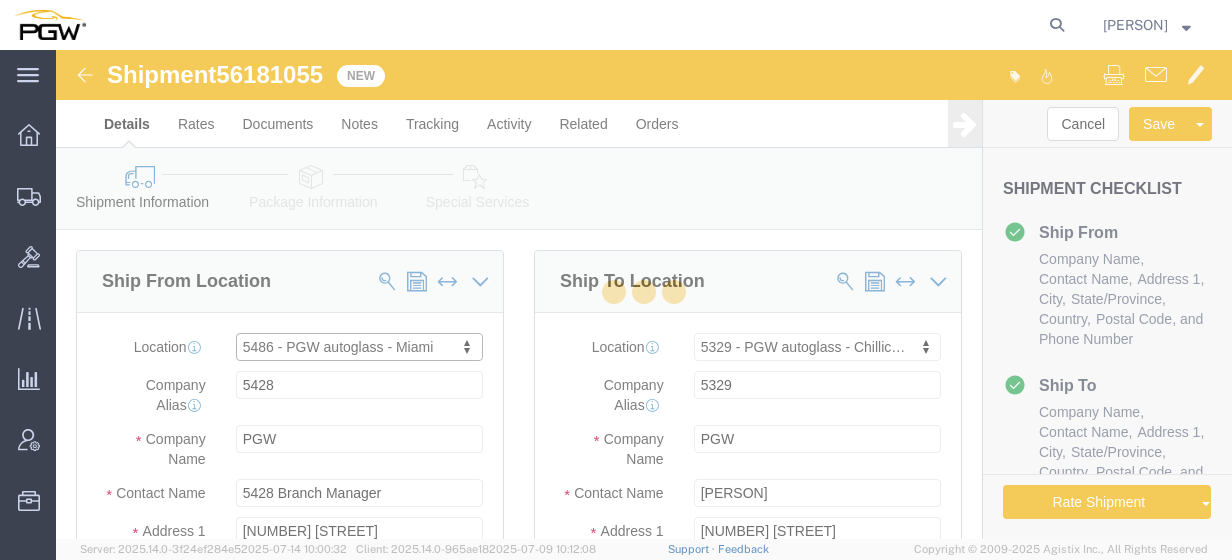 type on "5486" 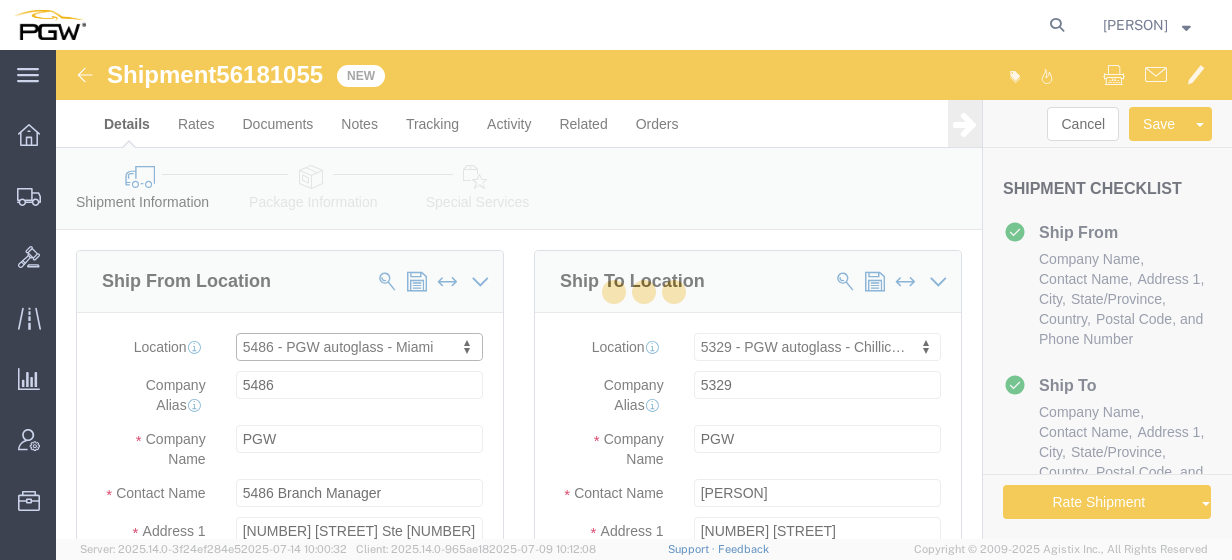 type on "33122" 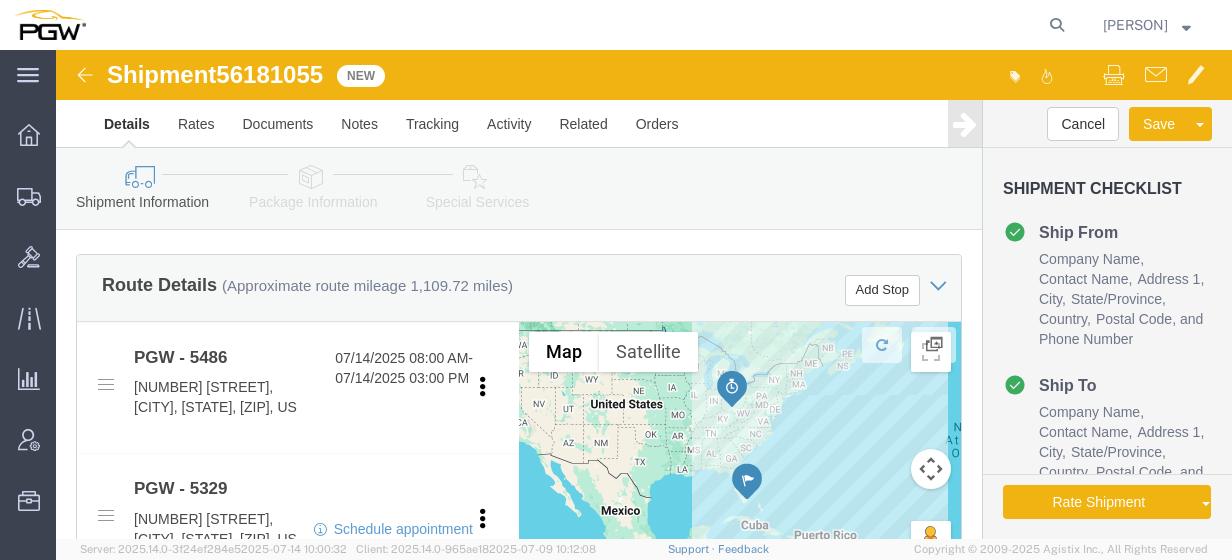 scroll, scrollTop: 686, scrollLeft: 0, axis: vertical 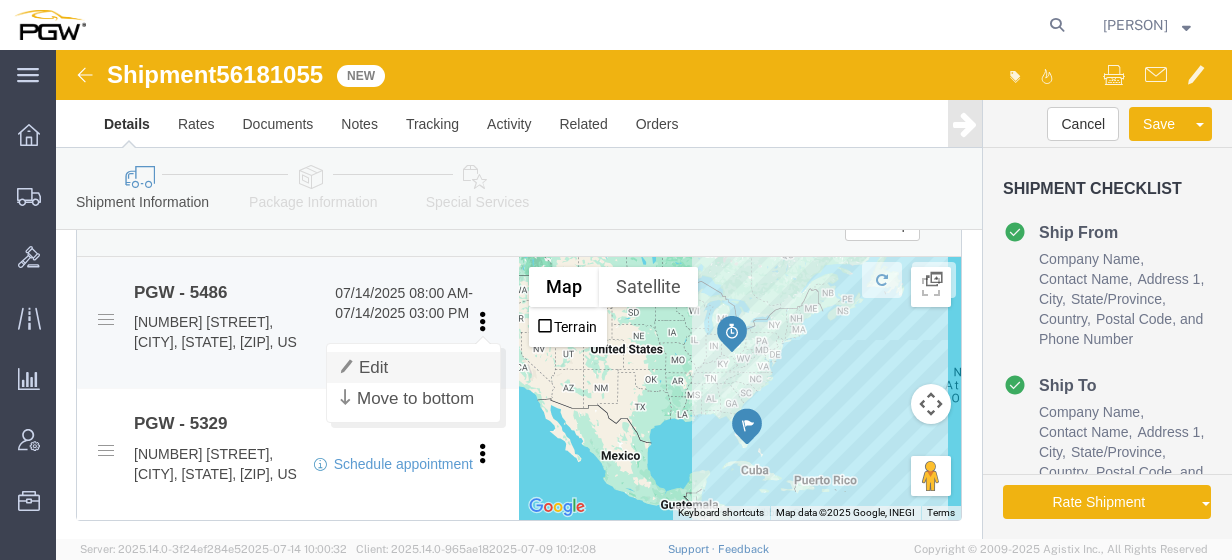 click on "Edit" 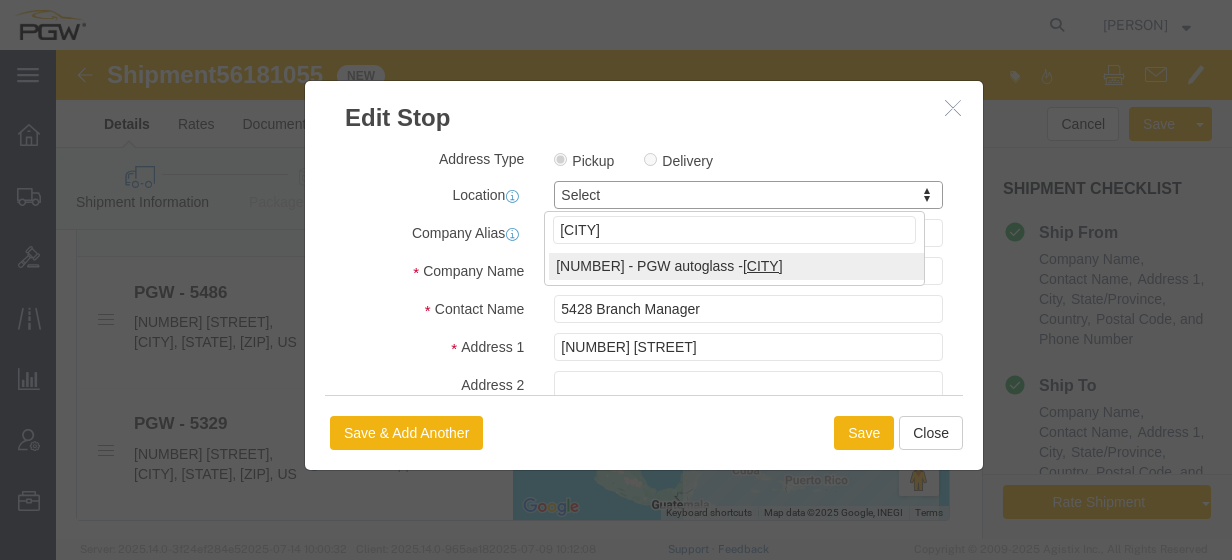 type on "[CITY]" 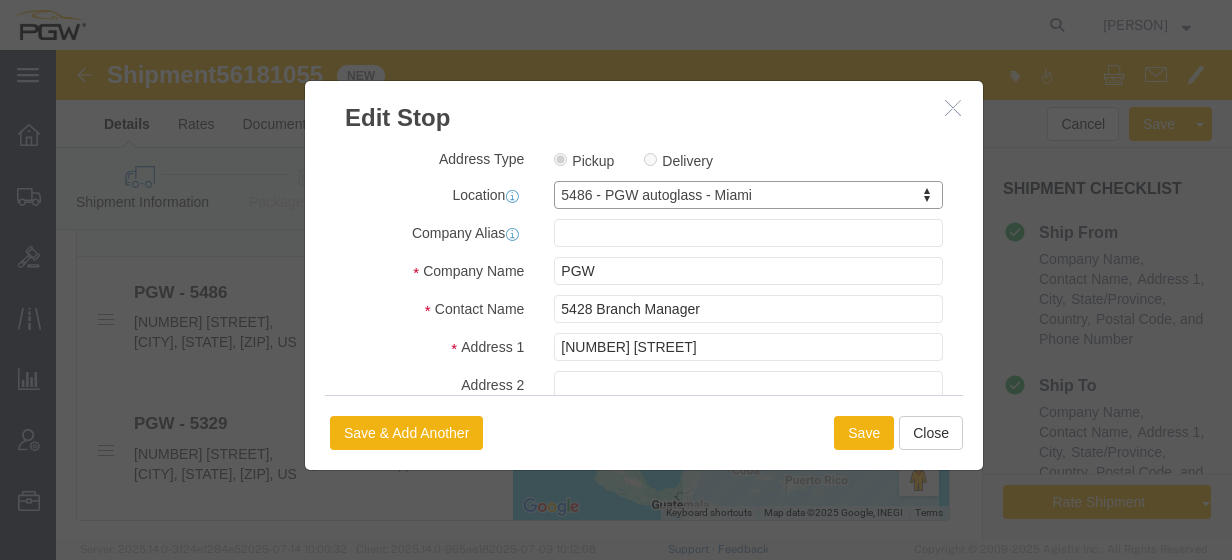 type on "5486" 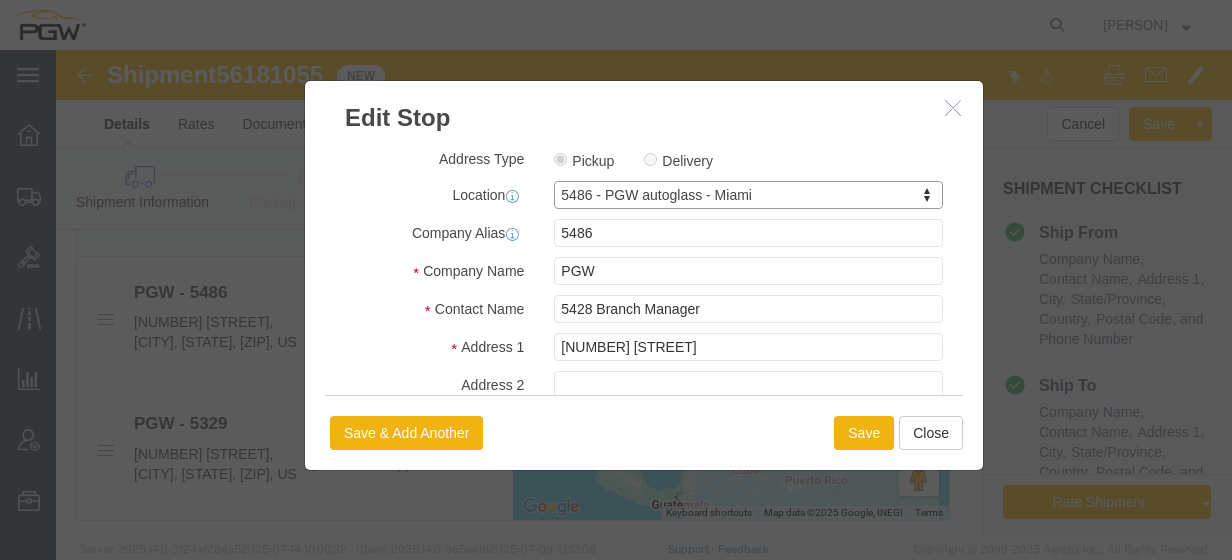 type on "5486 Branch Manager" 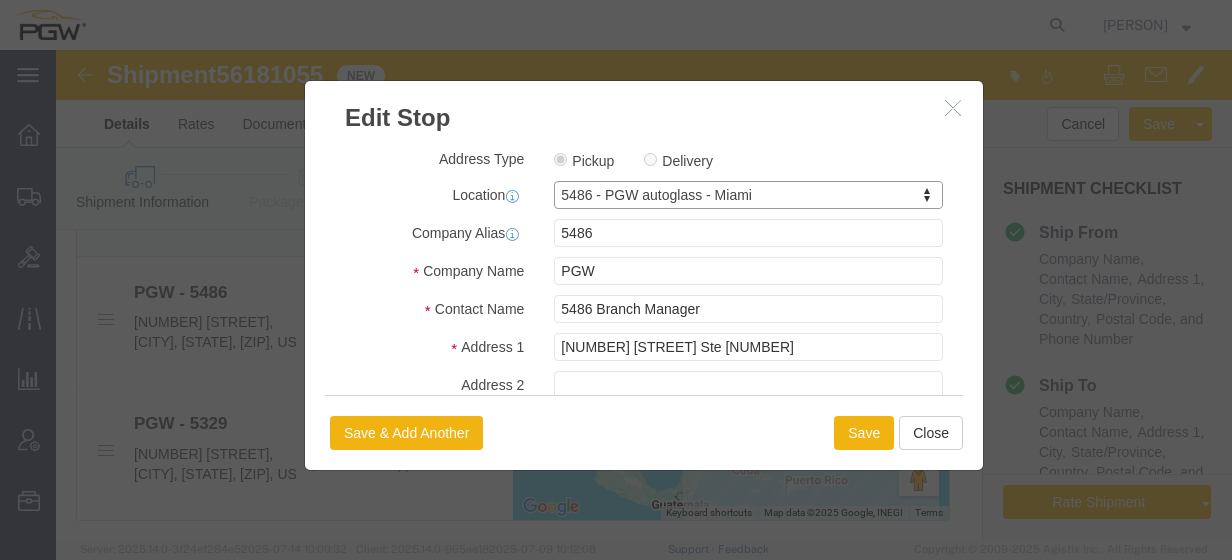 select on "FL" 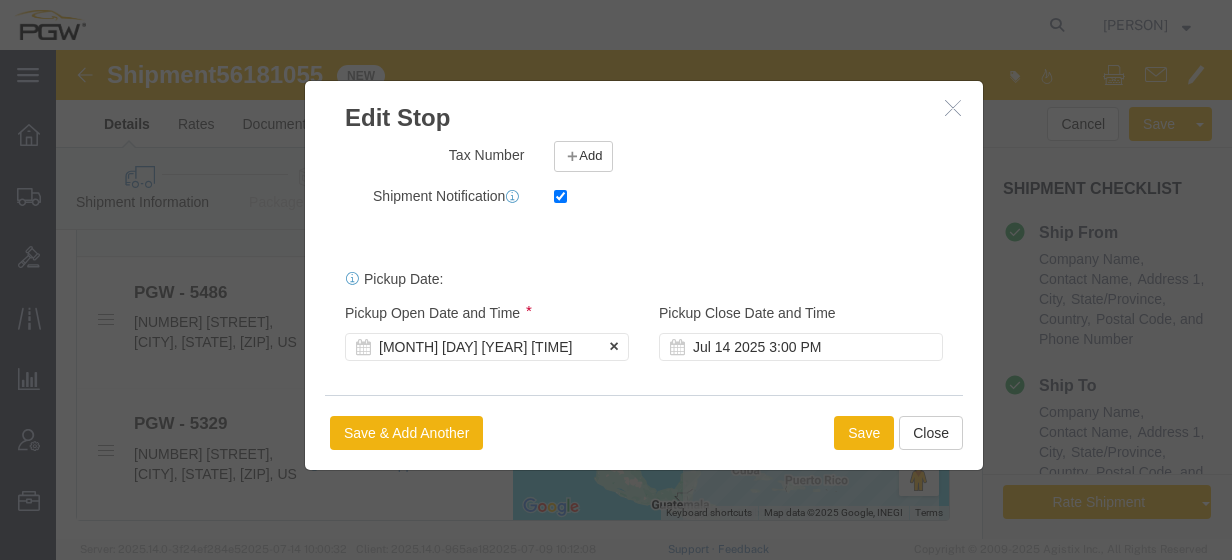click on "[MONTH] [DAY] [YEAR] [TIME]" 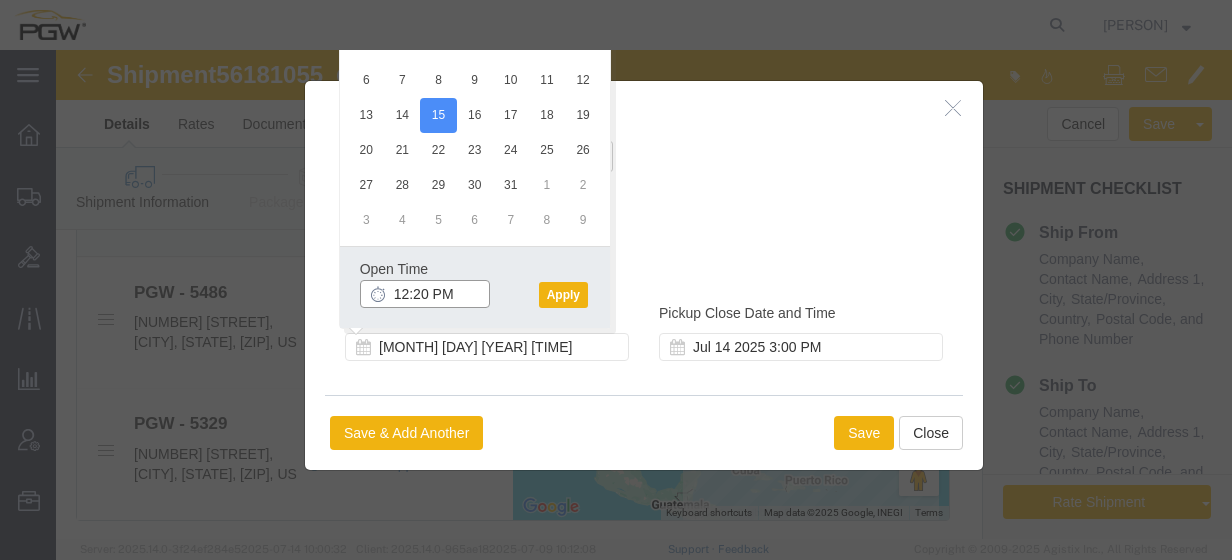 click on "12:20 PM" 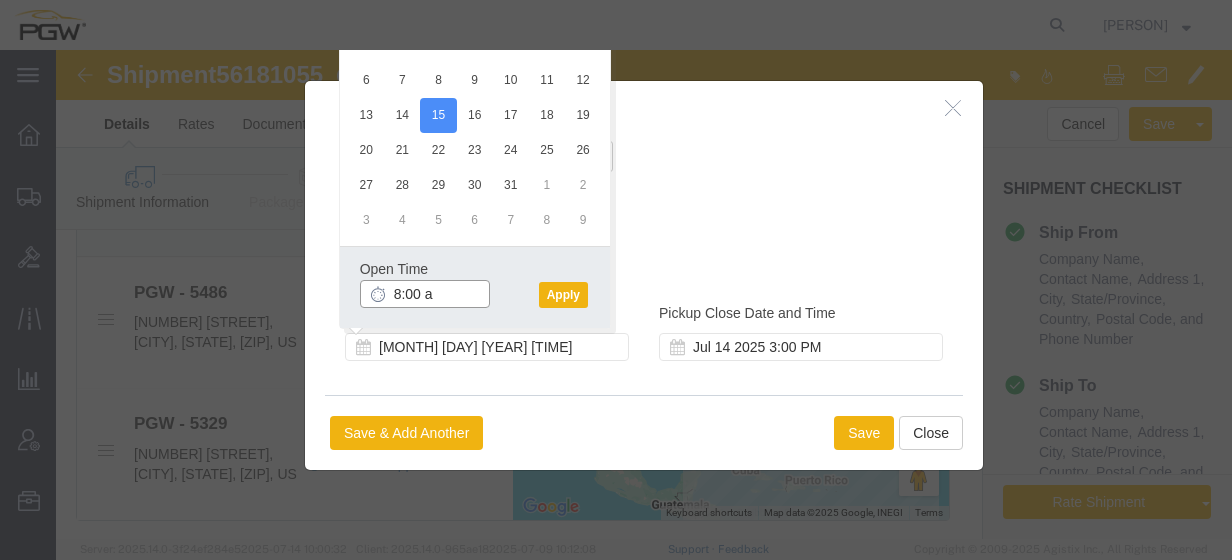 type on "8:00 am" 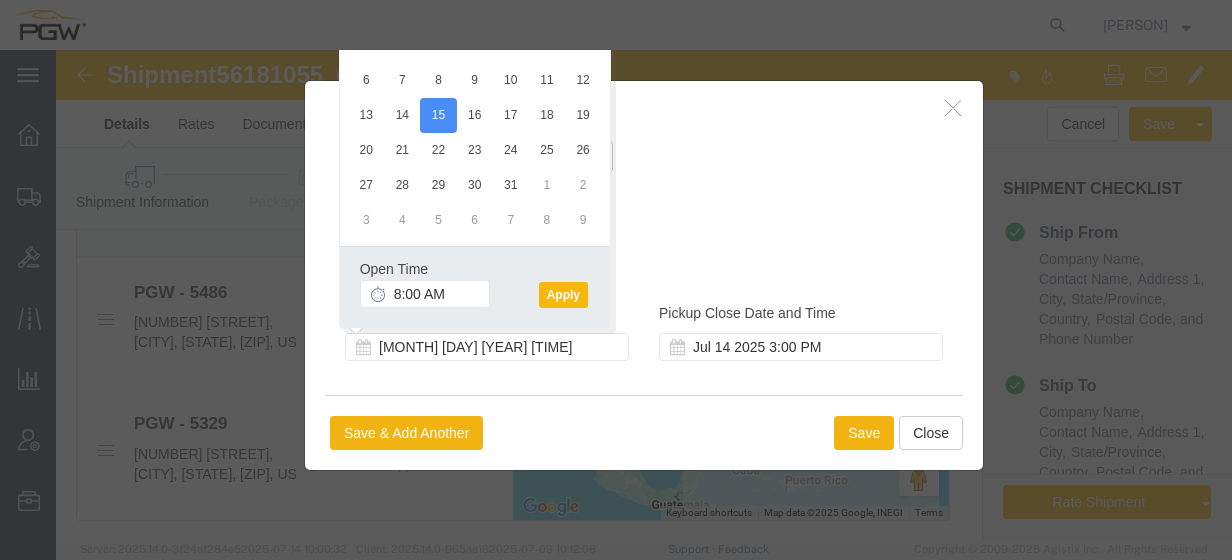 click on "Apply" 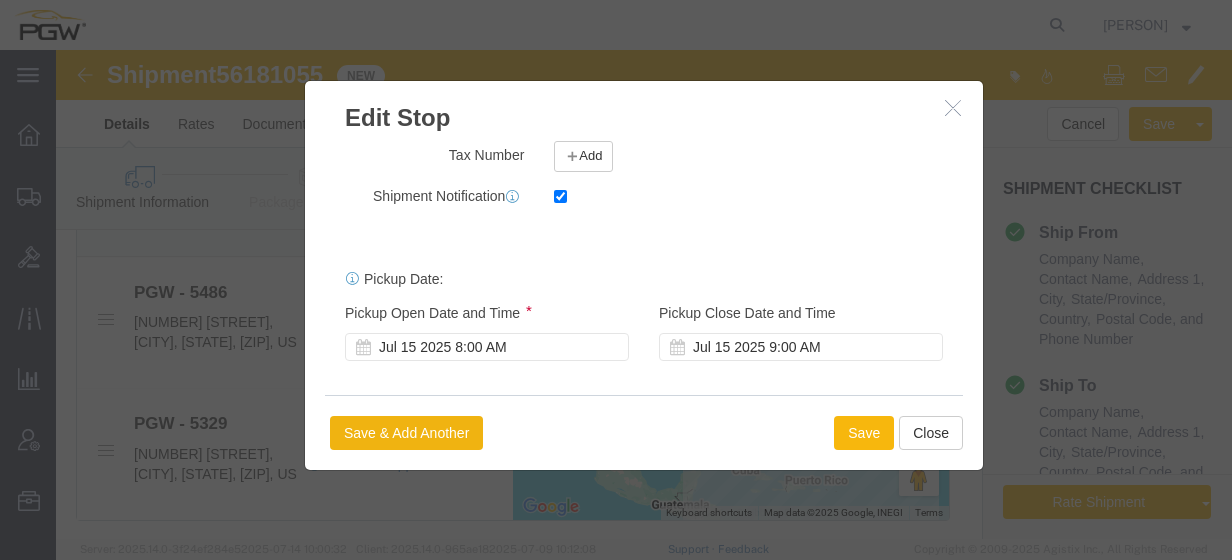 click on "Save" 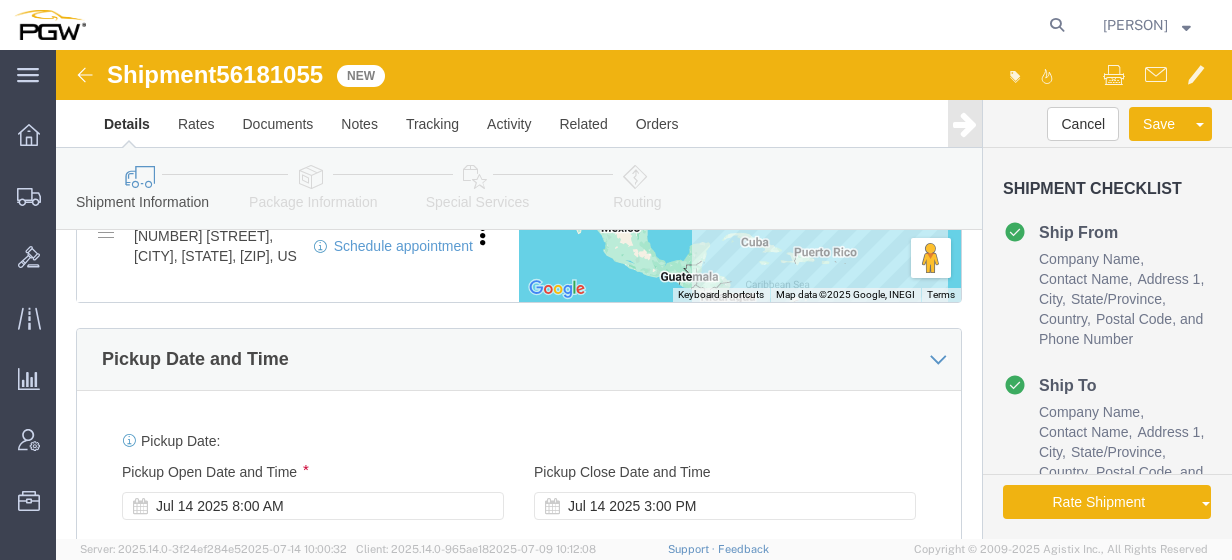 scroll, scrollTop: 1126, scrollLeft: 0, axis: vertical 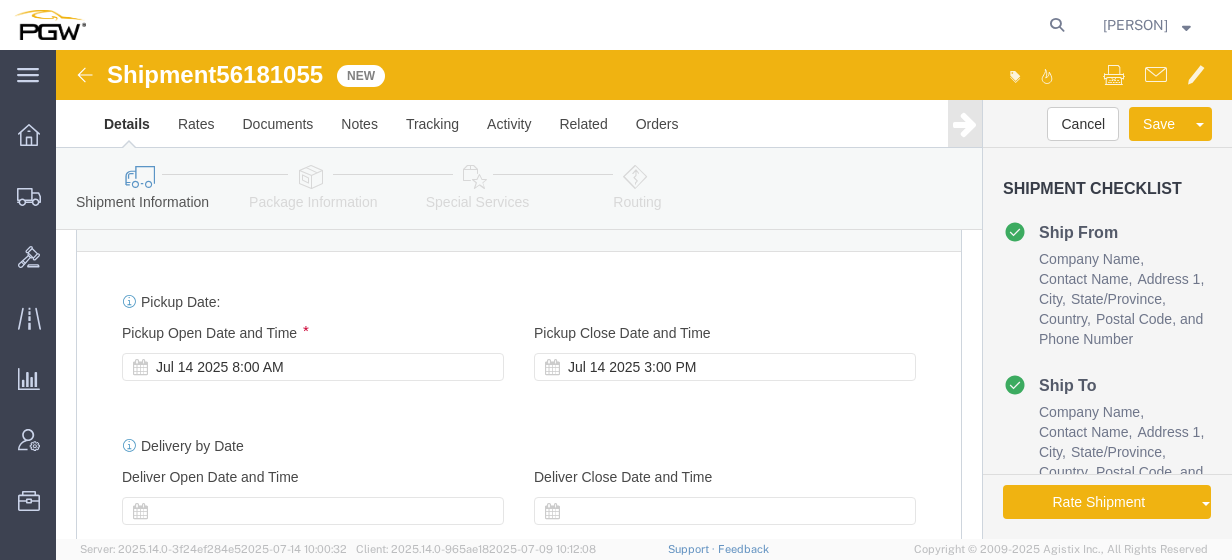 click on "Jul 14 2025 8:00 AM" 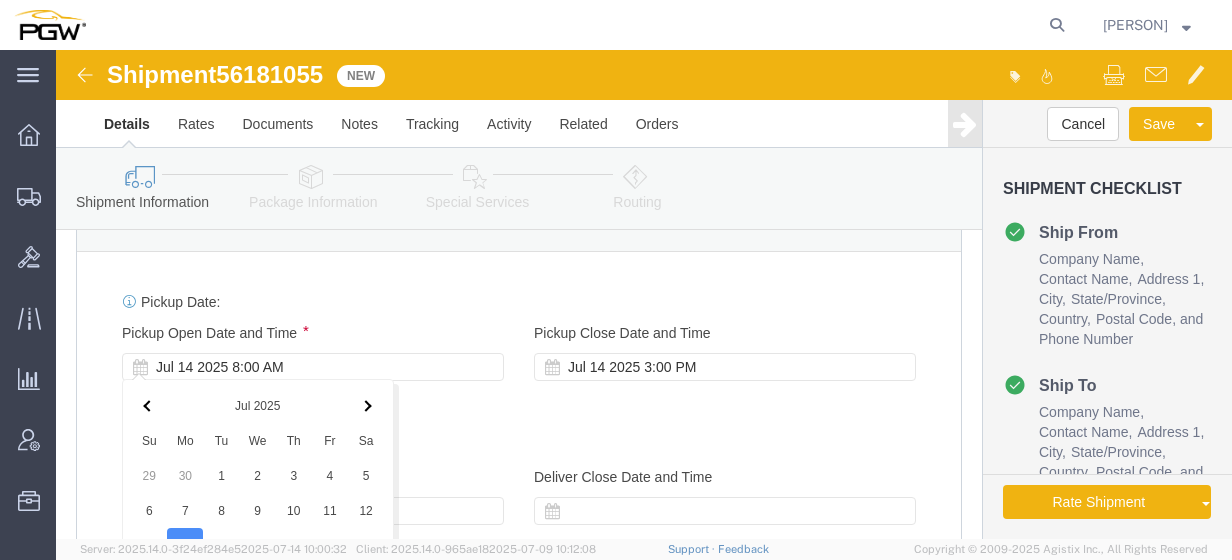 scroll, scrollTop: 1552, scrollLeft: 0, axis: vertical 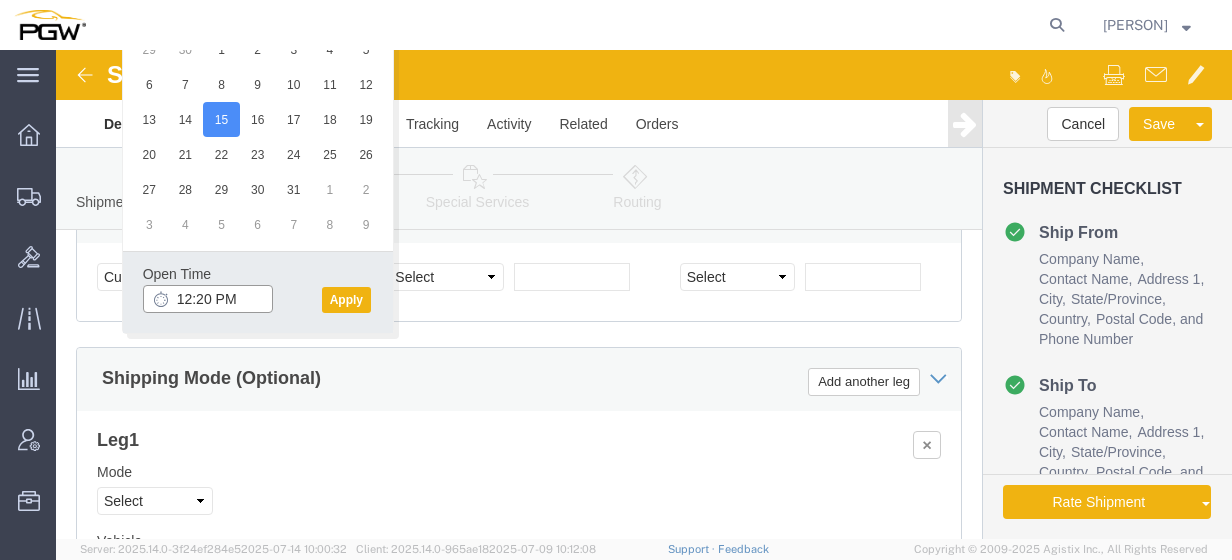 click on "12:20 PM" 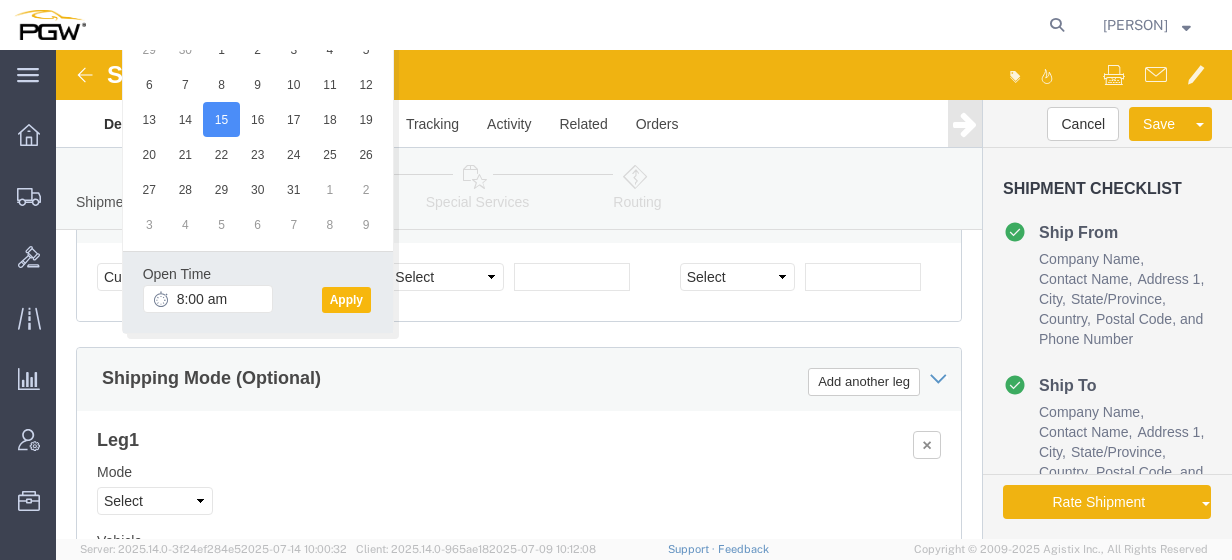 type on "8:00 AM" 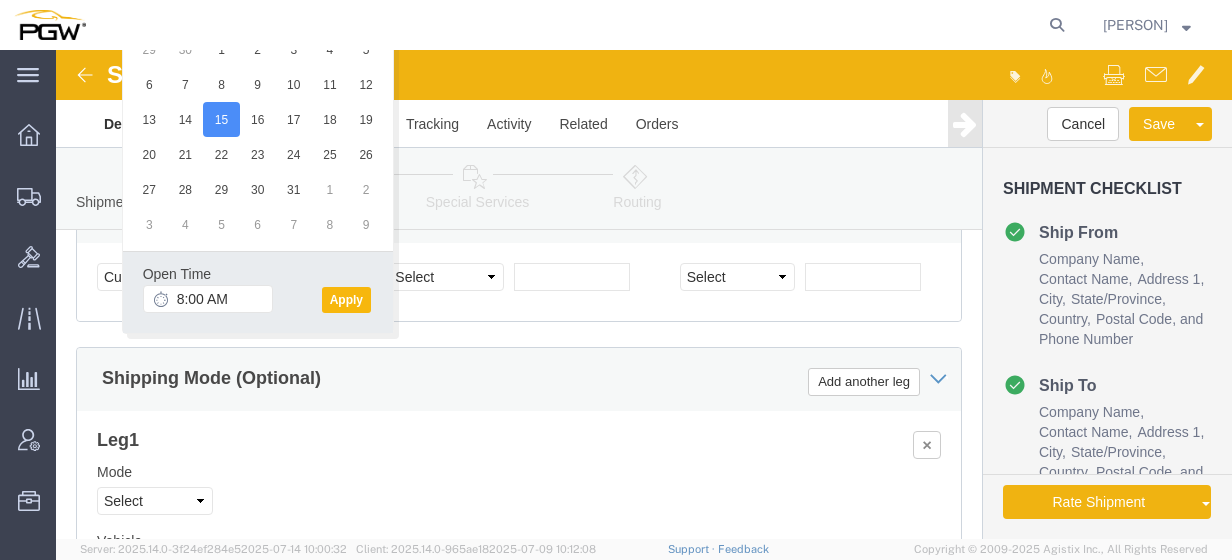 click on "Apply" 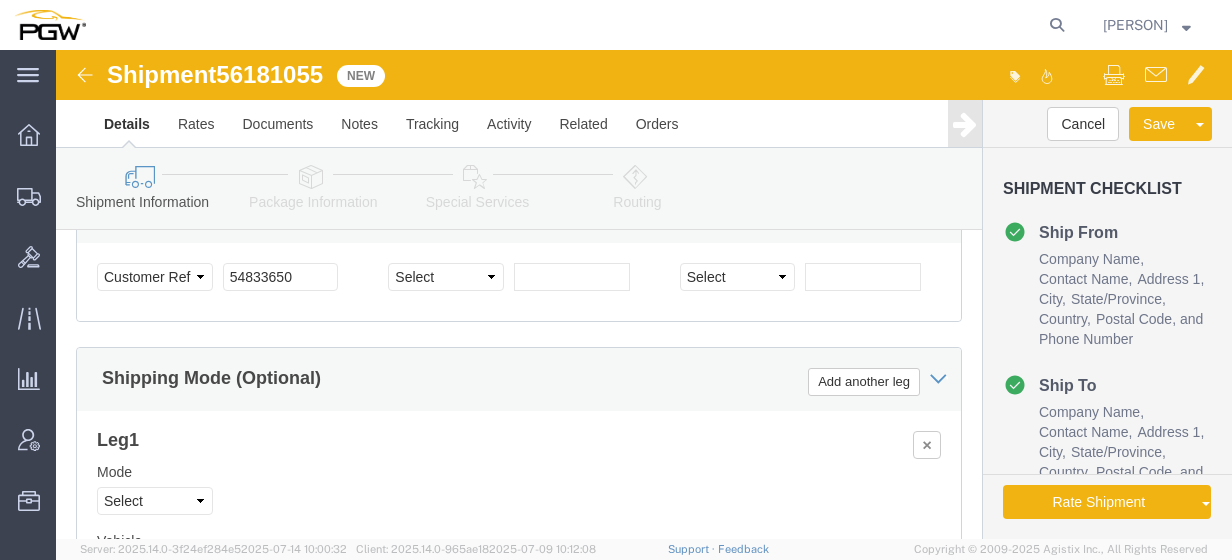 click on "56181055" 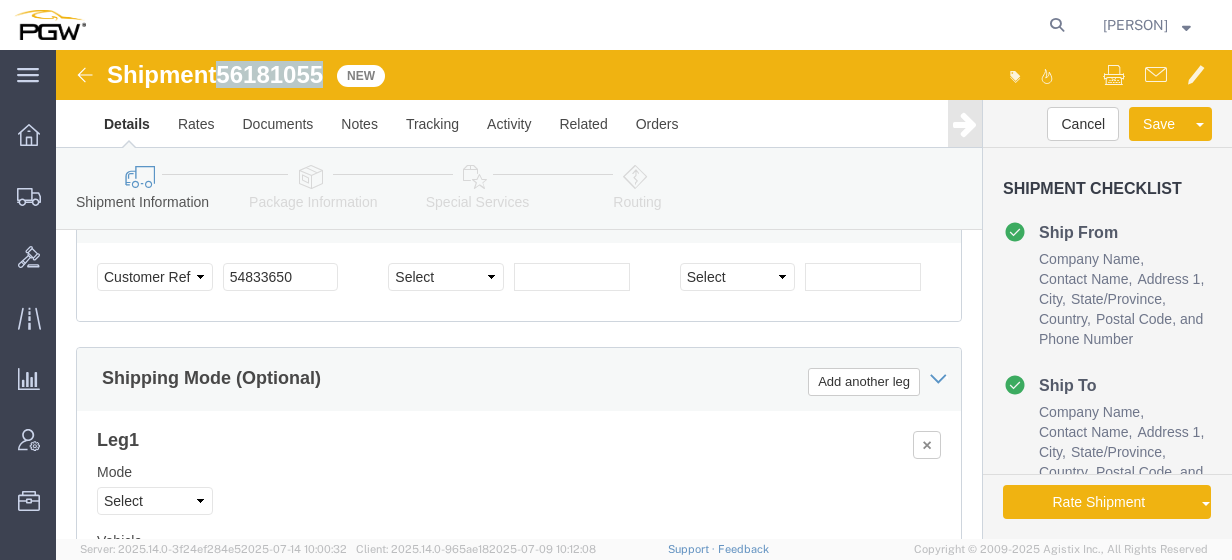 click on "56181055" 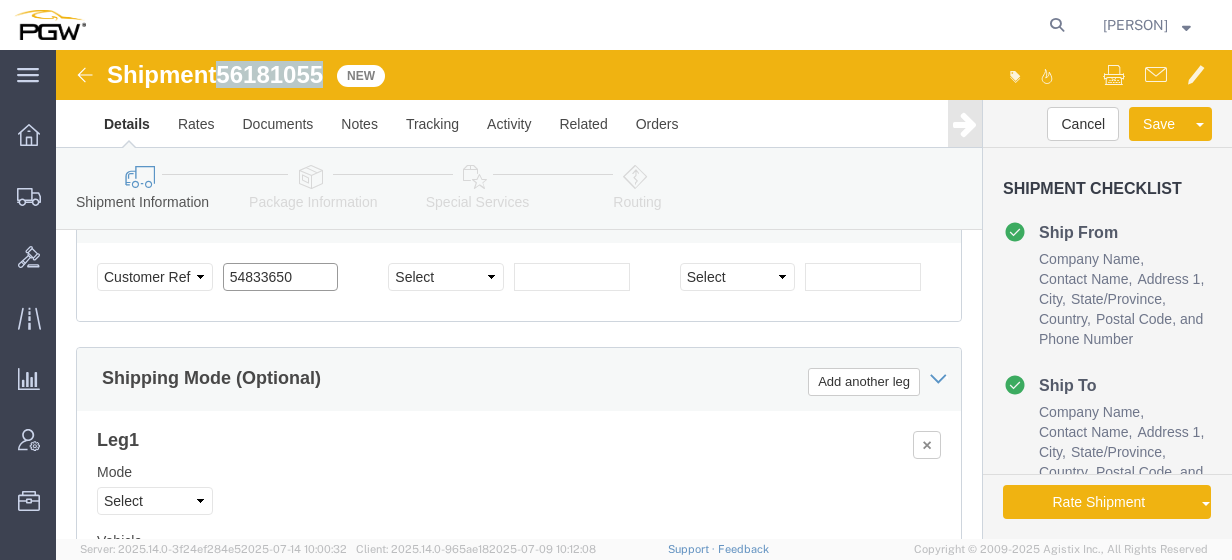click on "54833650" 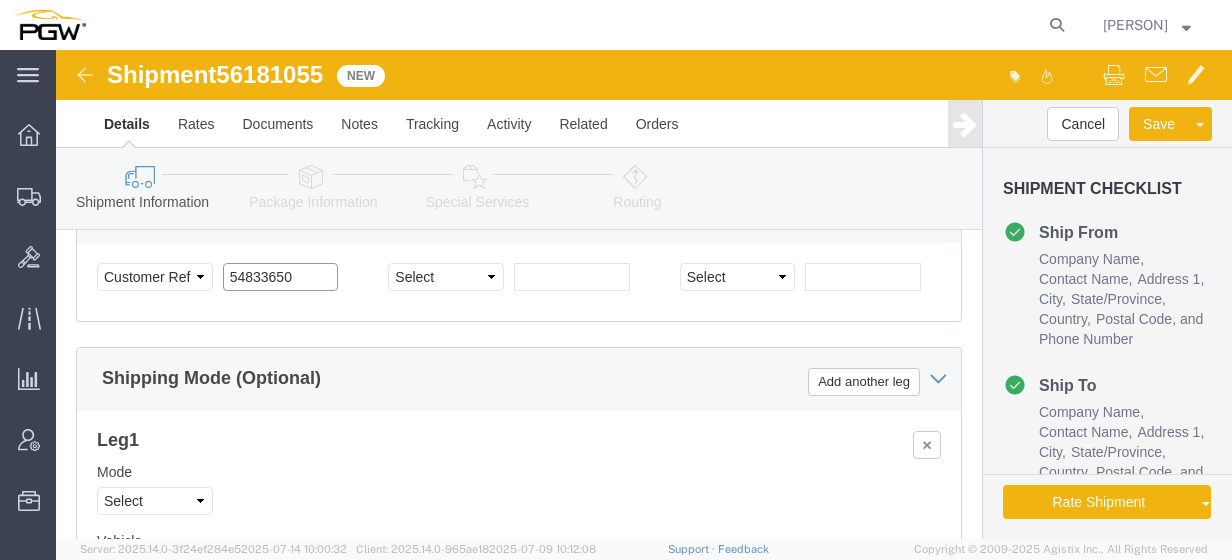 drag, startPoint x: 261, startPoint y: 216, endPoint x: 101, endPoint y: 208, distance: 160.19987 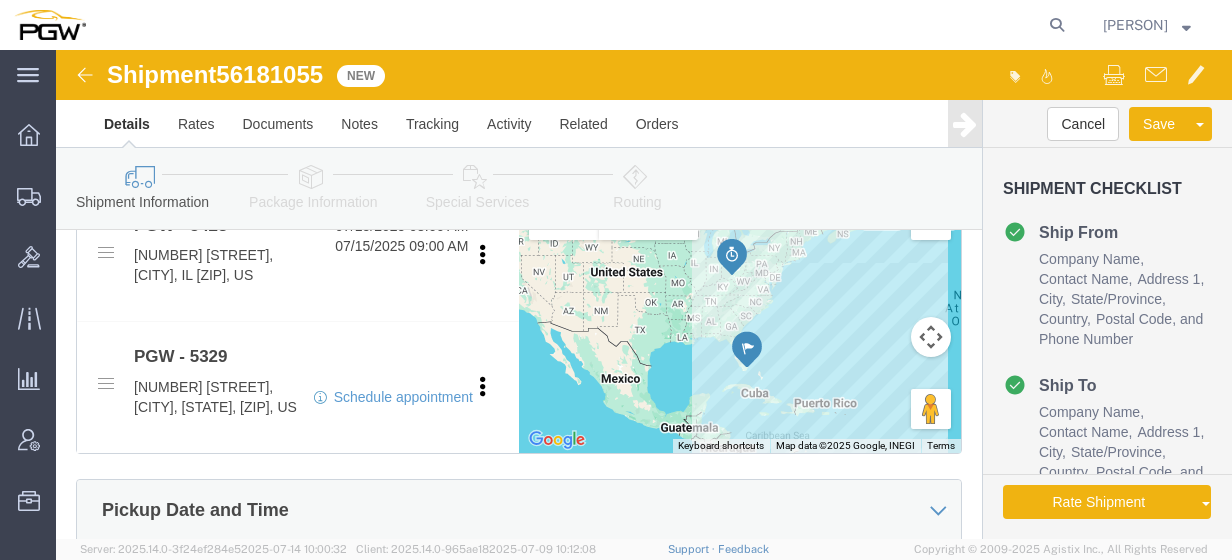 scroll, scrollTop: 827, scrollLeft: 0, axis: vertical 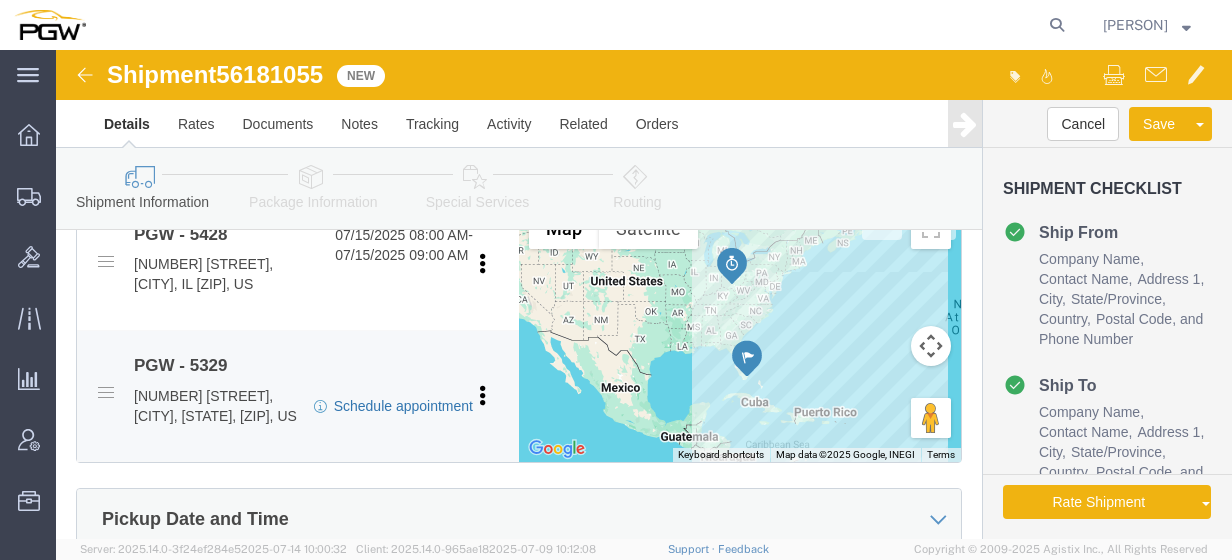 type on "56181055" 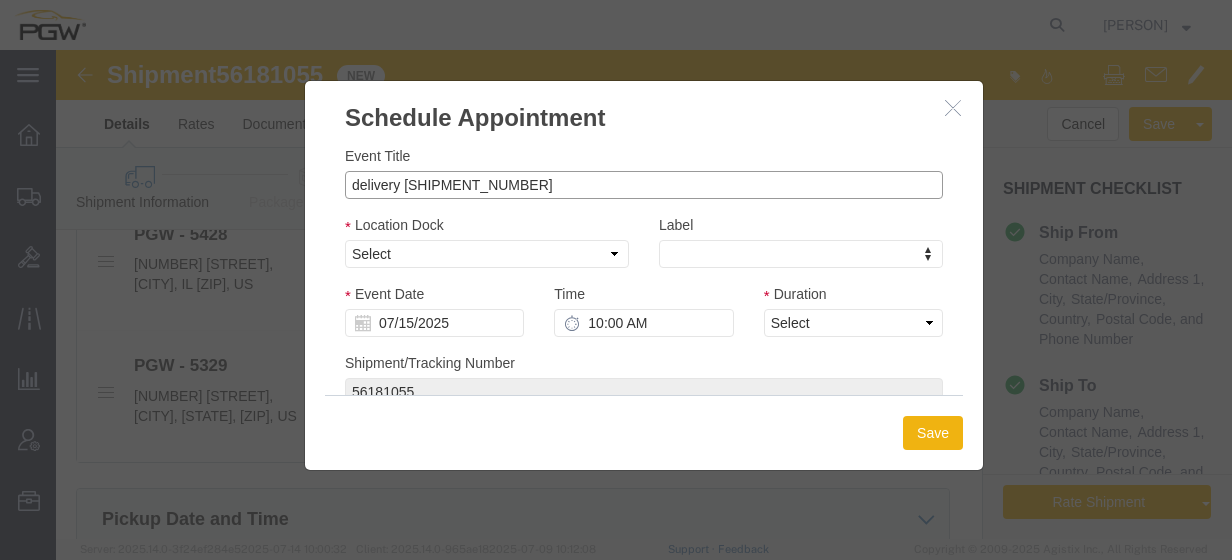drag, startPoint x: 344, startPoint y: 127, endPoint x: 246, endPoint y: 131, distance: 98.0816 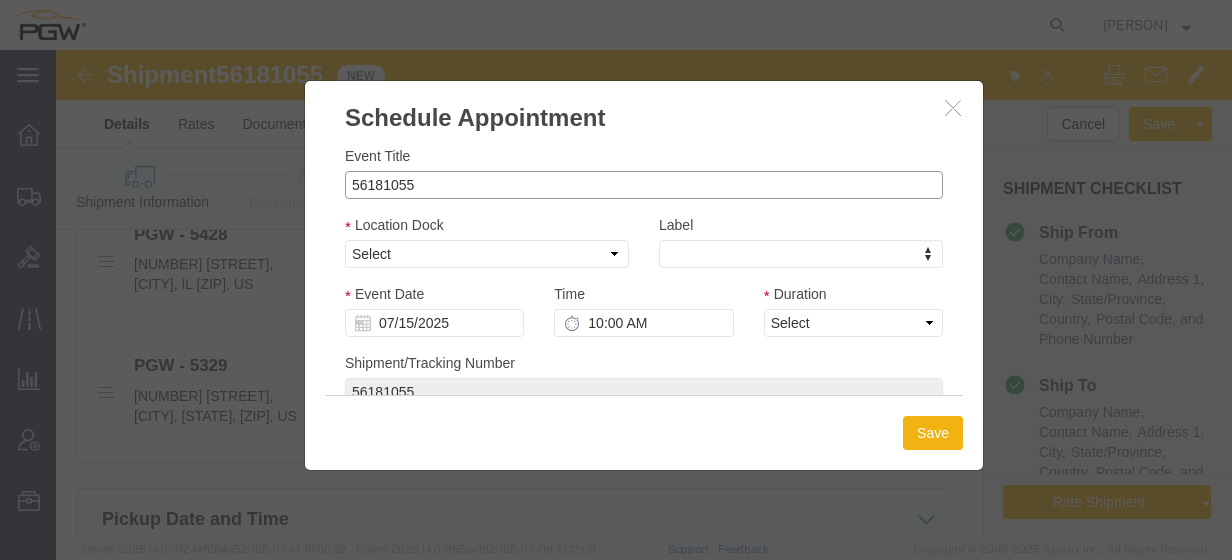 click on "56181055" 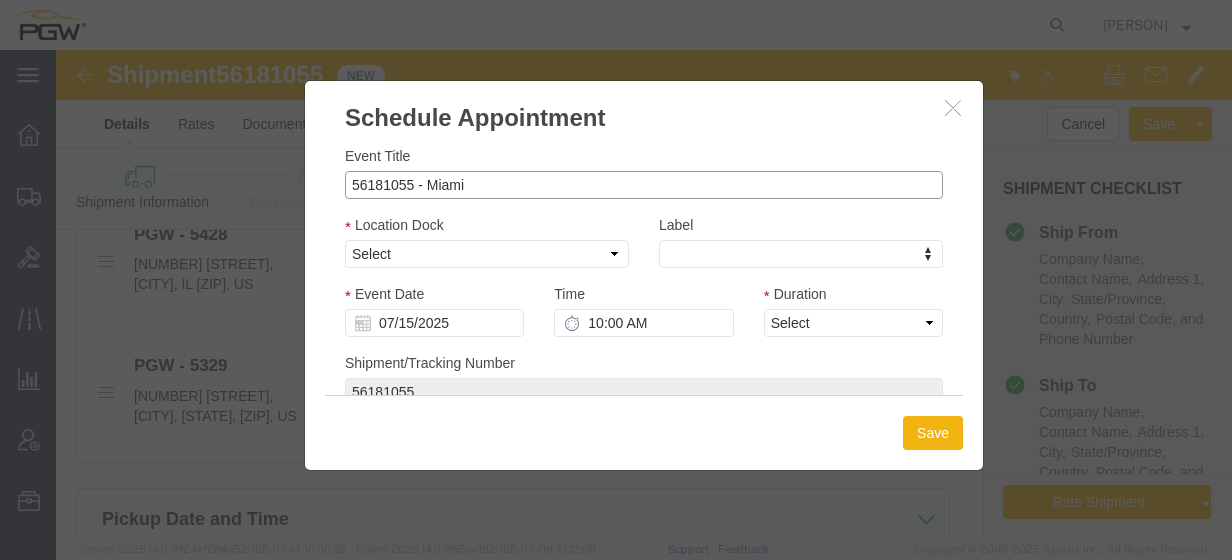 type on "56181055 - Miami" 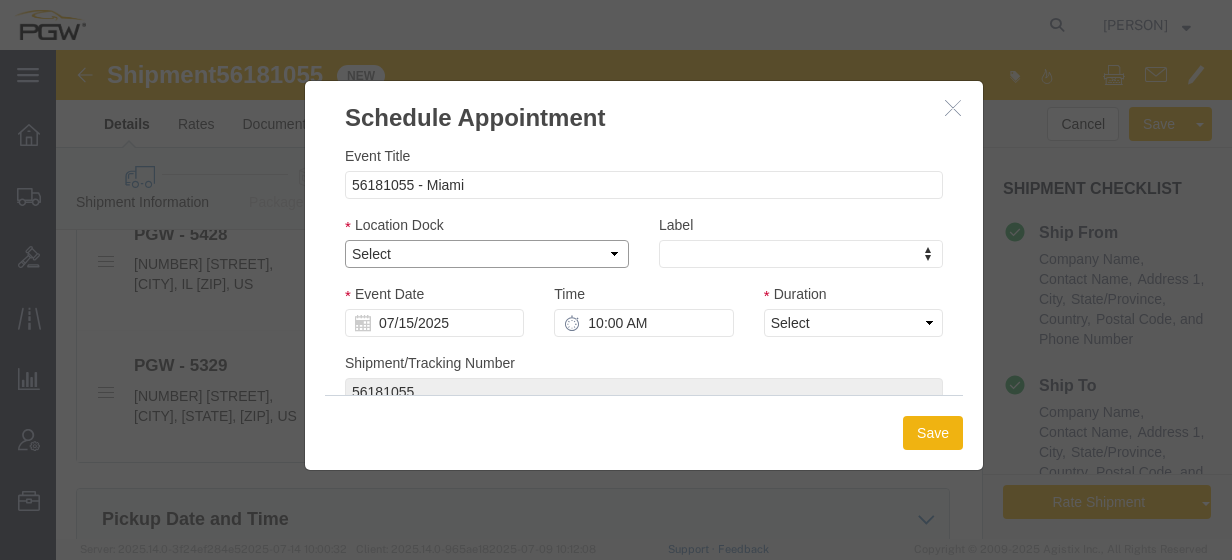 click on "Select Glass LTL Sundries Outbound Racks" 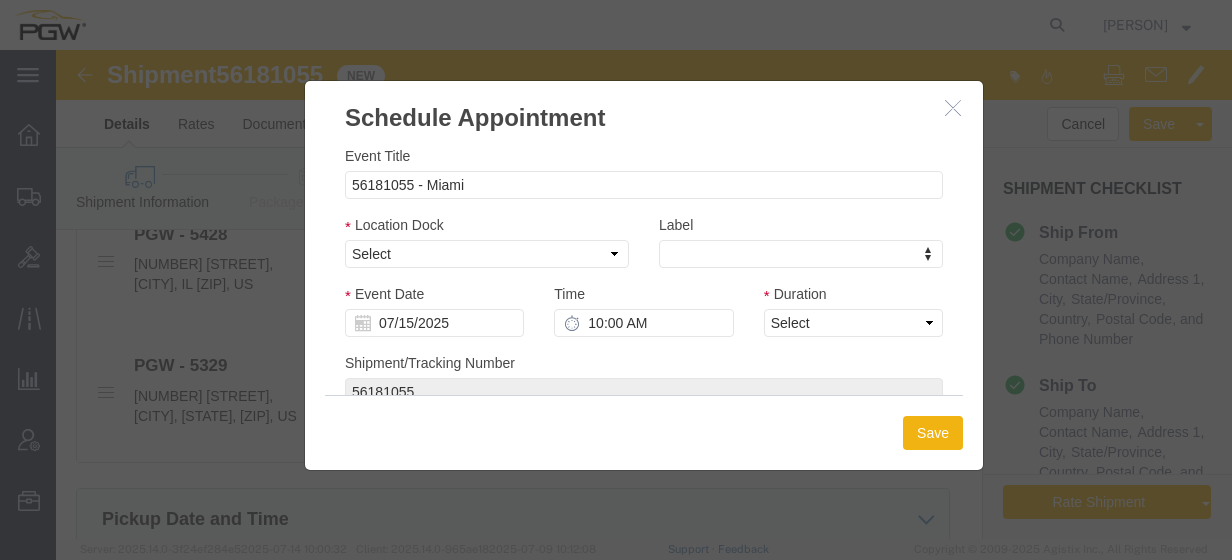 click on "Save" 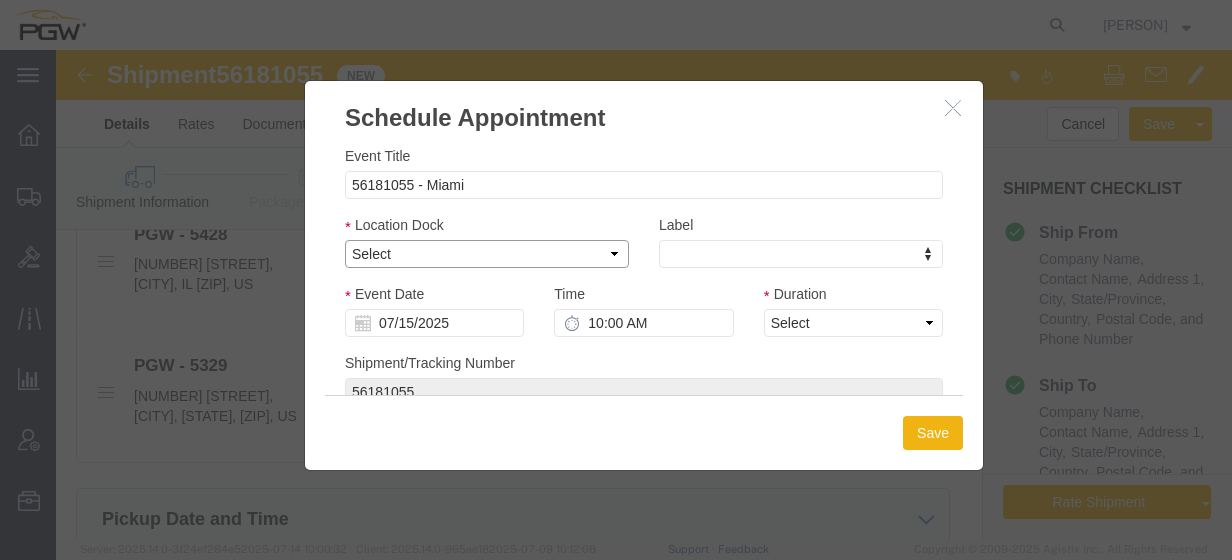 drag, startPoint x: 452, startPoint y: 201, endPoint x: 447, endPoint y: 219, distance: 18.681541 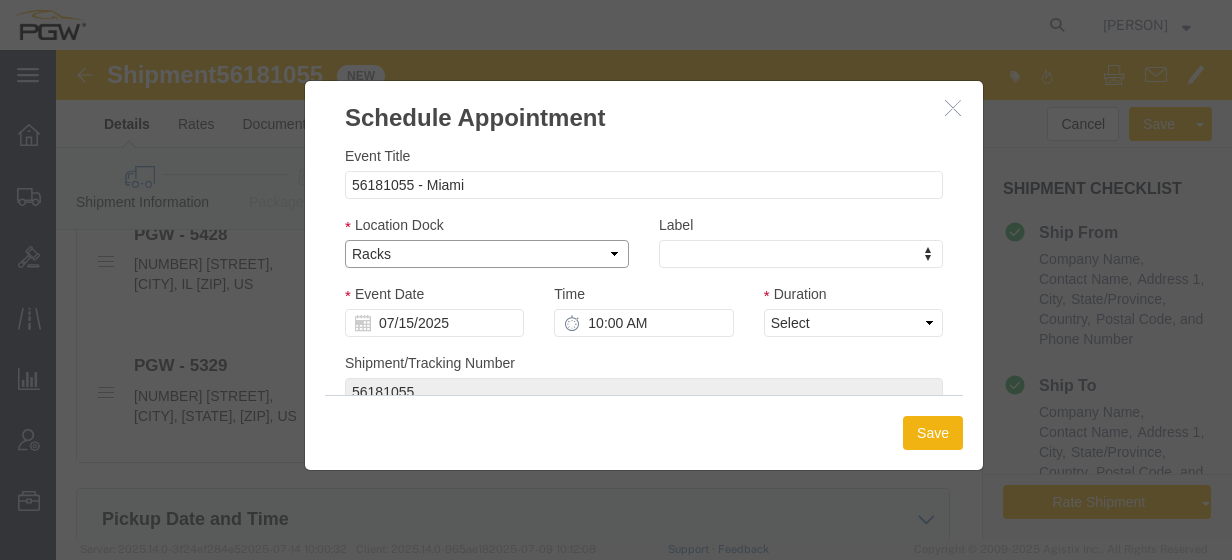 click on "Select Glass LTL Sundries Outbound Racks" 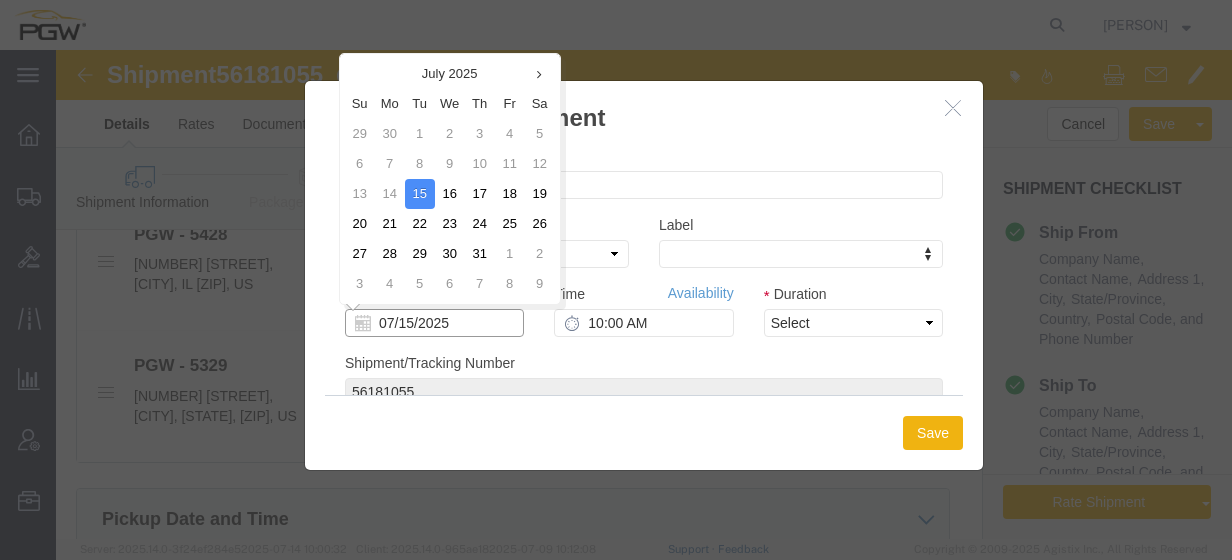 click on "07/15/2025" 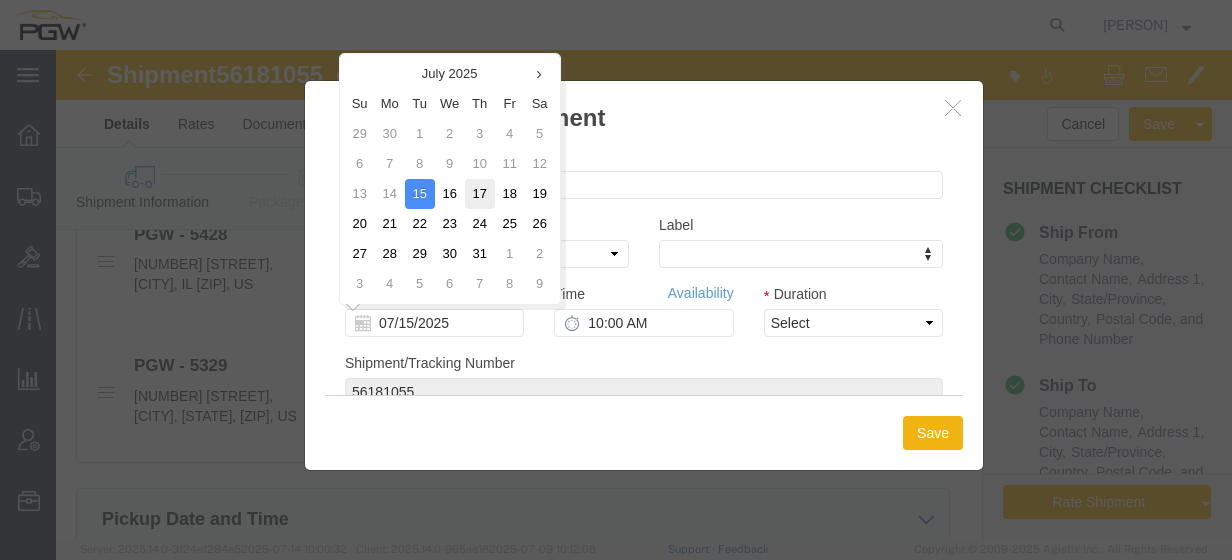click on "17" 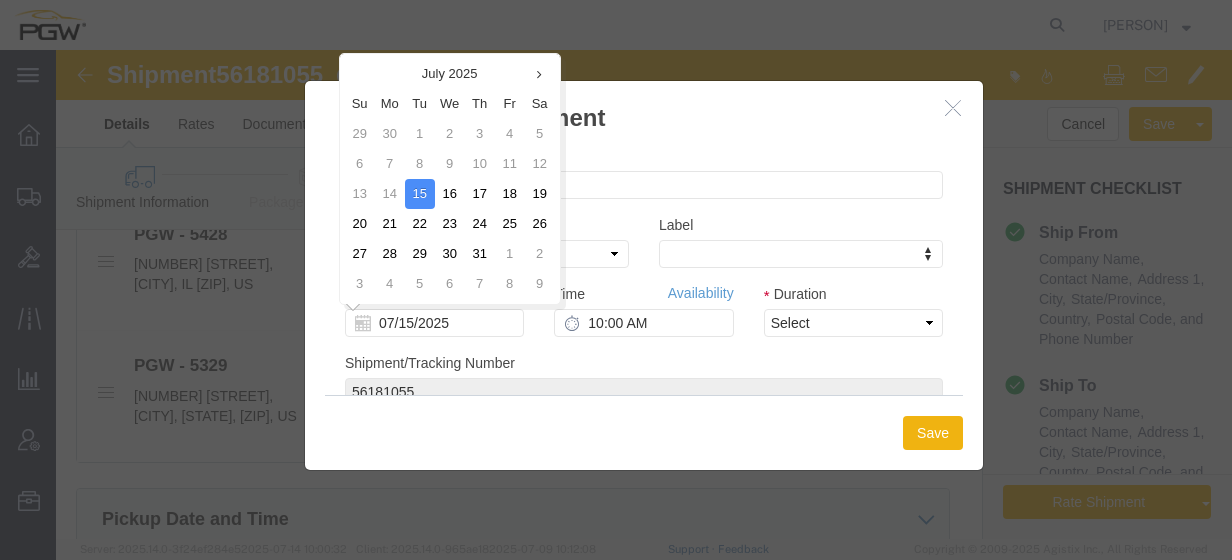 type on "07/17/2025" 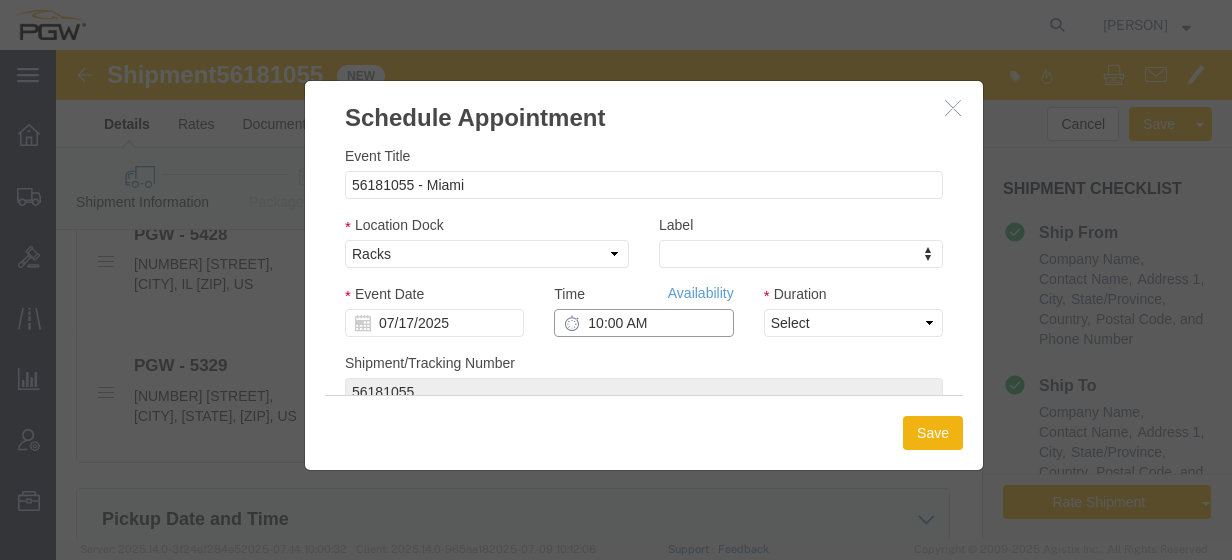 click on "10:00 AM" 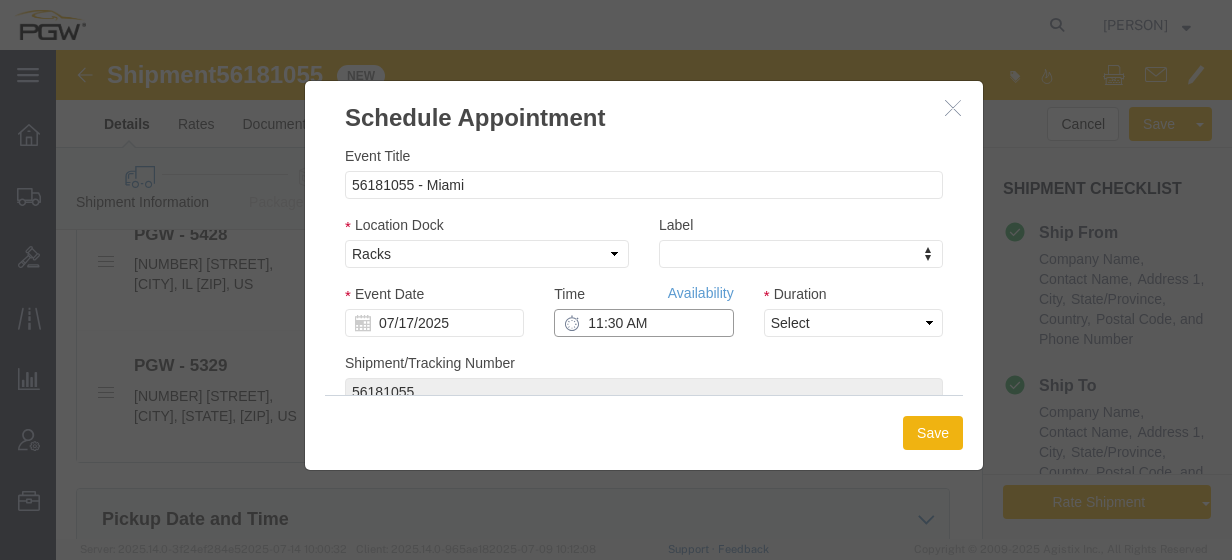 type on "11:30 AM" 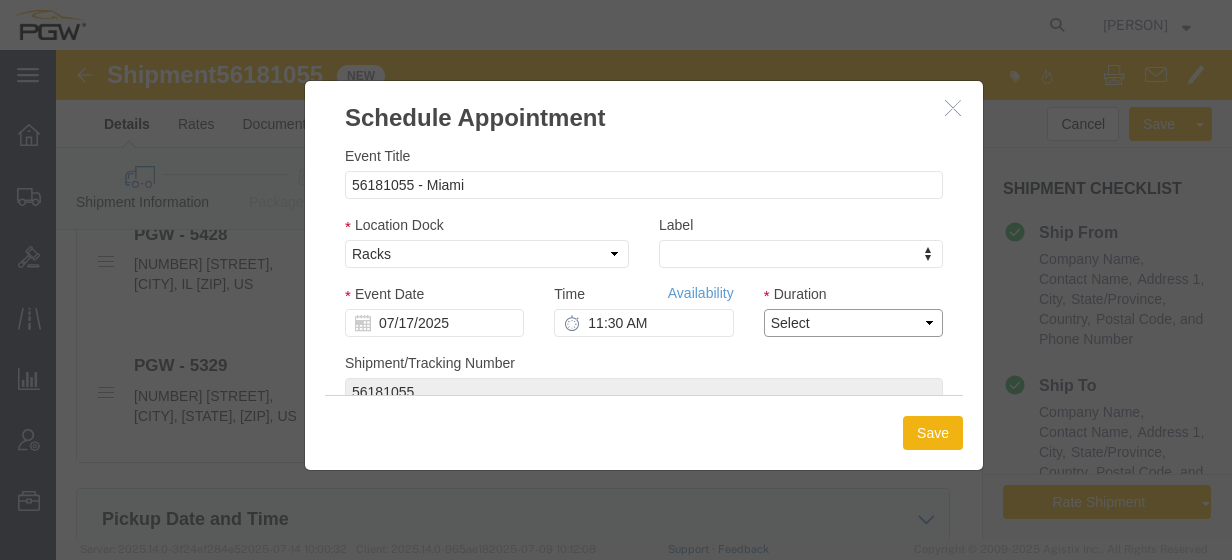 click on "Select 15 min 30 min 45 min 1 hr 2 hr 3 hr 4 hr" 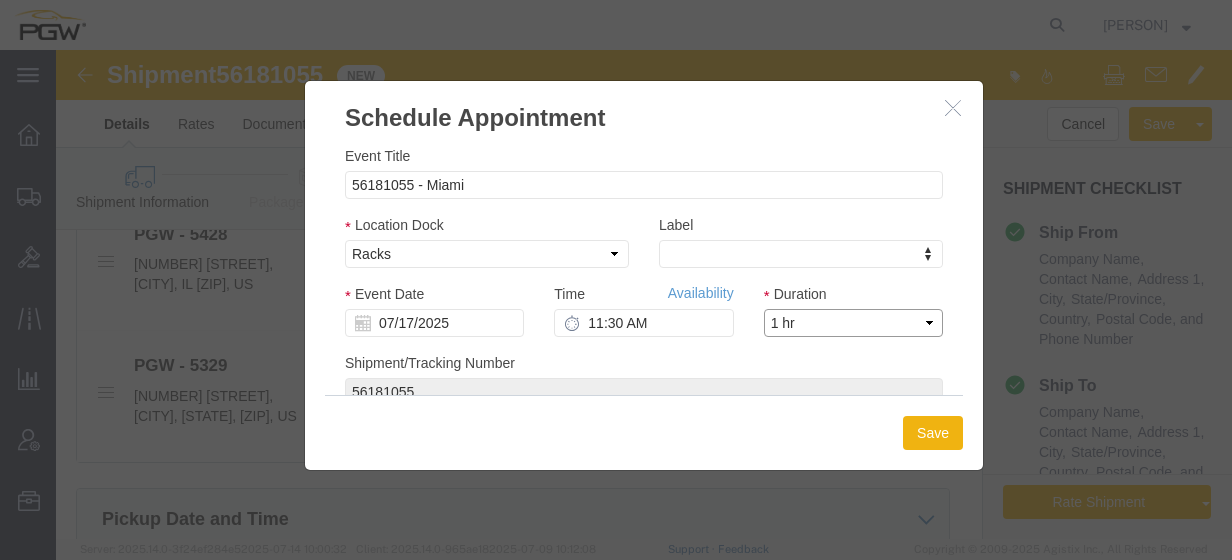 click on "Select 15 min 30 min 45 min 1 hr 2 hr 3 hr 4 hr" 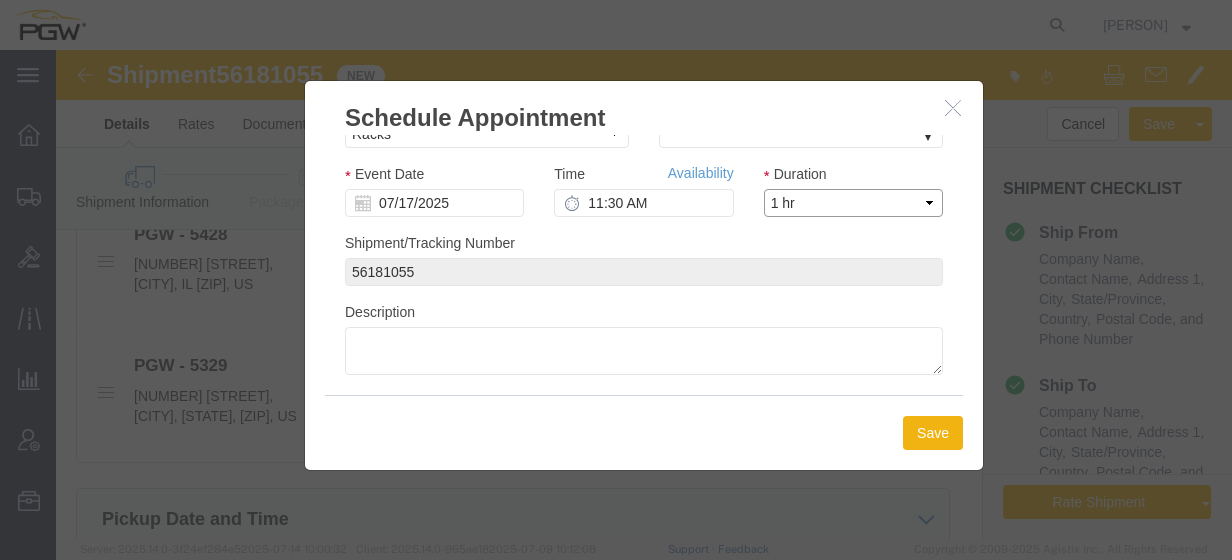 scroll, scrollTop: 116, scrollLeft: 0, axis: vertical 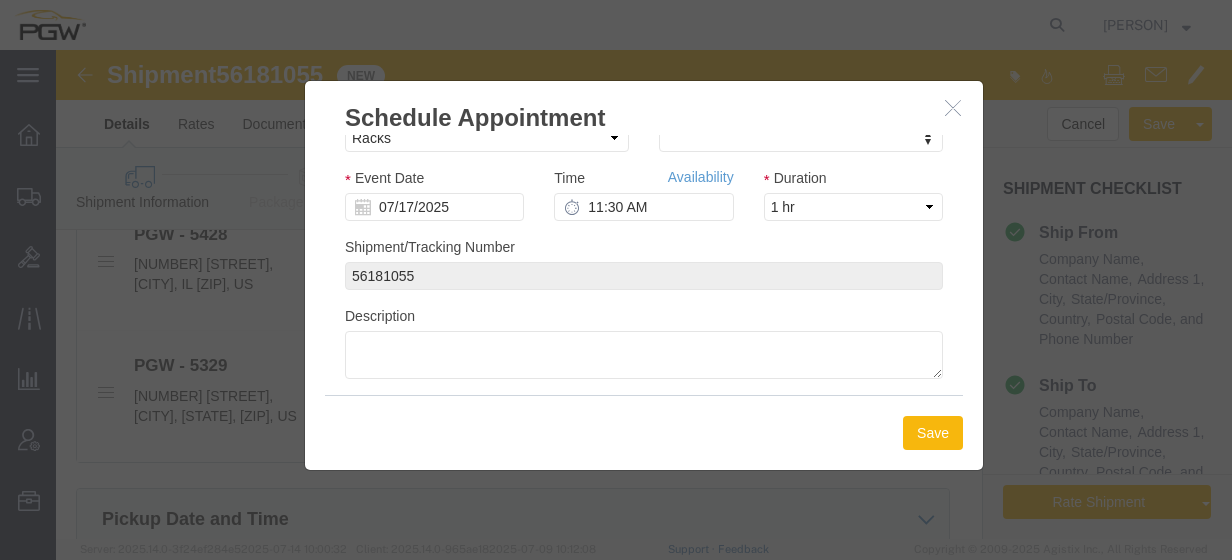 click on "Save" 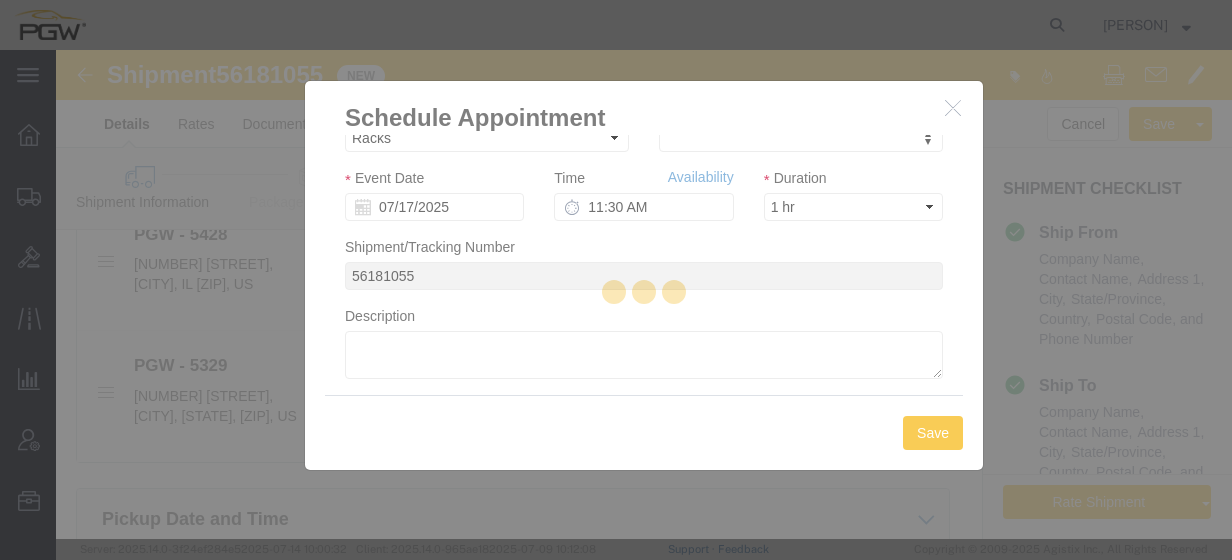 type 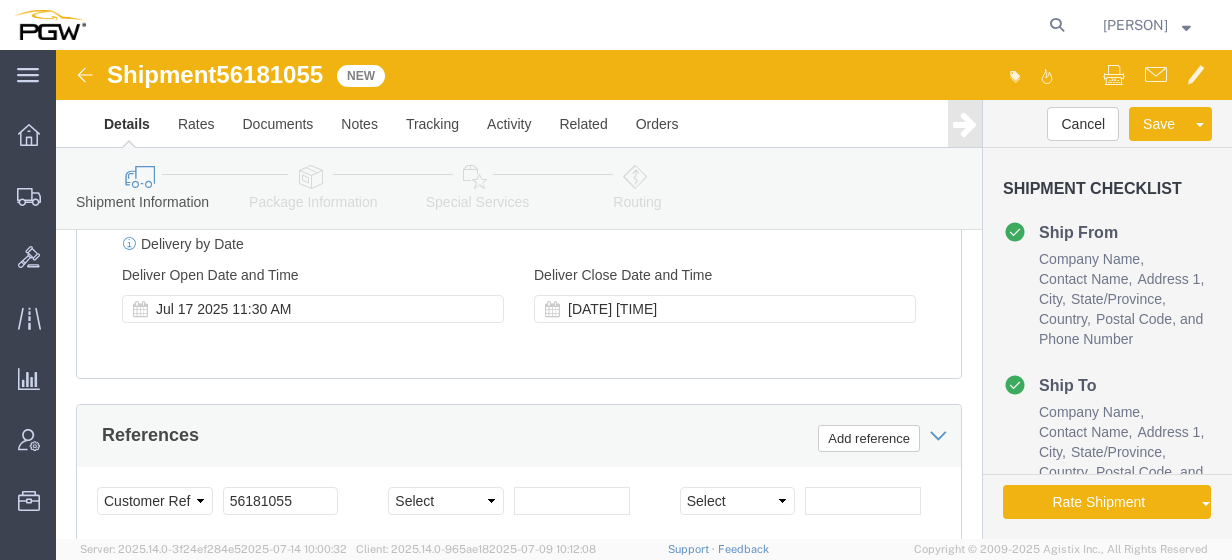 scroll, scrollTop: 1289, scrollLeft: 0, axis: vertical 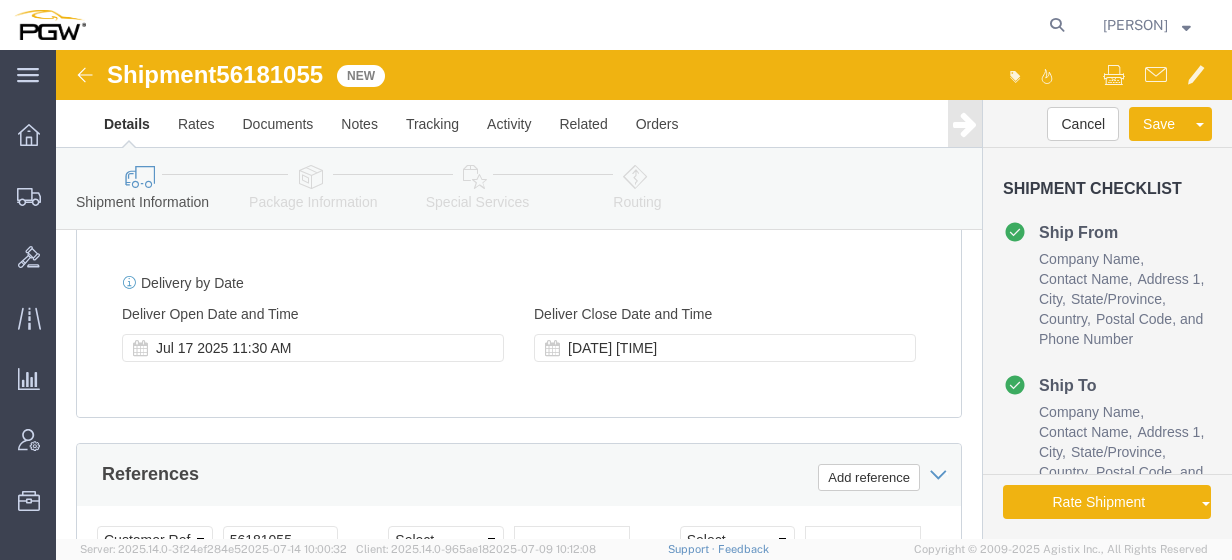 click on "Send To Bid" 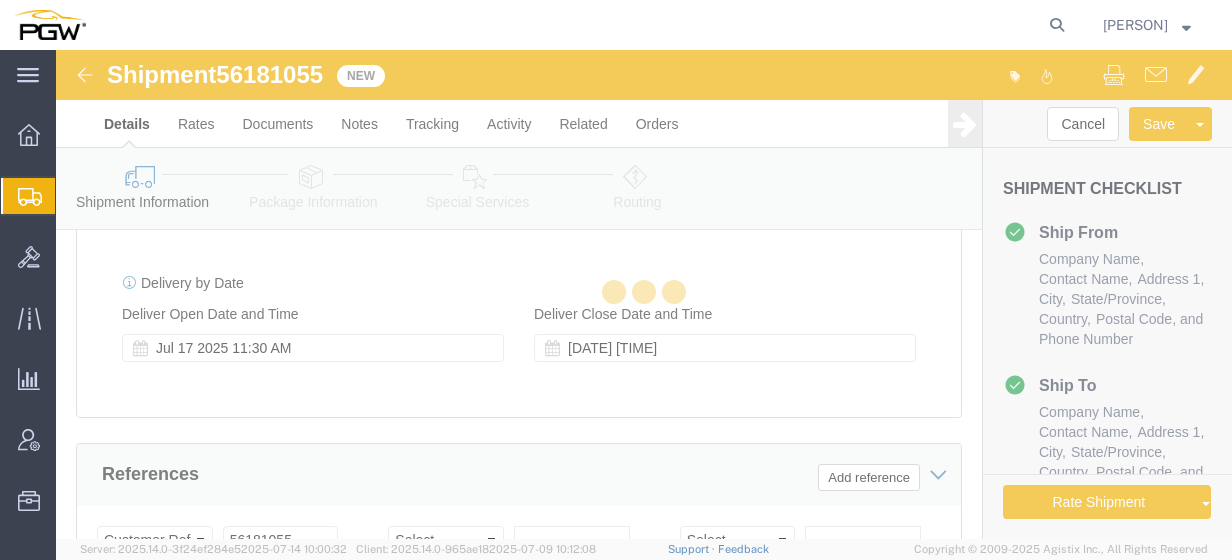 select on "[POSTAL_CODE]" 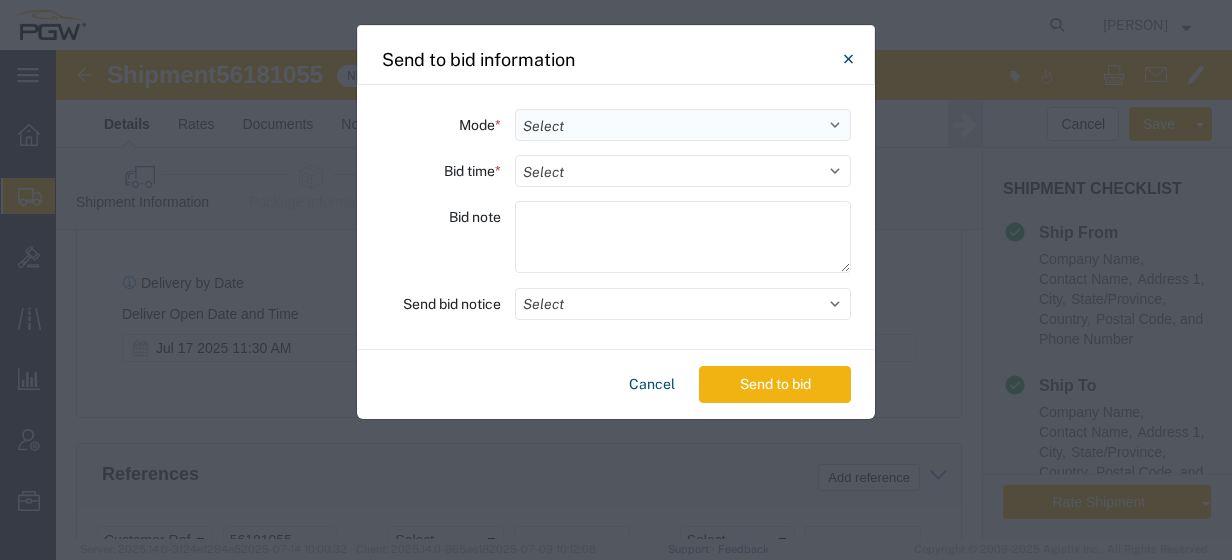 click on "Select Small Parcel Truckload Air Rail Less than Truckload Ocean Freight Multi-Leg" 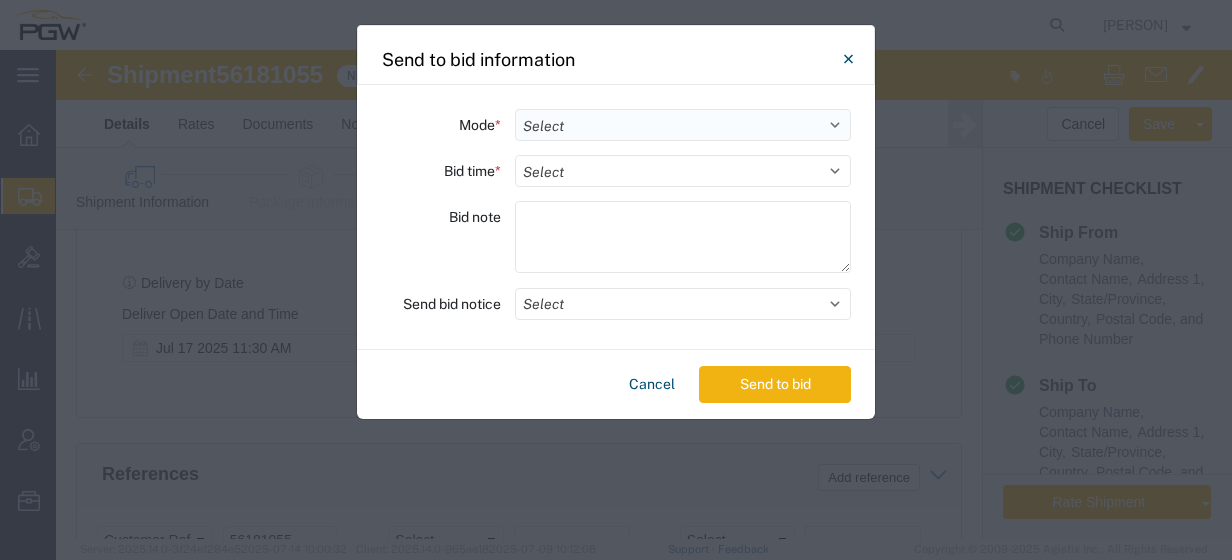 select on "TL" 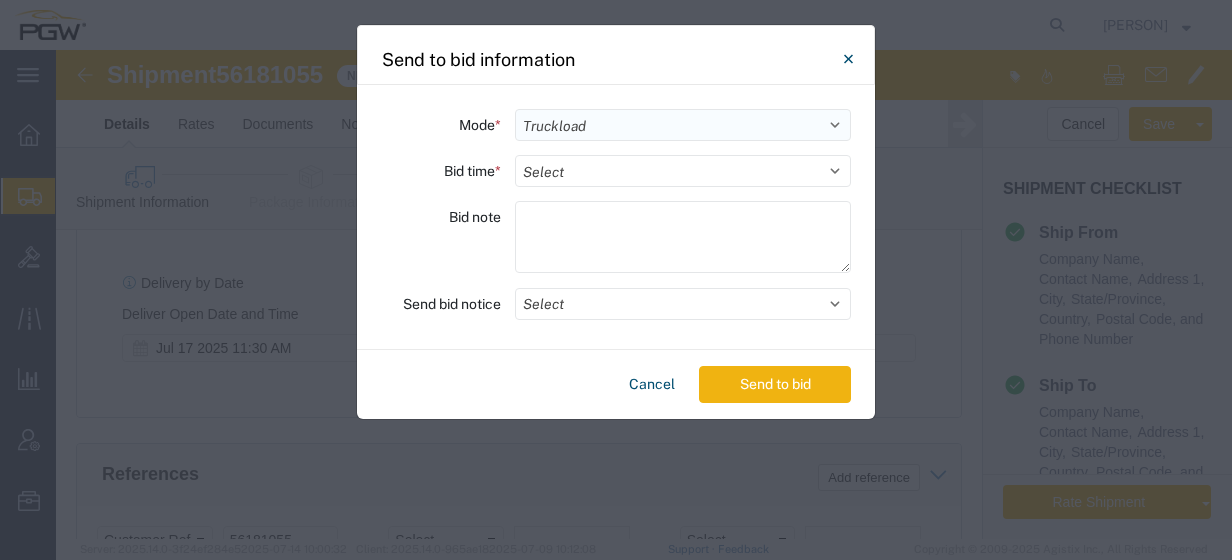 click on "Select Small Parcel Truckload Air Rail Less than Truckload Ocean Freight Multi-Leg" 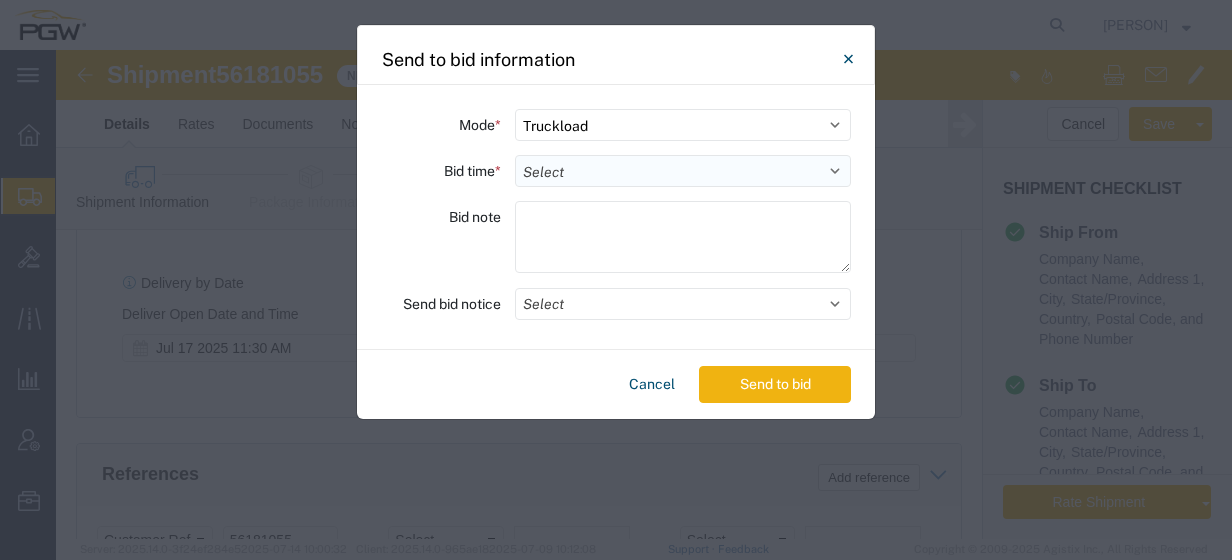 click on "Select 30 Min (Rush) 1 Hour (Rush) 2 Hours (Rush) 4 Hours (Rush) 8 Hours (Rush) 12 Hours (Rush) 16 Hours (Rush) 20 Hours (Rush) 24 Hours (Standard) 28 Hours (Extended) 32 Hours (Extended) 36 Hours (Extended) 2 Days (Extended) 3 Days (Extended) 4 Days (Extended) 5 Days (Extended) 6 Days (Extended) 7 Days (Extended)" 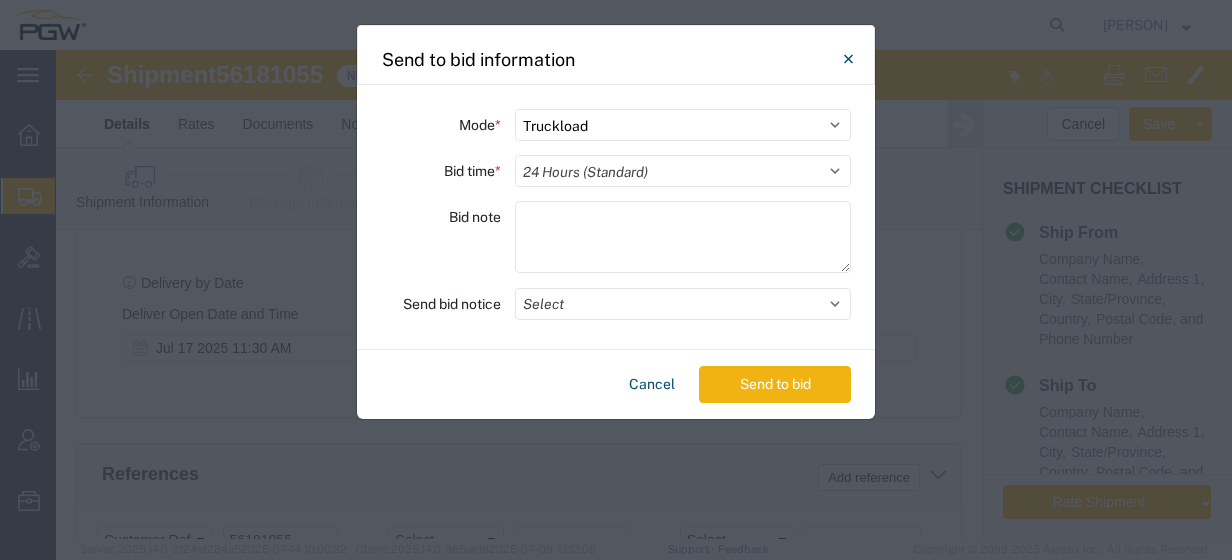 click on "Select 30 Min (Rush) 1 Hour (Rush) 2 Hours (Rush) 4 Hours (Rush) 8 Hours (Rush) 12 Hours (Rush) 16 Hours (Rush) 20 Hours (Rush) 24 Hours (Standard) 28 Hours (Extended) 32 Hours (Extended) 36 Hours (Extended) 2 Days (Extended) 3 Days (Extended) 4 Days (Extended) 5 Days (Extended) 6 Days (Extended) 7 Days (Extended)" 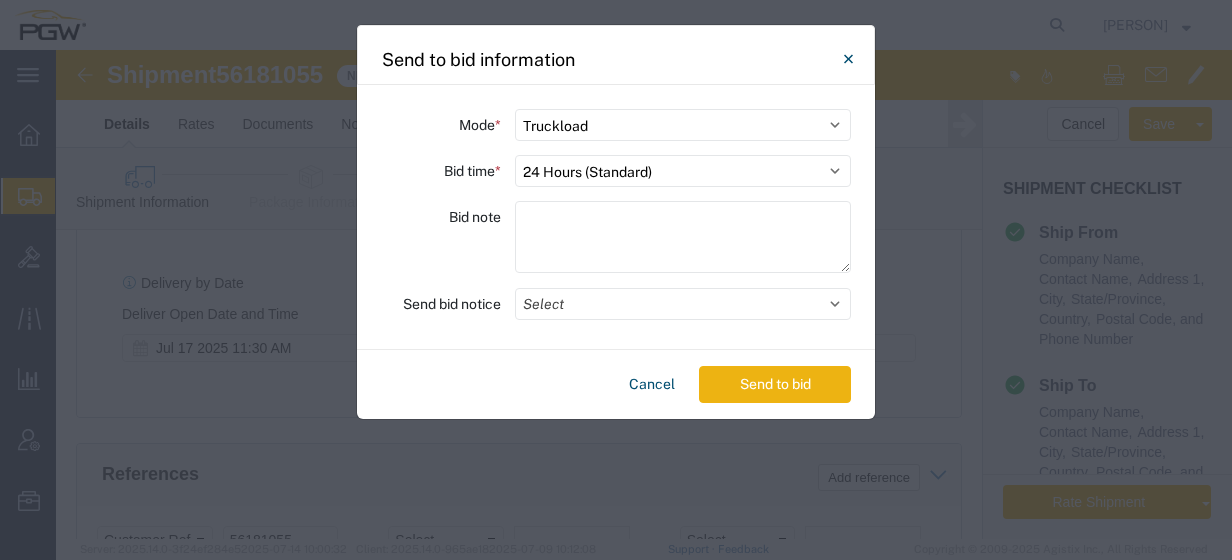 click on "Send to bid" 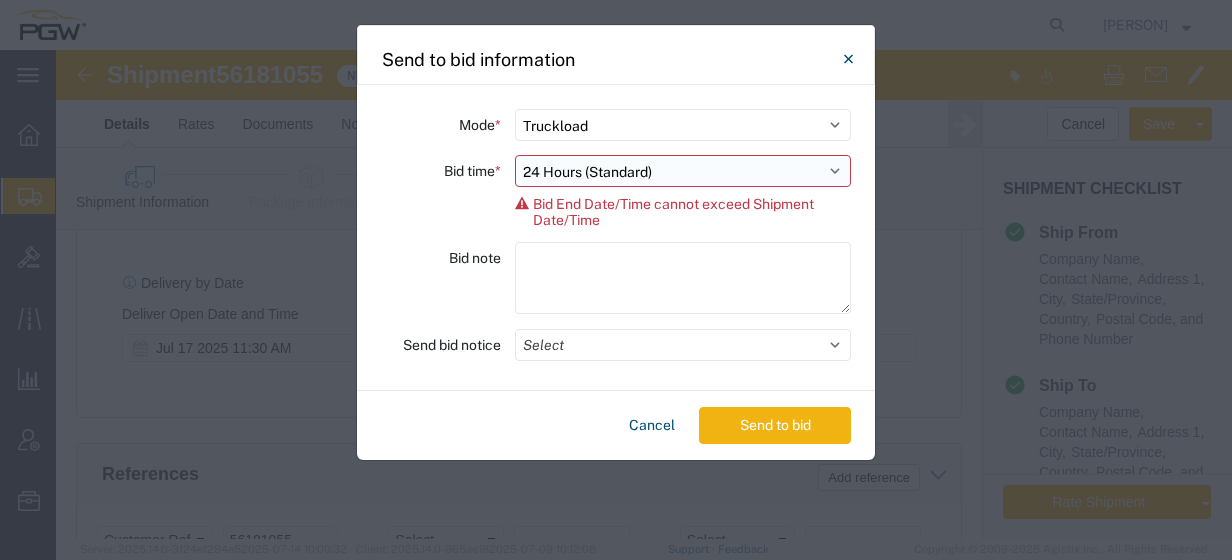 click on "Select 30 Min (Rush) 1 Hour (Rush) 2 Hours (Rush) 4 Hours (Rush) 8 Hours (Rush) 12 Hours (Rush) 16 Hours (Rush) 20 Hours (Rush) 24 Hours (Standard) 28 Hours (Extended) 32 Hours (Extended) 36 Hours (Extended) 2 Days (Extended) 3 Days (Extended) 4 Days (Extended) 5 Days (Extended) 6 Days (Extended) 7 Days (Extended)" 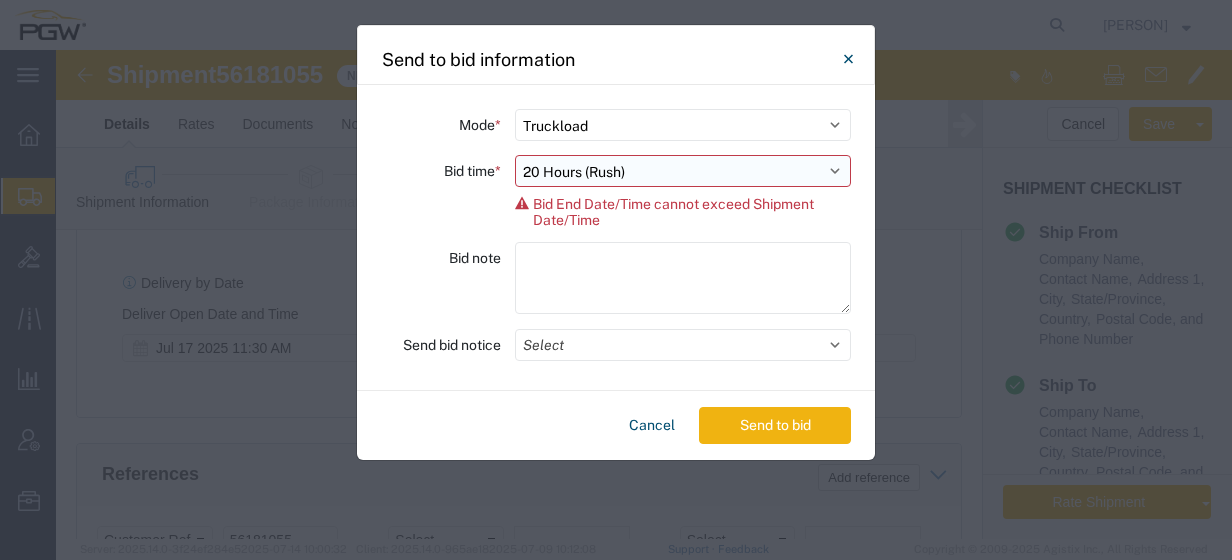 click on "Select 30 Min (Rush) 1 Hour (Rush) 2 Hours (Rush) 4 Hours (Rush) 8 Hours (Rush) 12 Hours (Rush) 16 Hours (Rush) 20 Hours (Rush) 24 Hours (Standard) 28 Hours (Extended) 32 Hours (Extended) 36 Hours (Extended) 2 Days (Extended) 3 Days (Extended) 4 Days (Extended) 5 Days (Extended) 6 Days (Extended) 7 Days (Extended)" 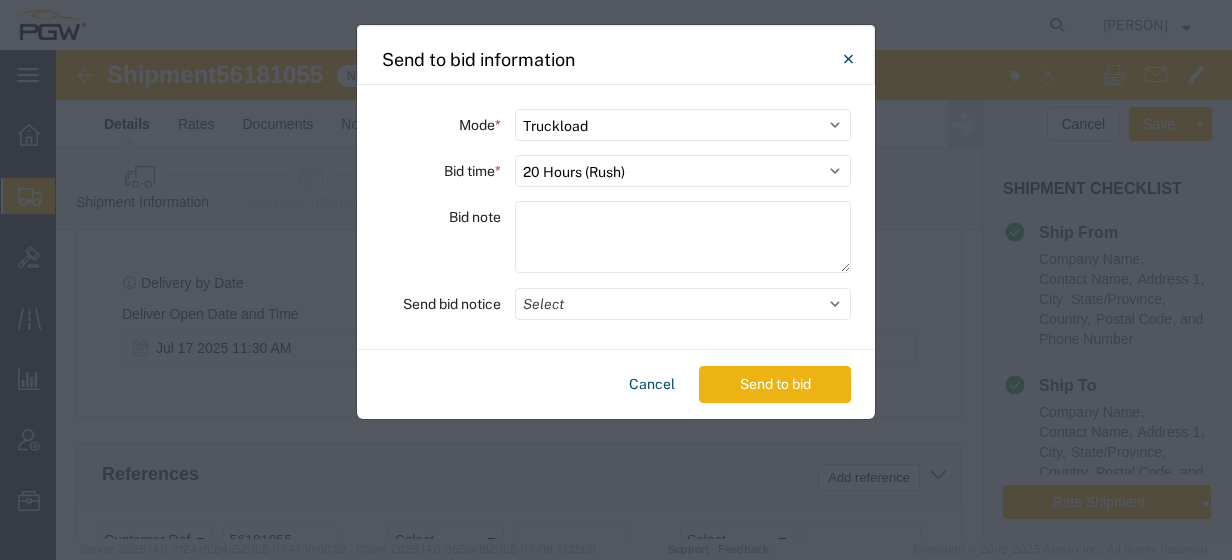 click on "Cancel  Send to bid" 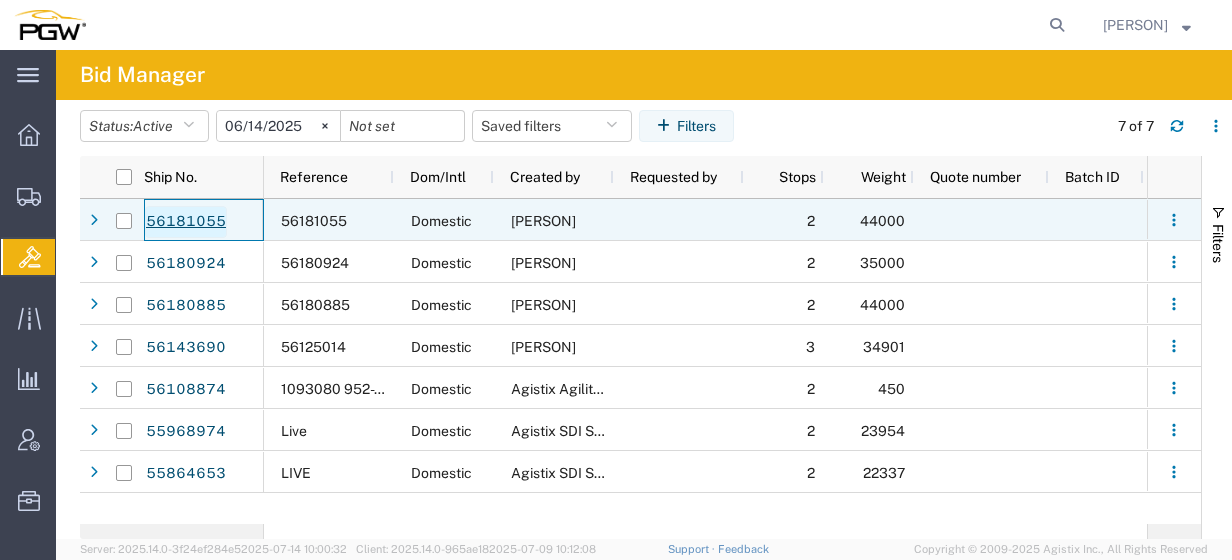 click on "56181055" 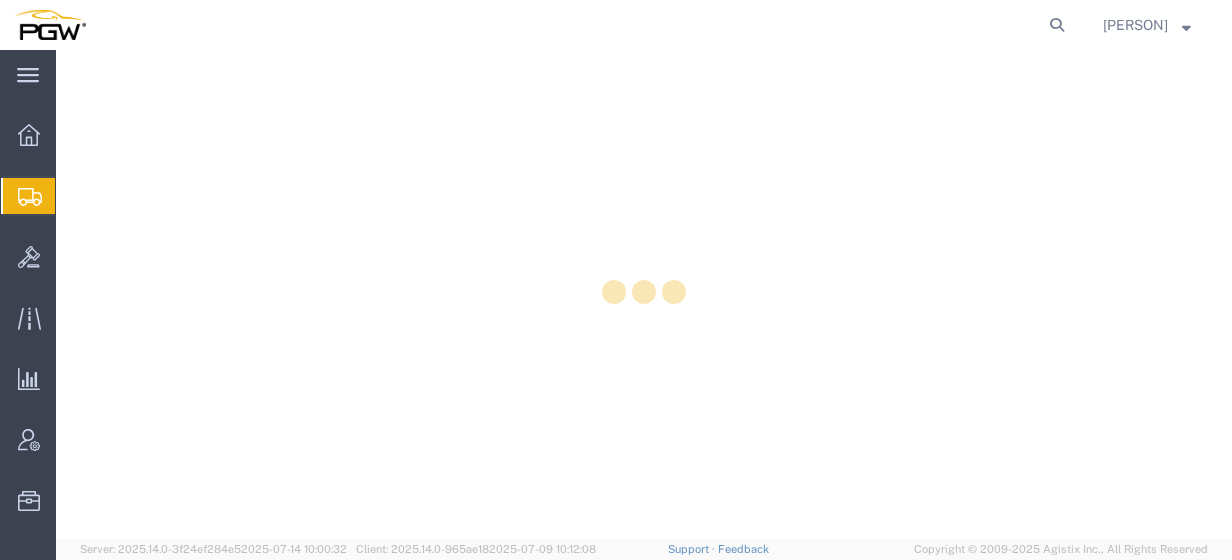 scroll, scrollTop: 0, scrollLeft: 0, axis: both 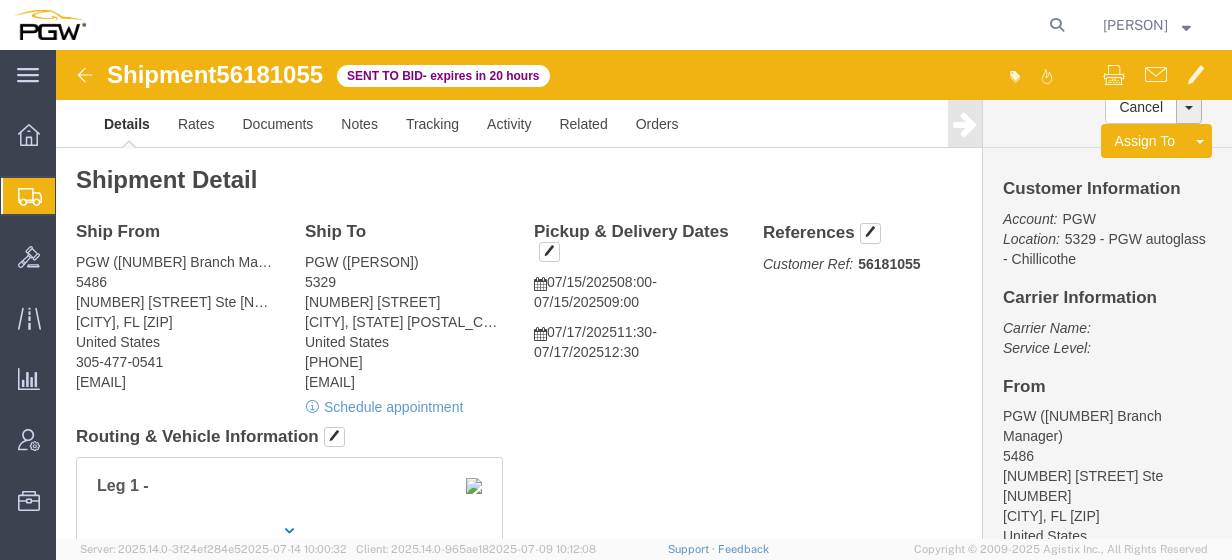 click on "56181055" 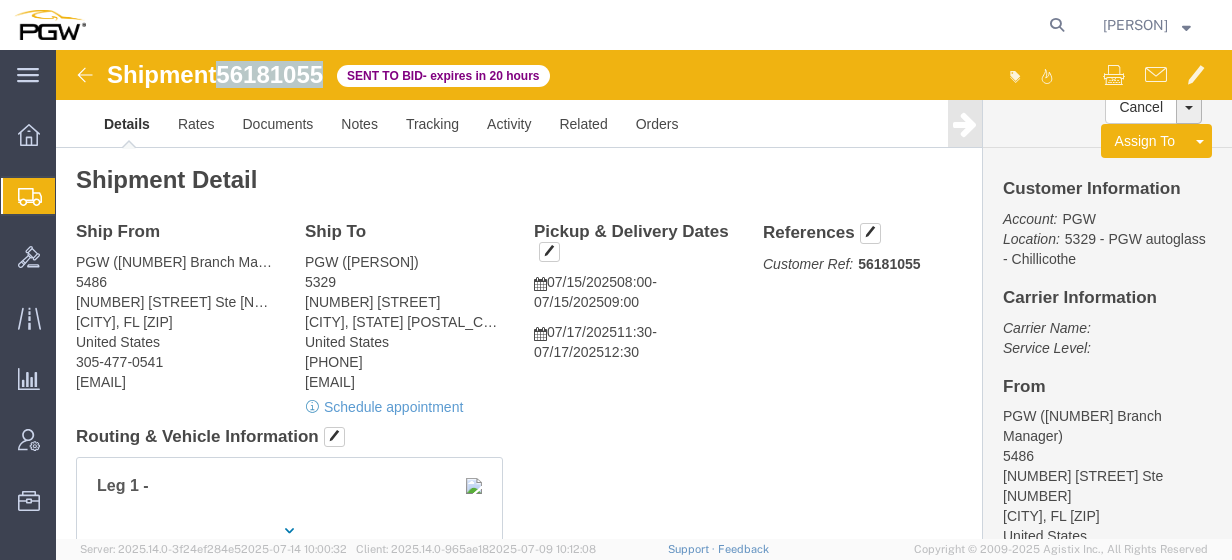 click on "56181055" 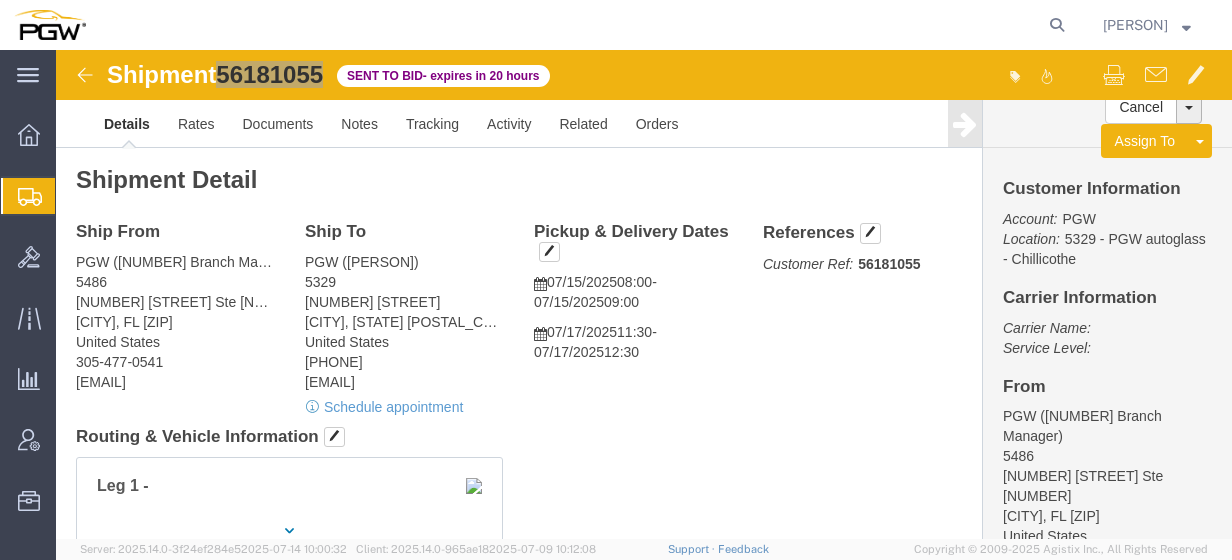 click on "Create from Template" 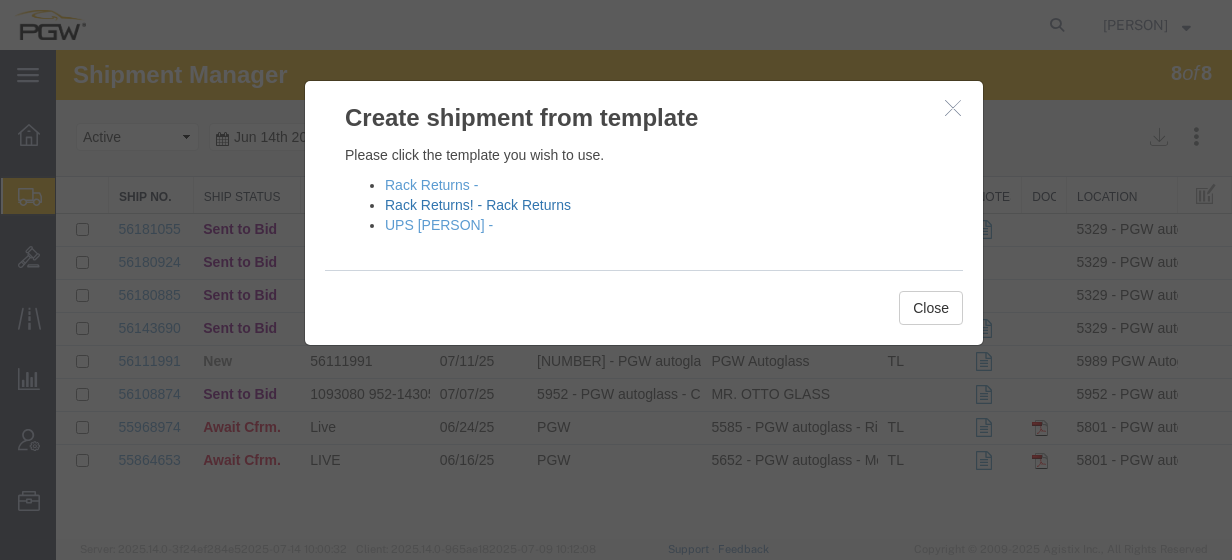click on "Rack Returns! - Rack Returns" at bounding box center [478, 205] 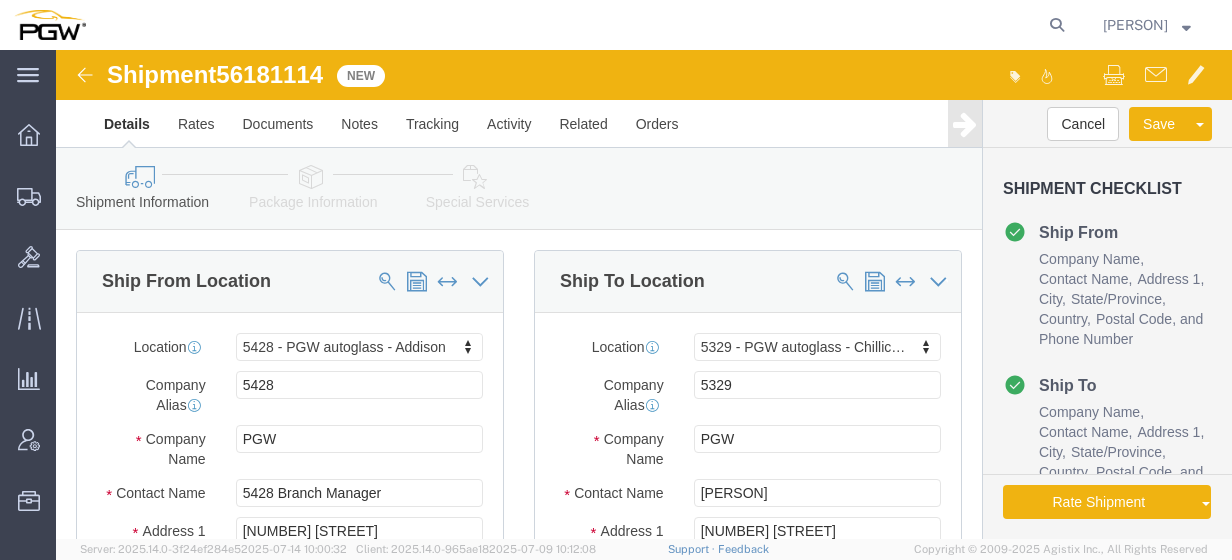 select on "28281" 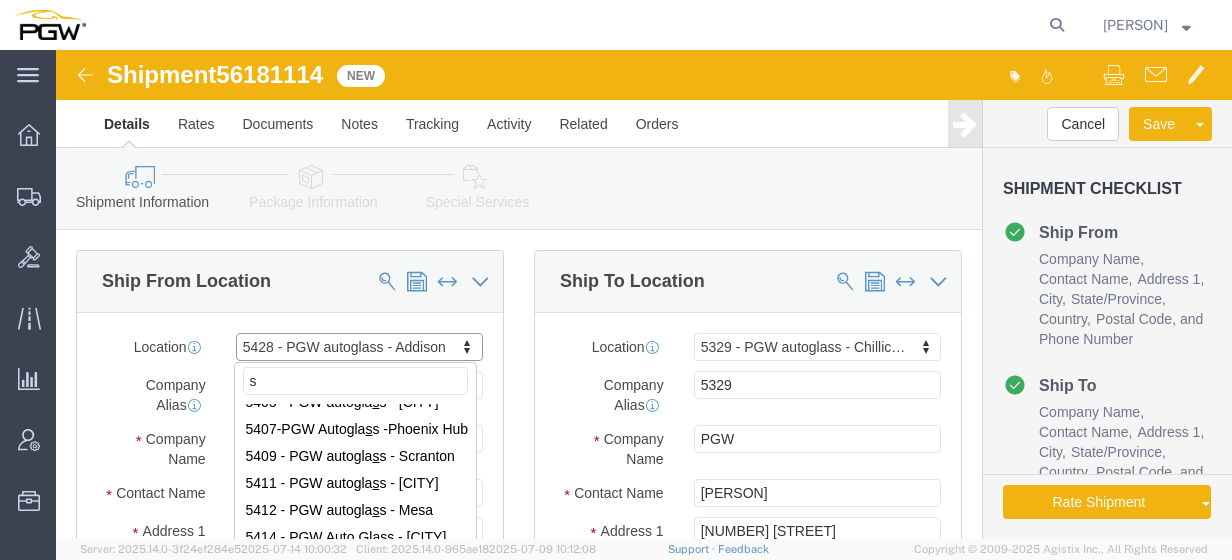 scroll, scrollTop: 0, scrollLeft: 0, axis: both 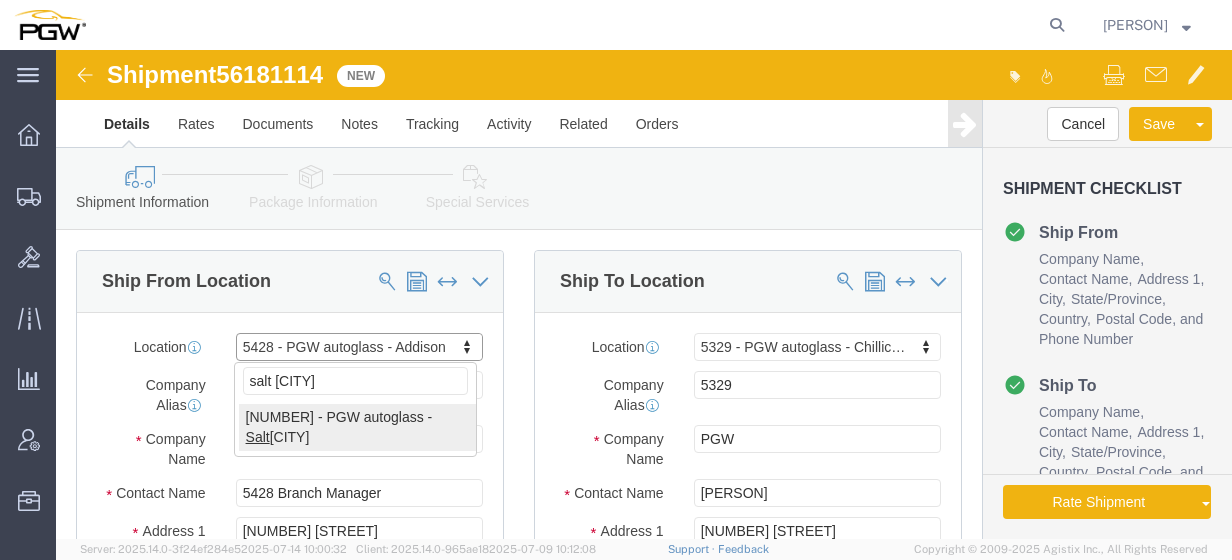 type on "salt [CITY]" 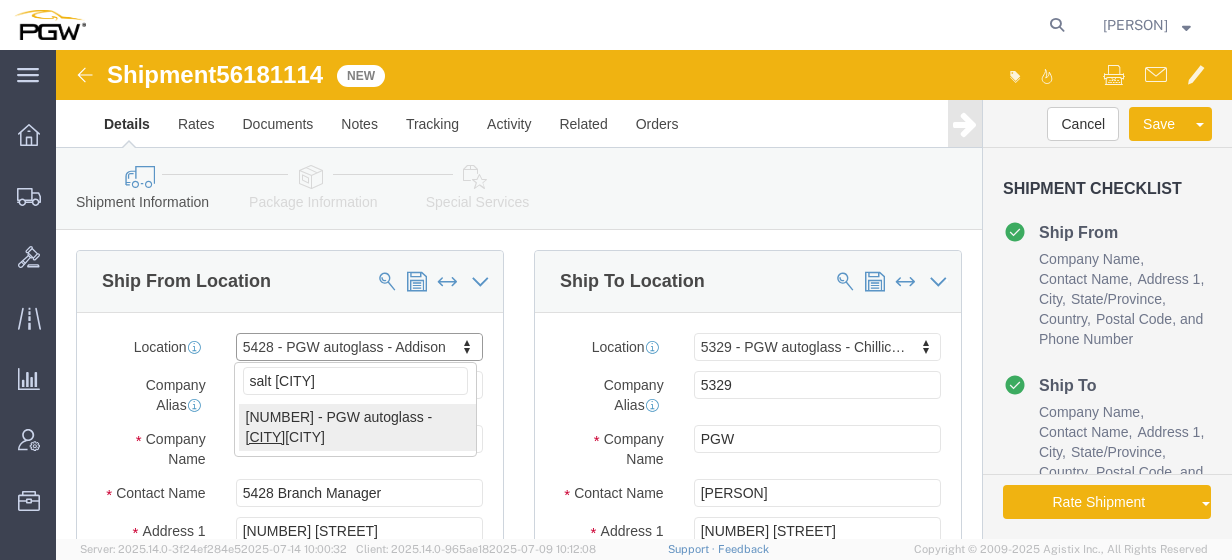 select on "[ZIP]" 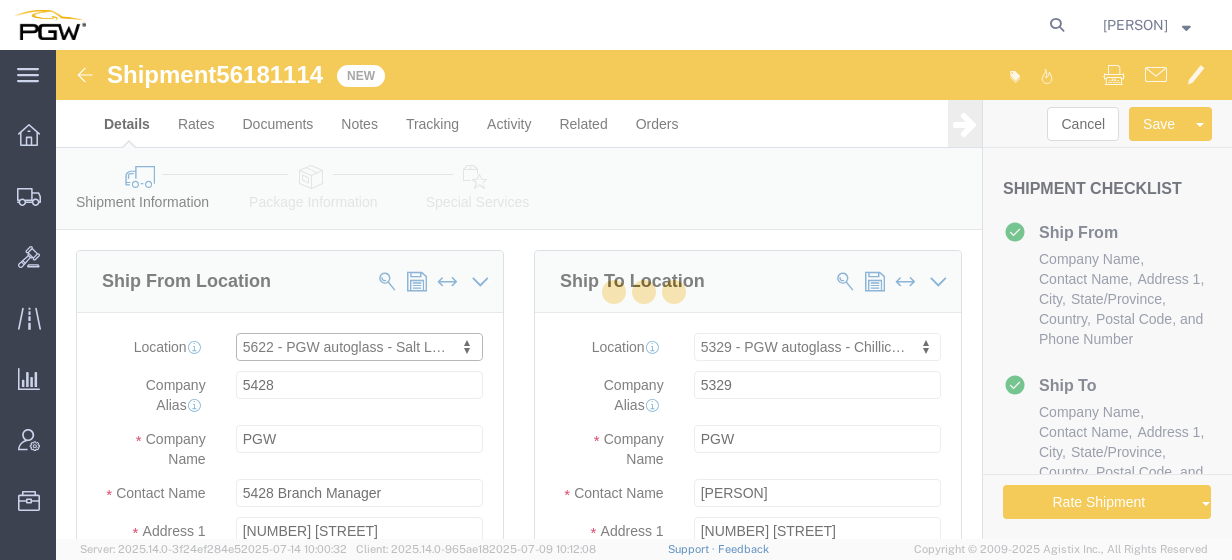 type on "5622" 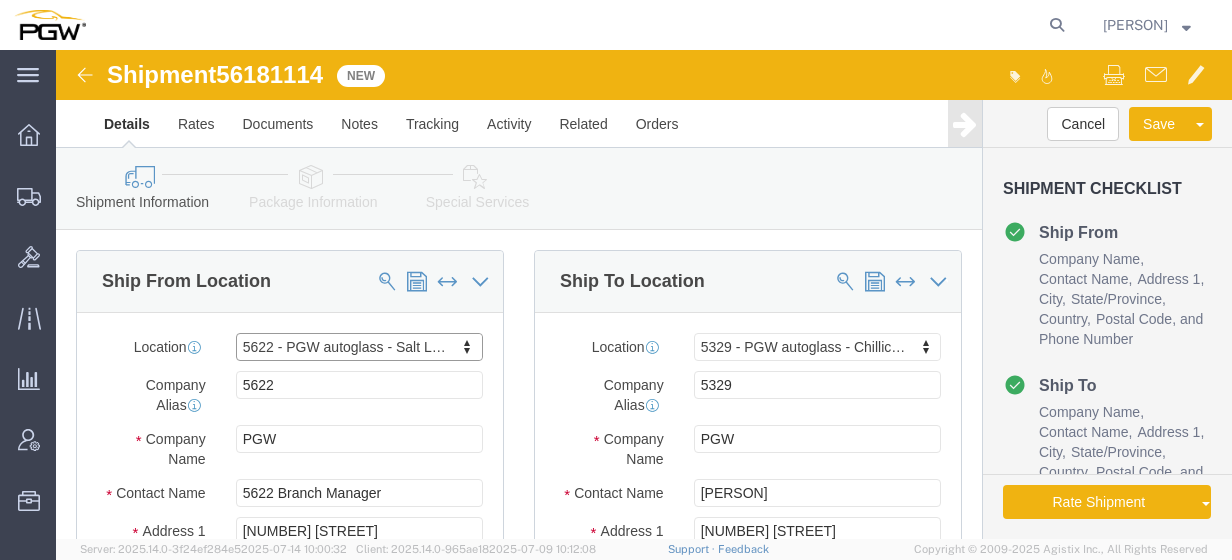 select on "UT" 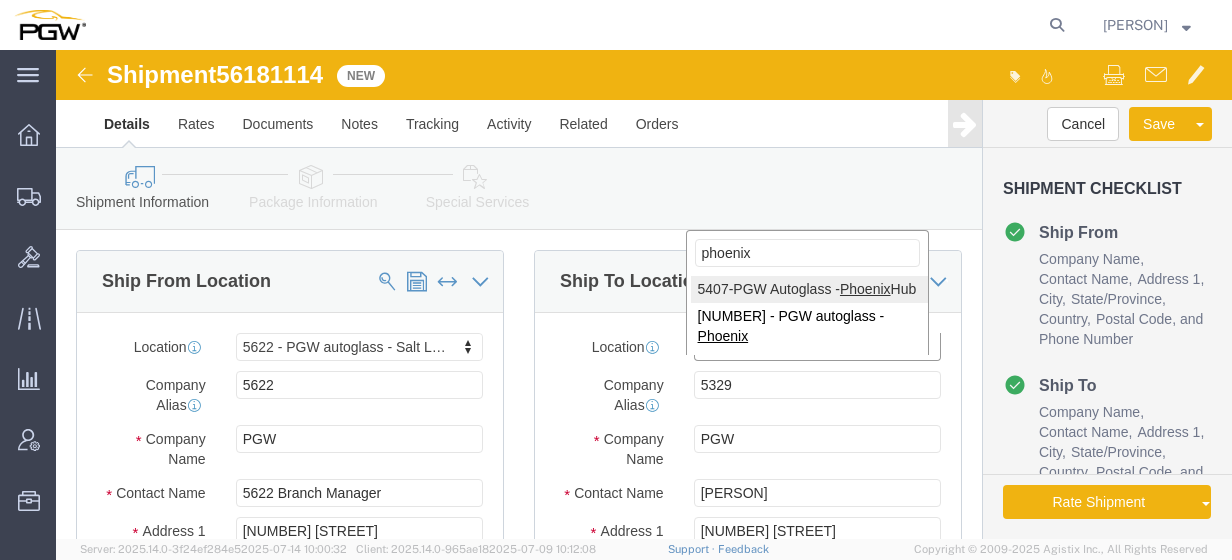 type on "phoenix" 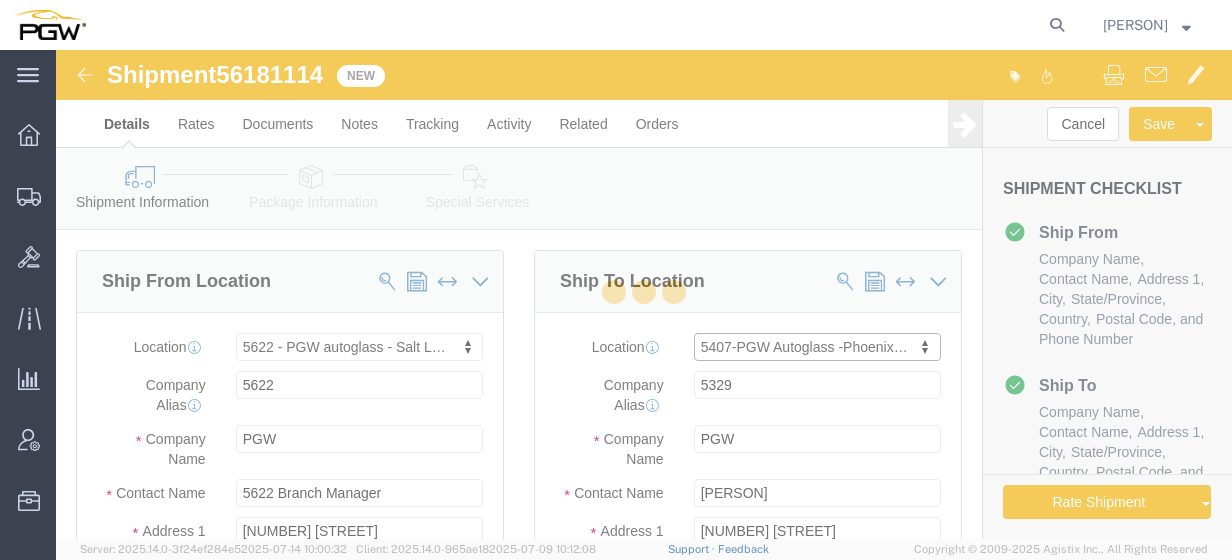 type on "5407" 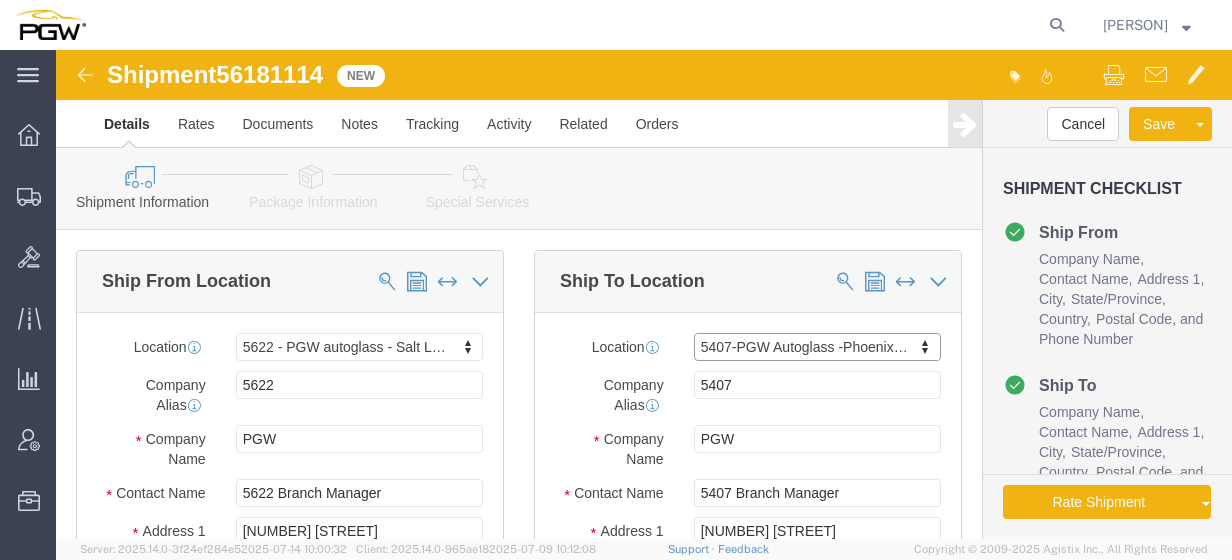 select on "AZ" 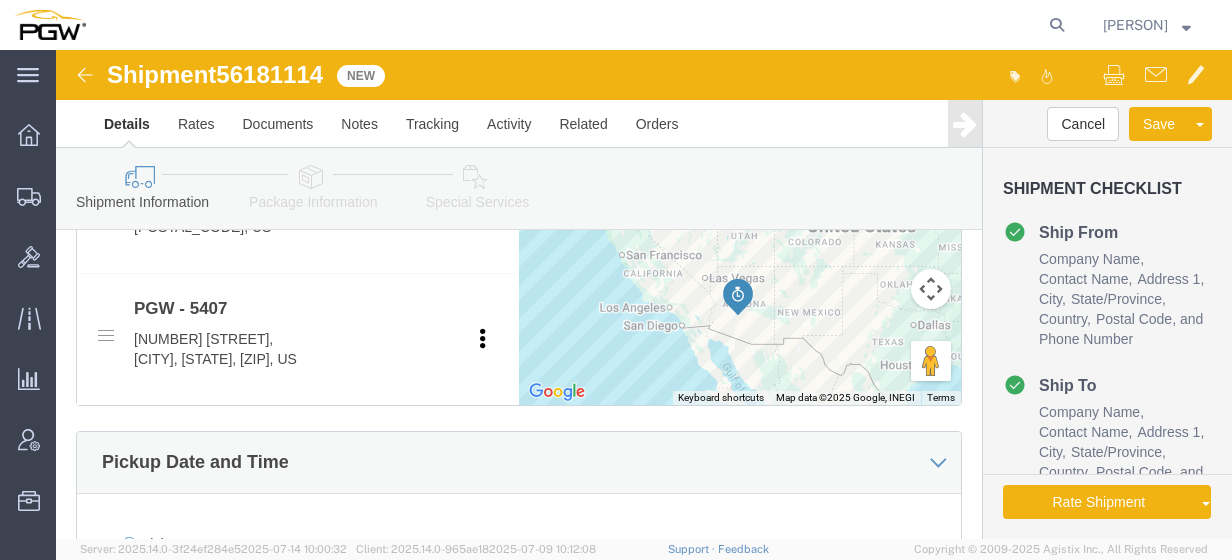 scroll, scrollTop: 776, scrollLeft: 0, axis: vertical 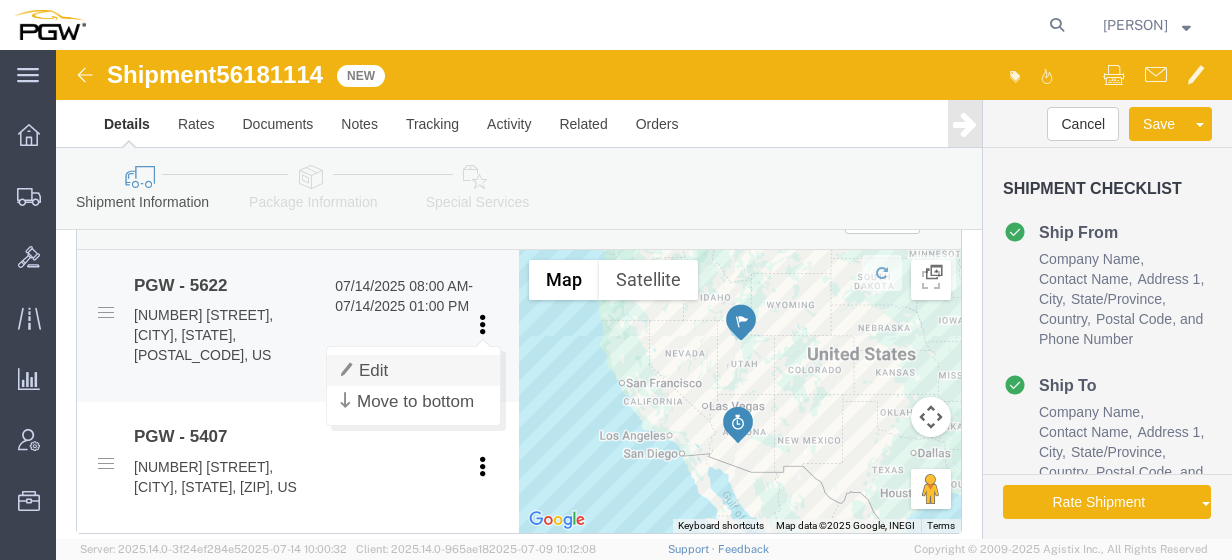 click on "Edit" 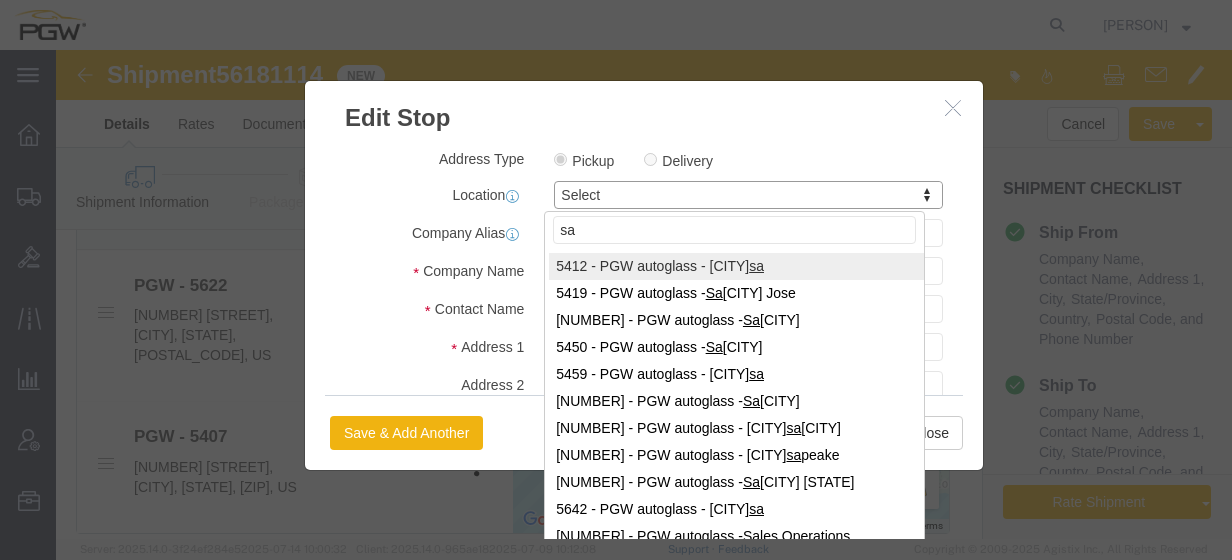 type on "s" 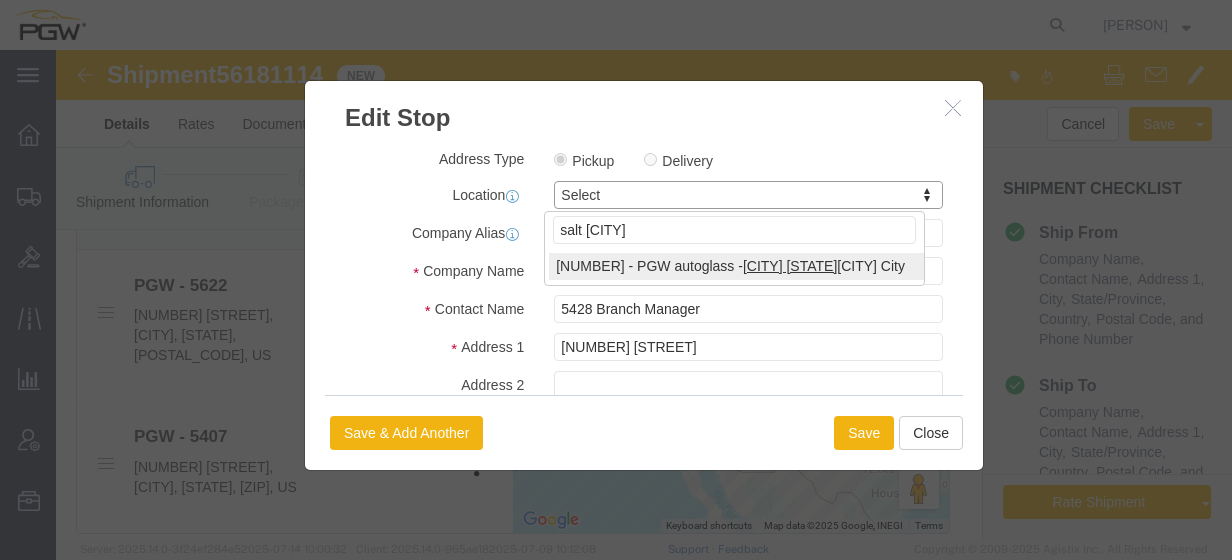 type on "salt [CITY]" 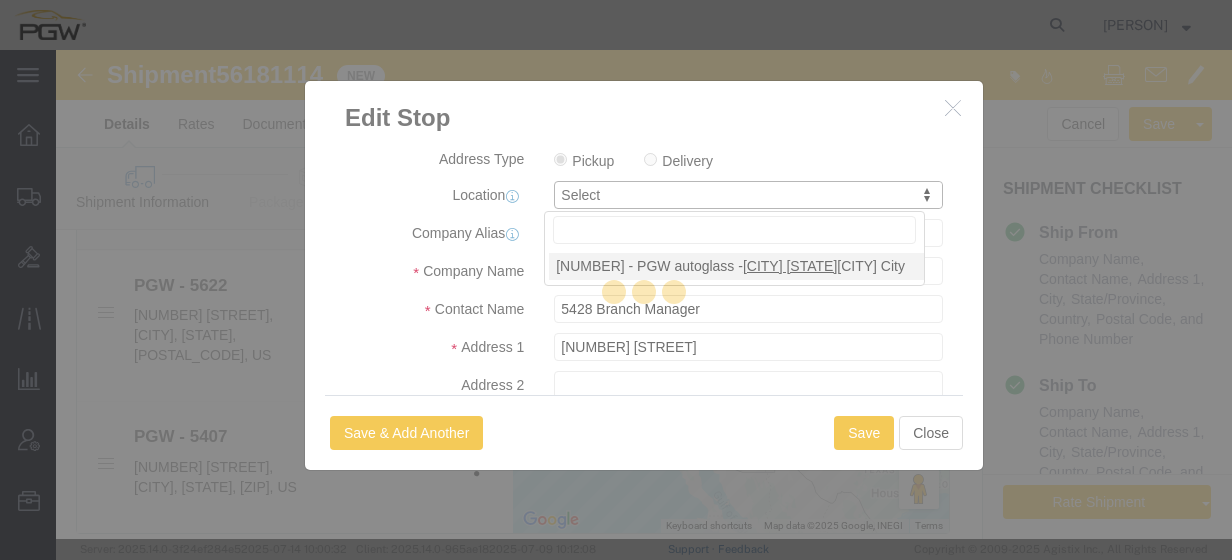 type on "5622" 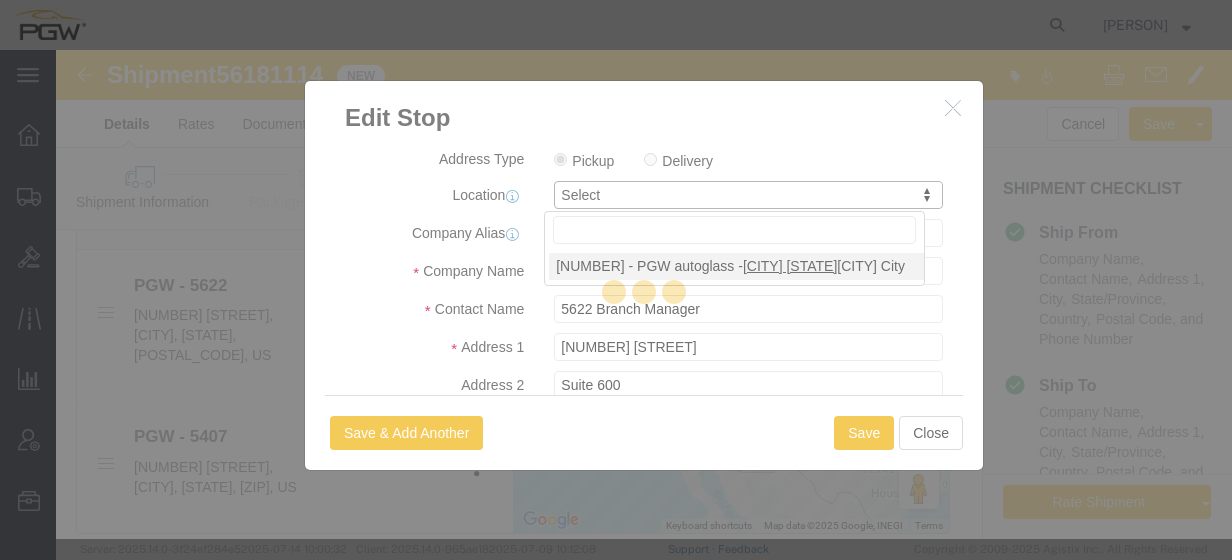 select on "UT" 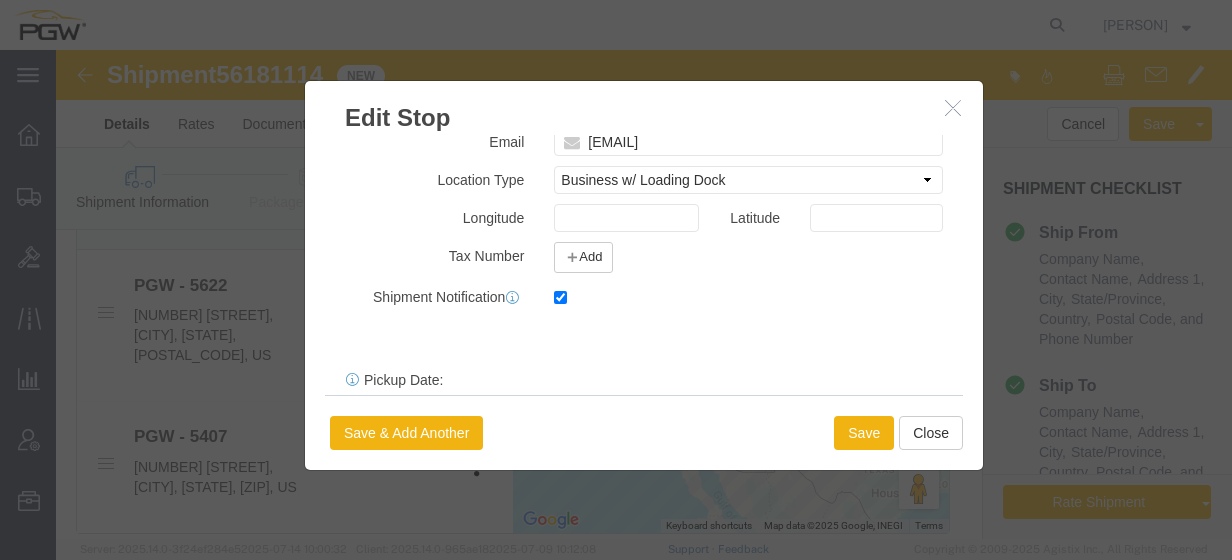 scroll, scrollTop: 572, scrollLeft: 0, axis: vertical 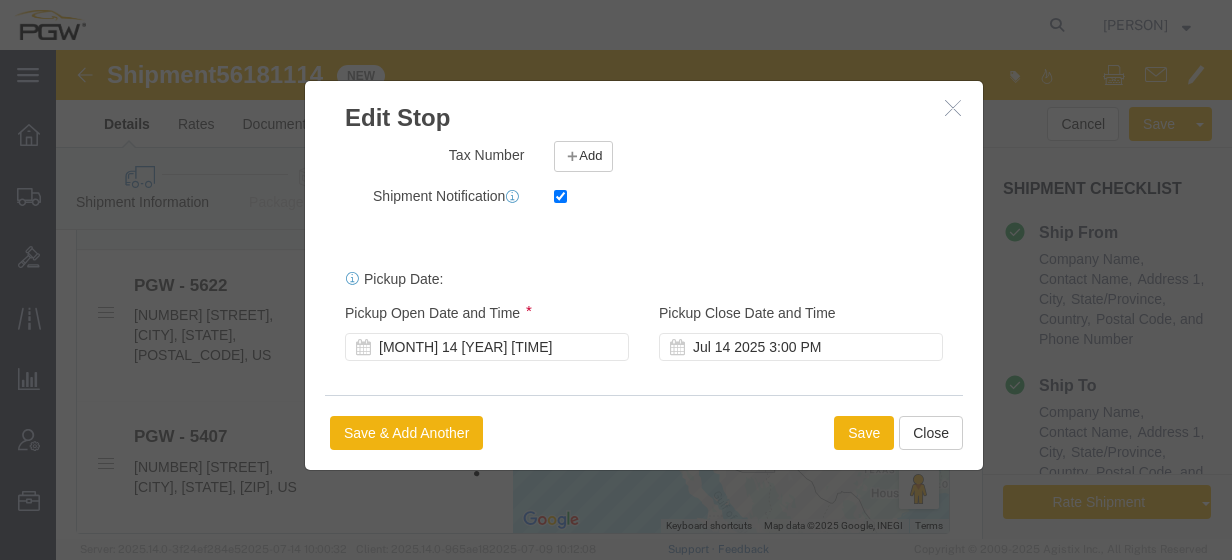 click on "Pickup Start Date Pickup Start Time Pickup Open Date and Time [MONTH] [DAY] [YEAR] [TIME] Pickup Close Date Pickup Close Time
Pickup Close Date and Time
[MONTH] [DAY] [YEAR] [TIME]" 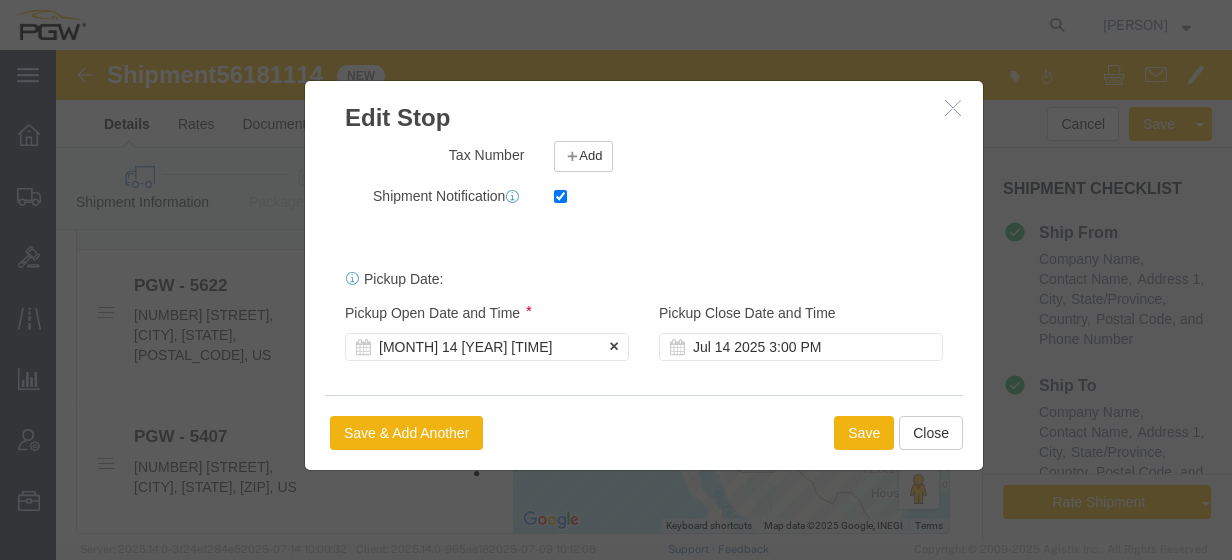 click on "[MONTH] 14 [YEAR] [TIME]" 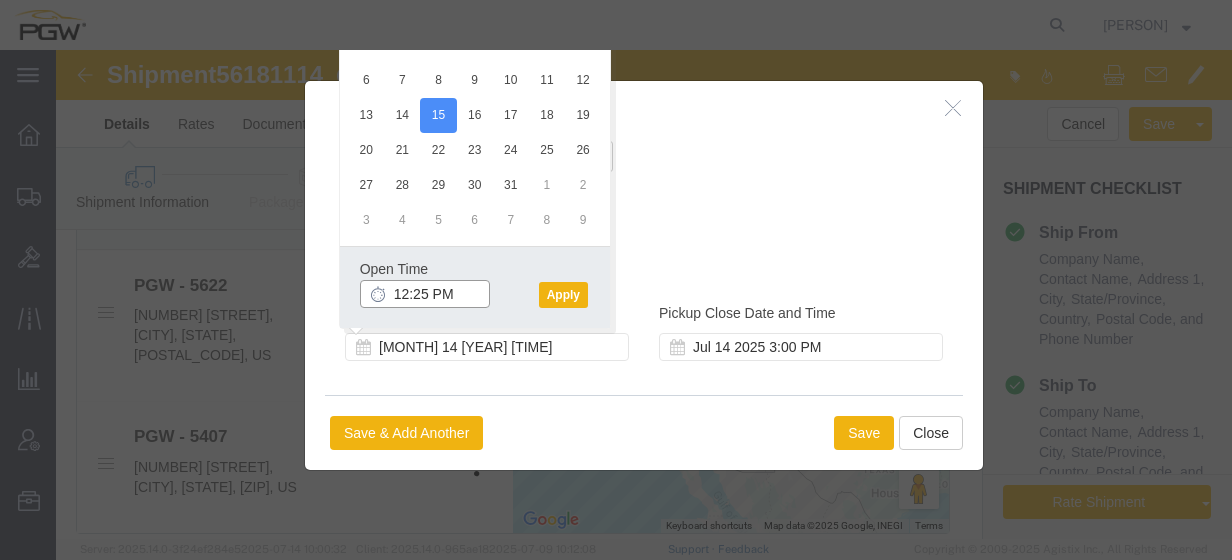 click on "12:25 PM" 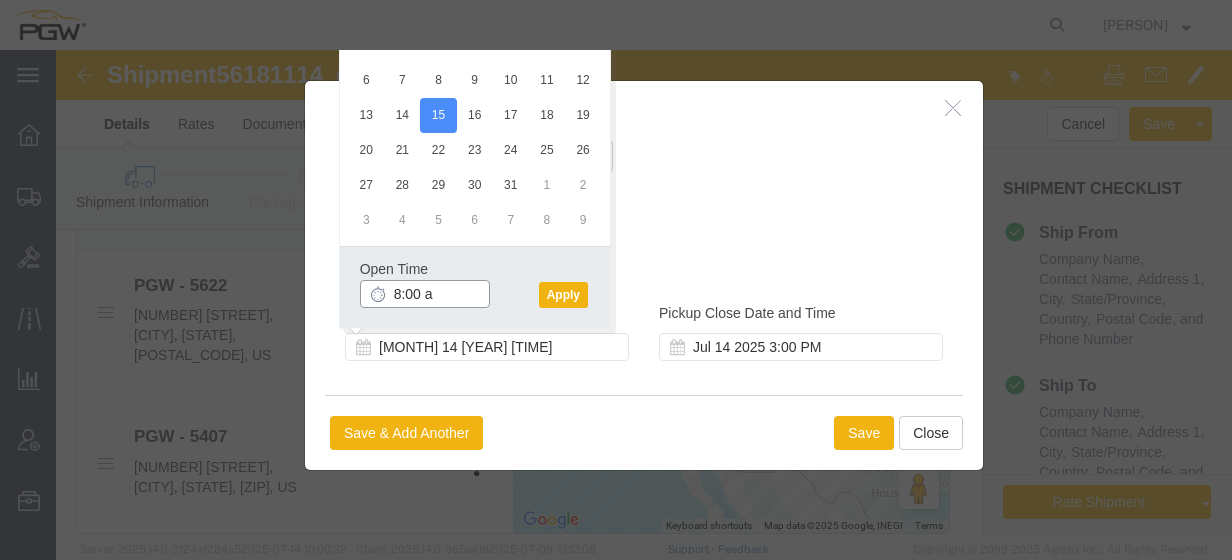type on "8:00 am" 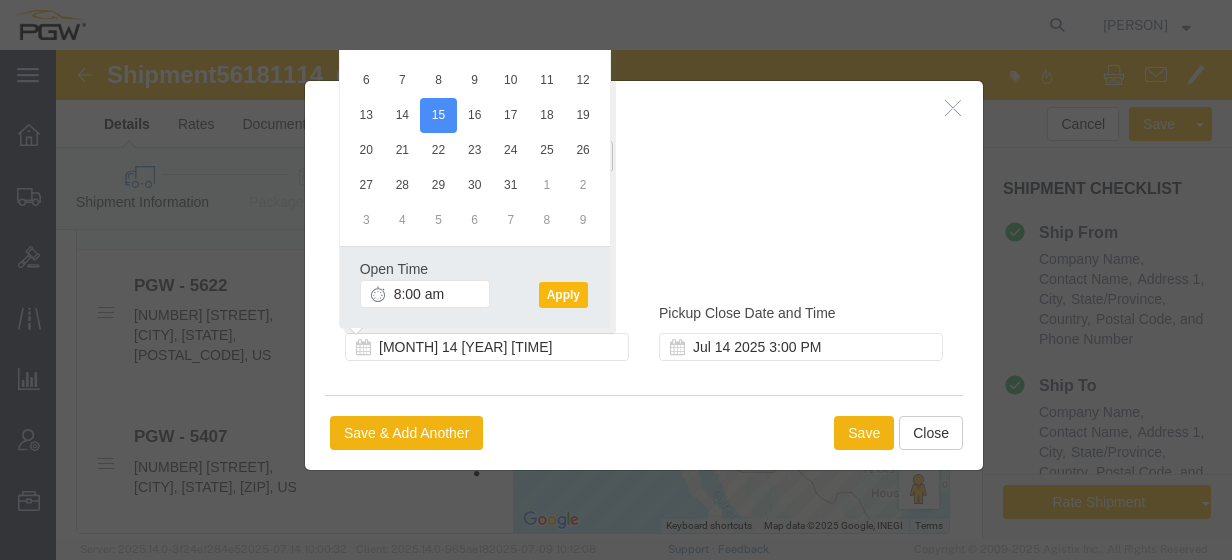 click on "Apply" 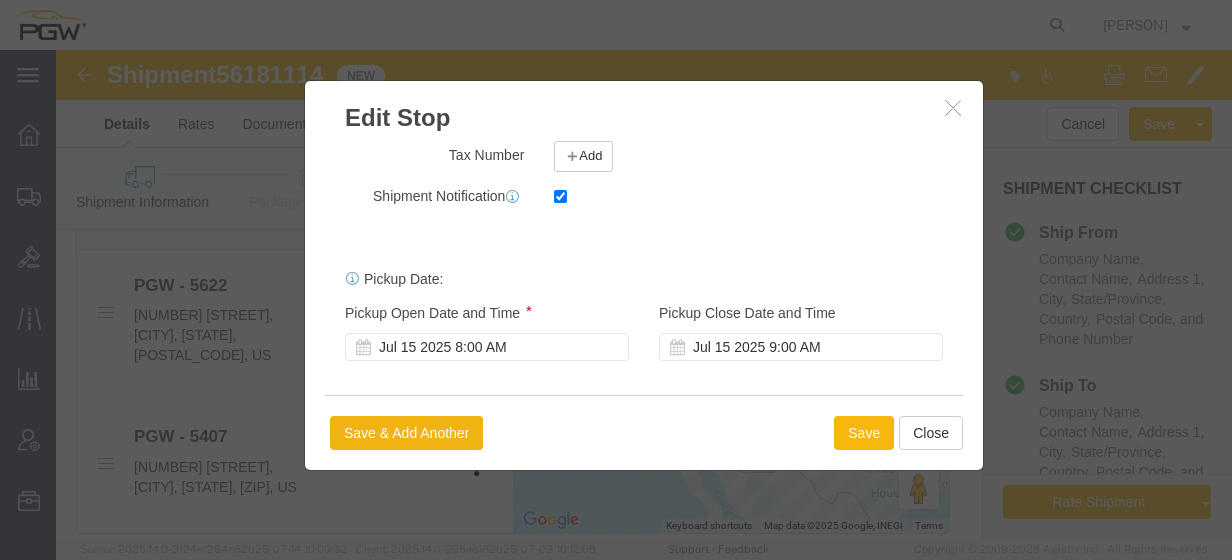 click on "Save" 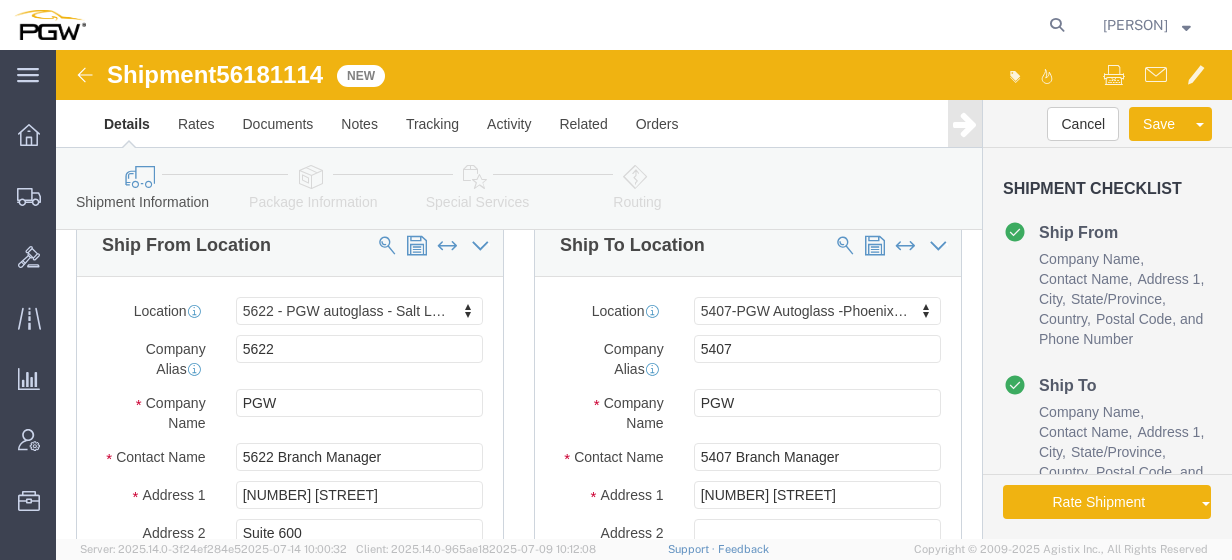 scroll, scrollTop: 0, scrollLeft: 0, axis: both 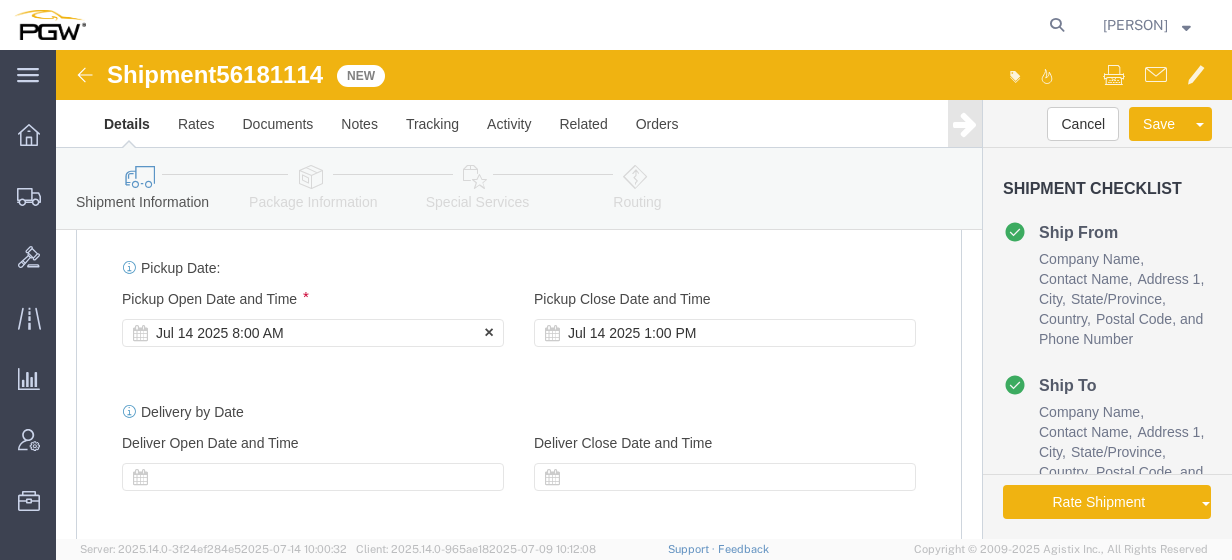 click on "Jul 14 2025 8:00 AM" 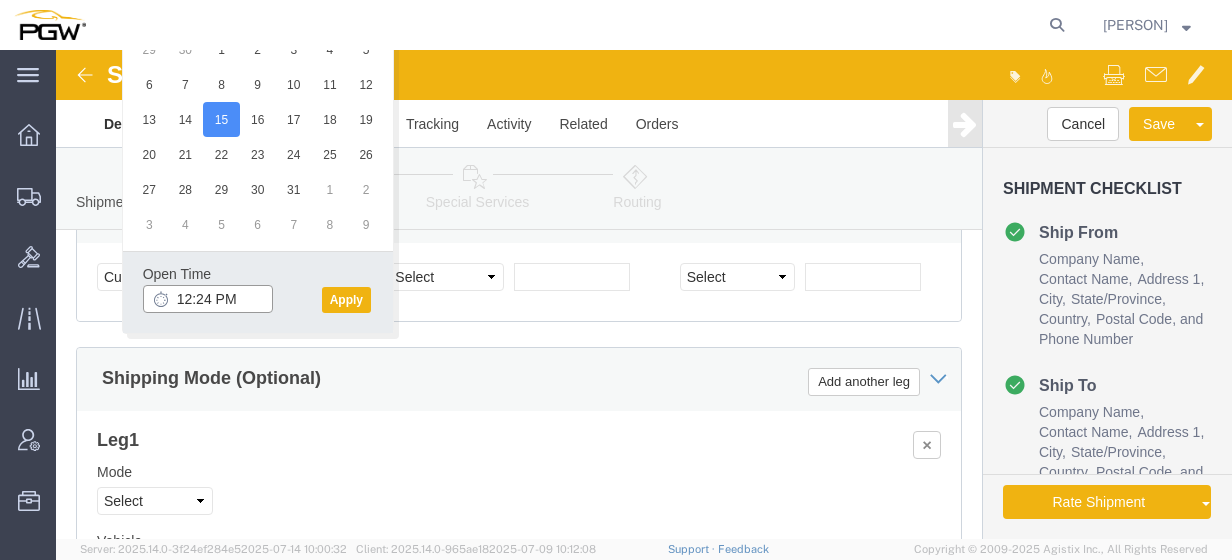 click on "12:24 PM" 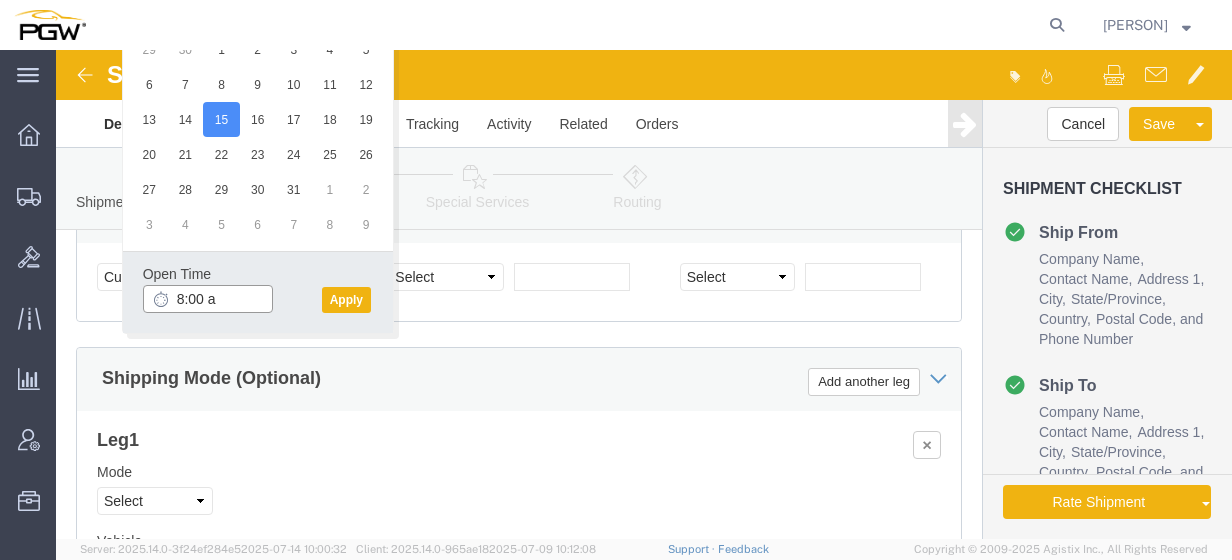type on "8:00 am" 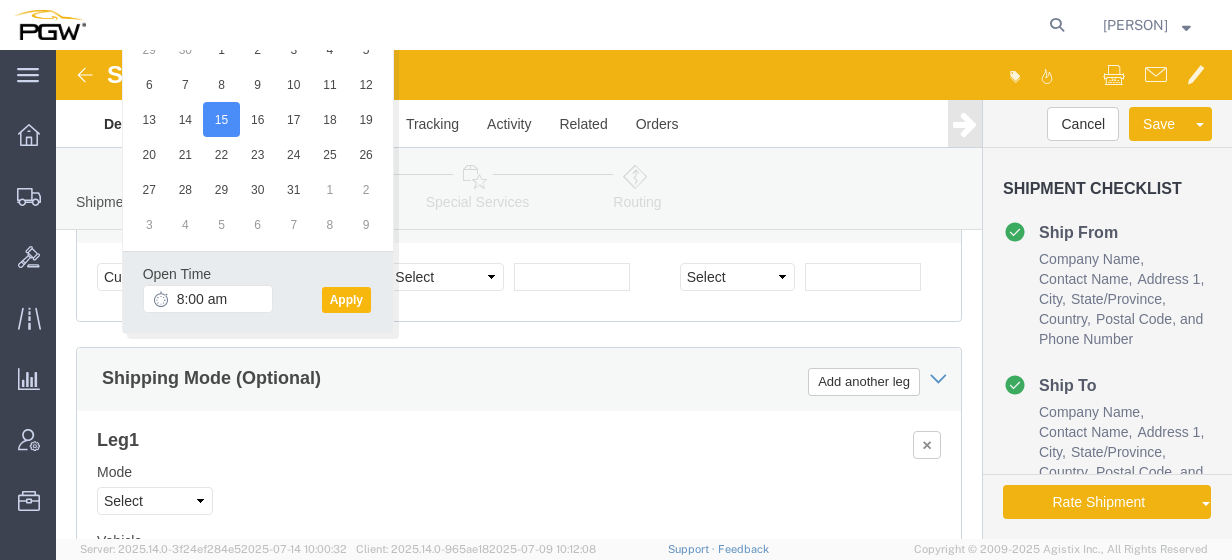 click on "Apply" 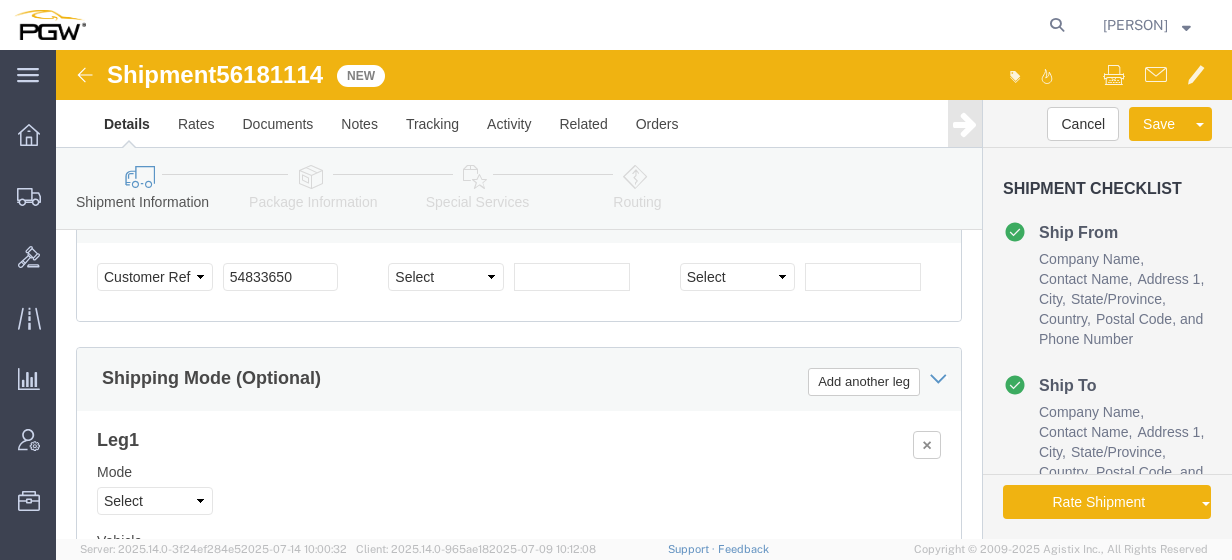 click on "56181114" 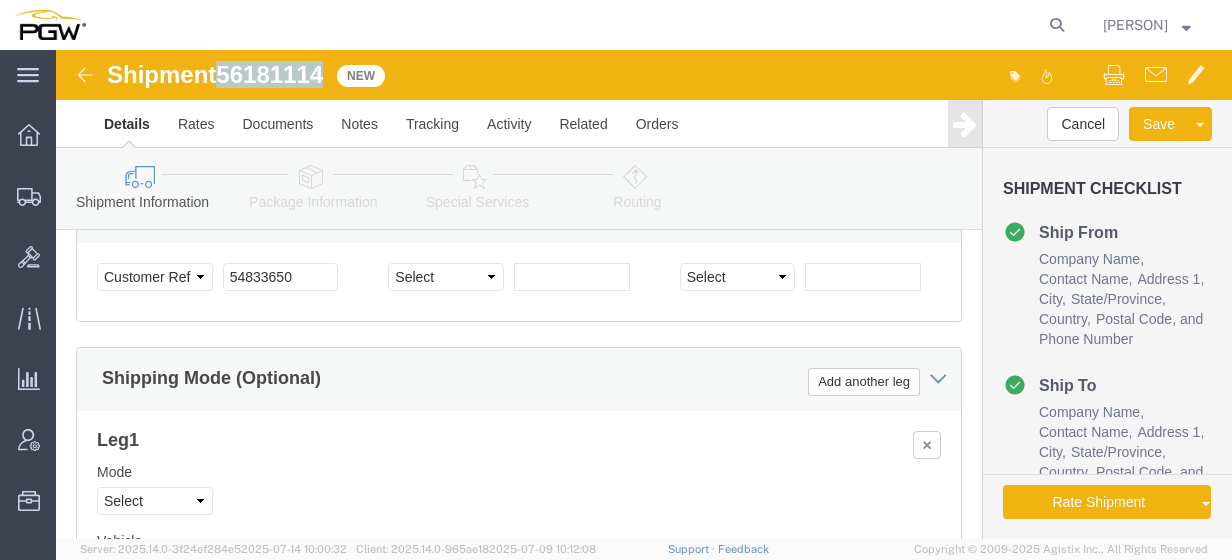 click on "56181114" 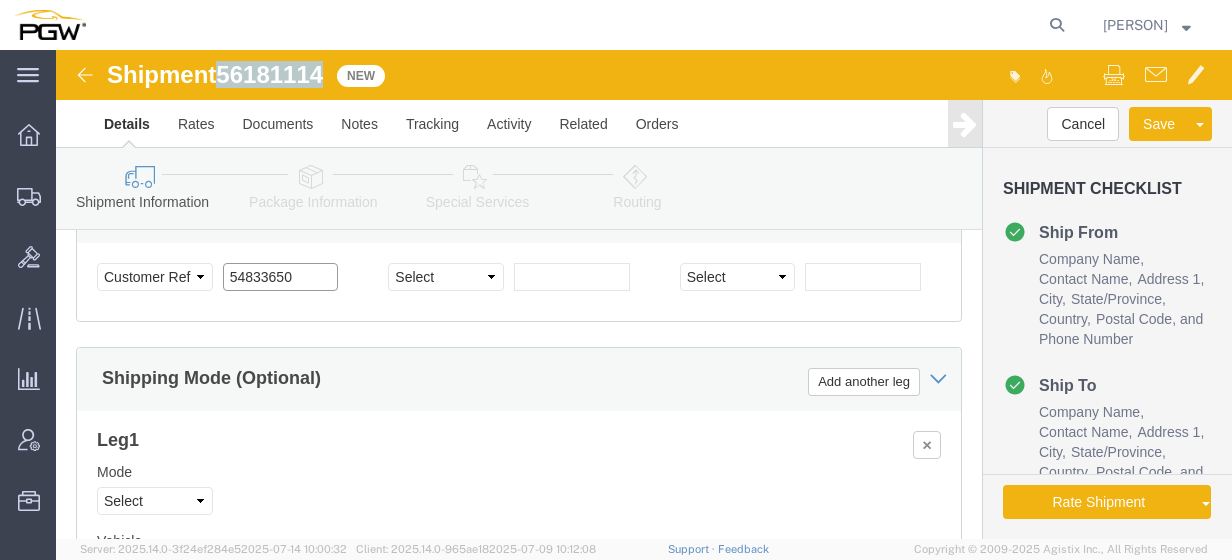 click on "54833650" 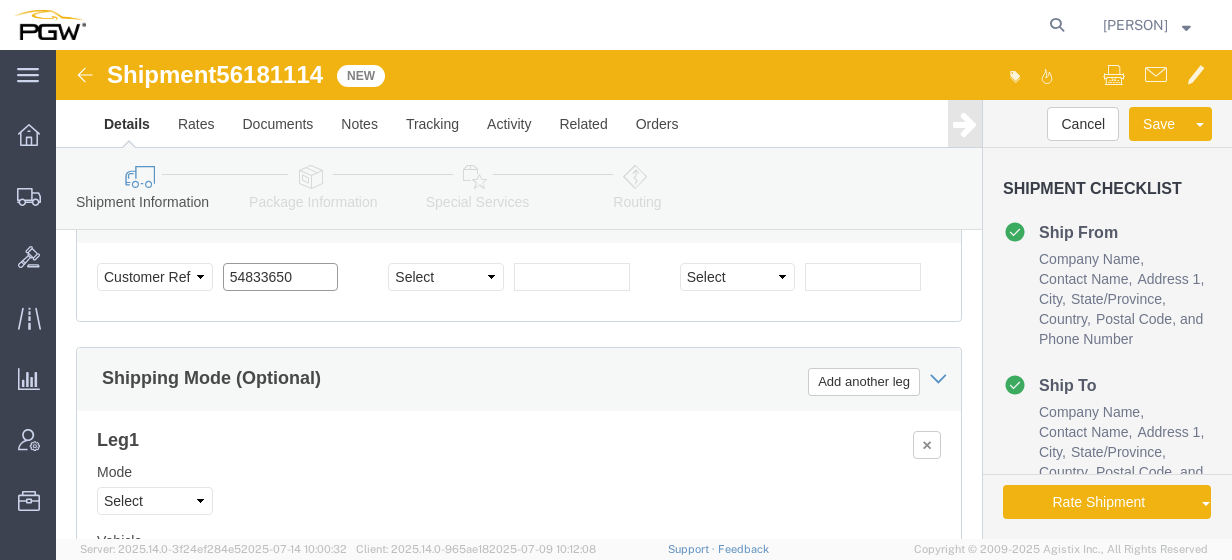 drag, startPoint x: 161, startPoint y: 217, endPoint x: 90, endPoint y: 215, distance: 71.02816 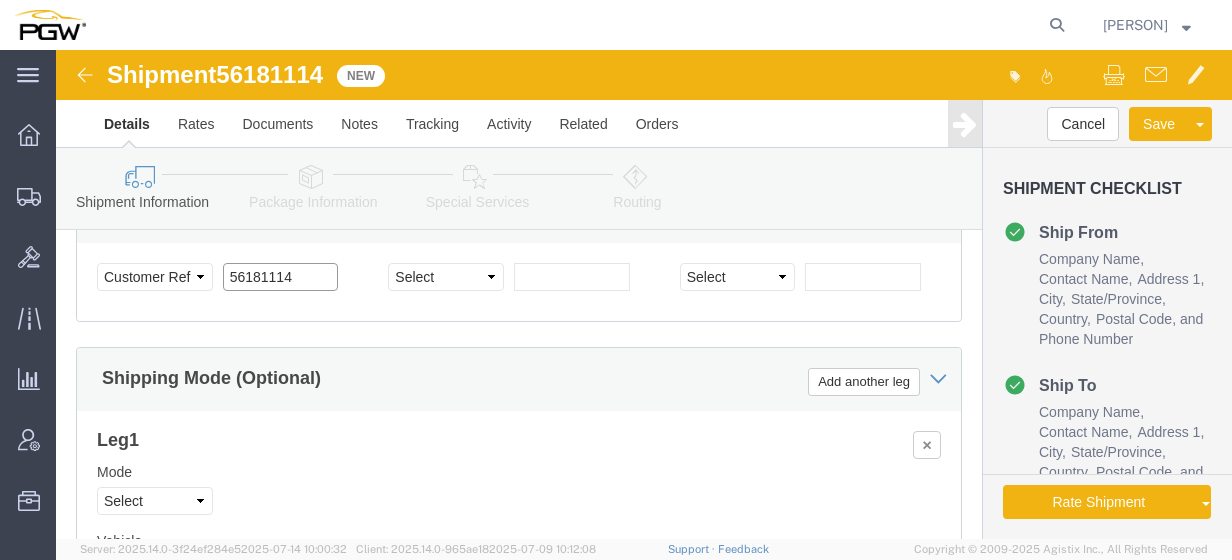 click on "56181114" 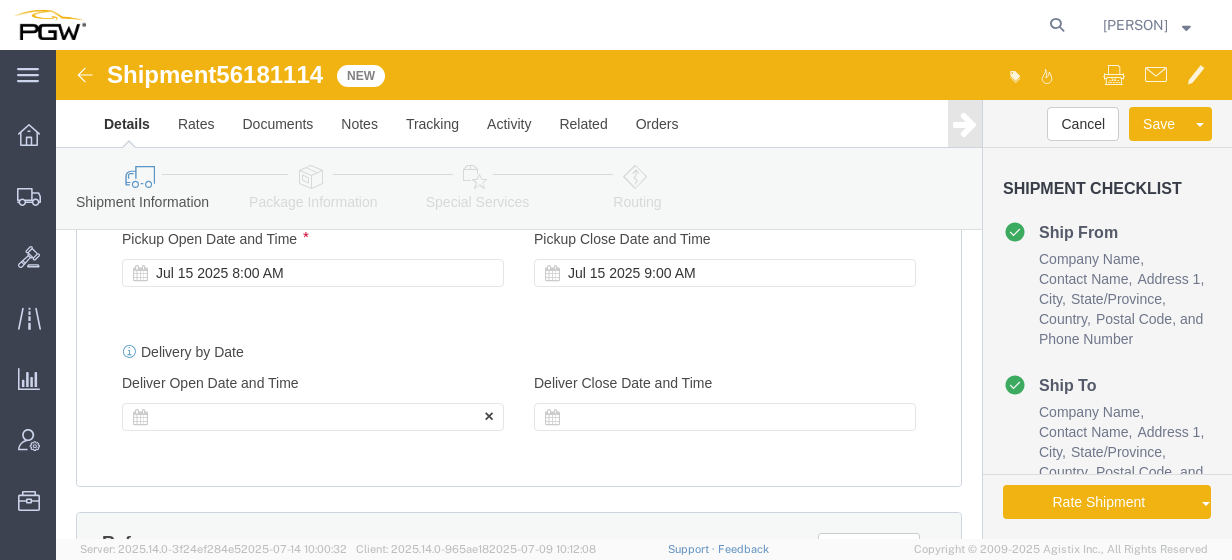 type on "56181114" 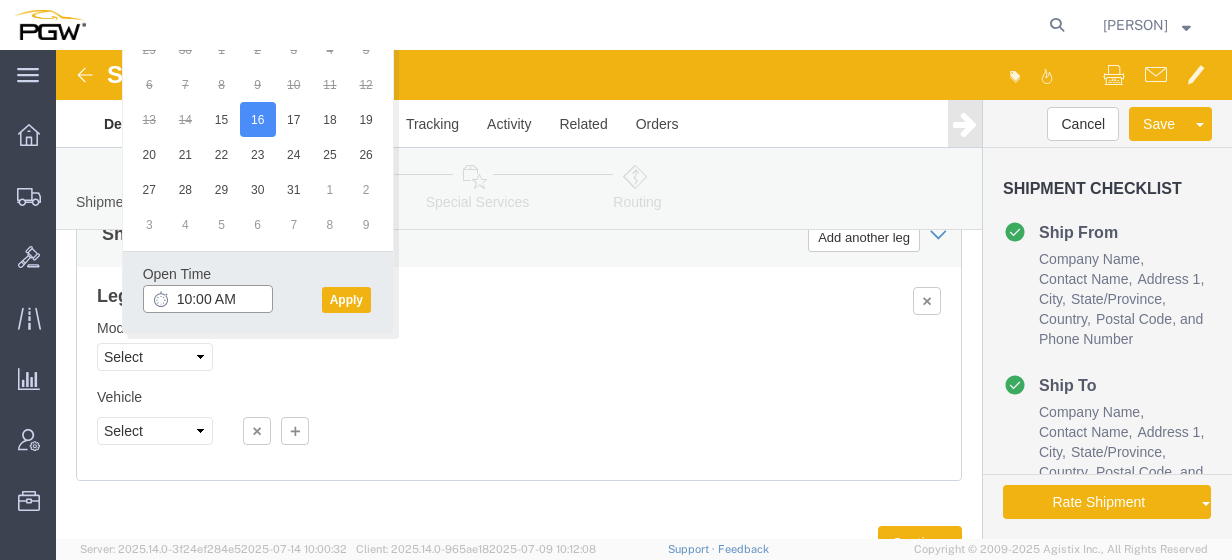 click on "10:00 AM" 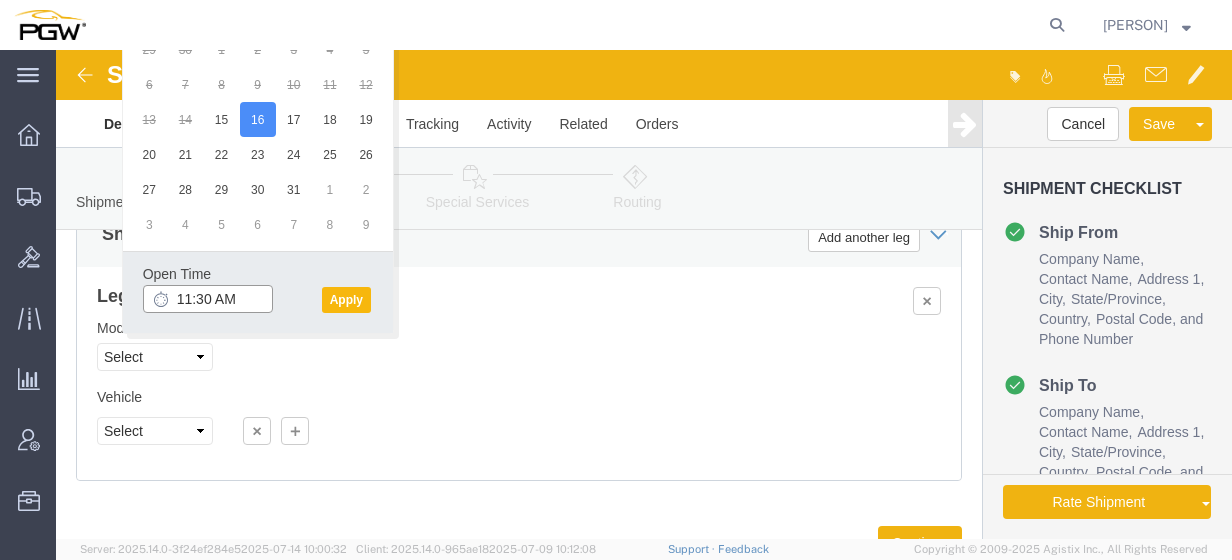 type on "11:30 AM" 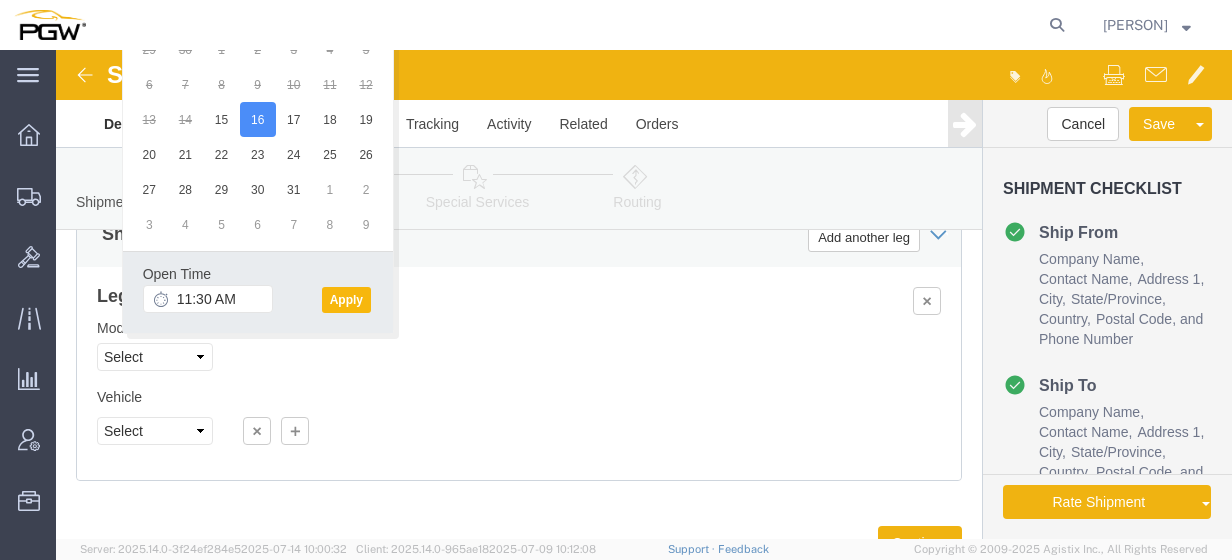 click on "Apply" 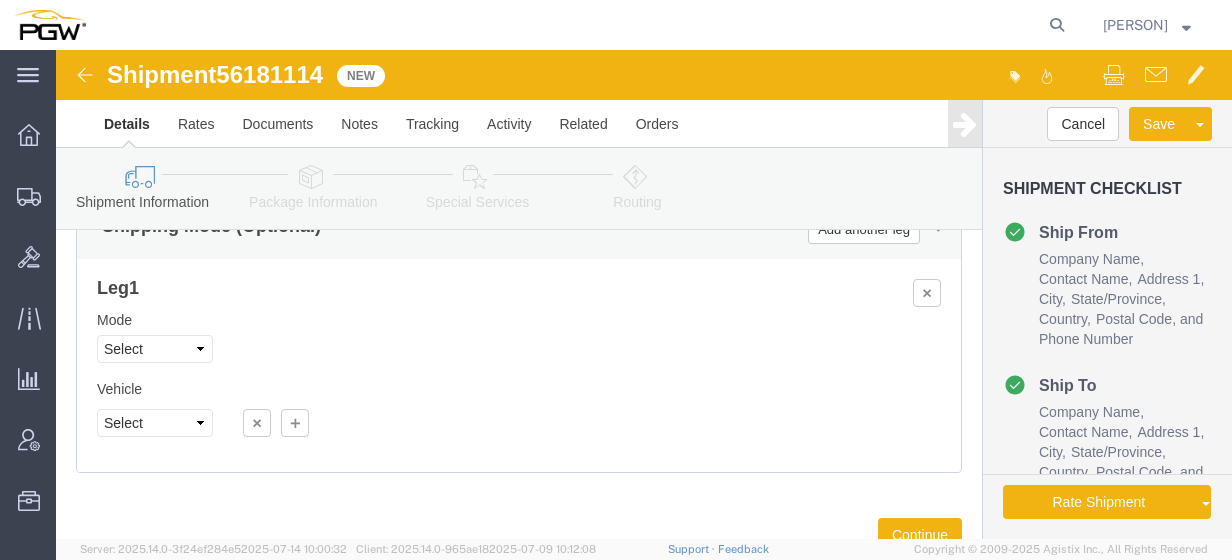 scroll, scrollTop: 1707, scrollLeft: 0, axis: vertical 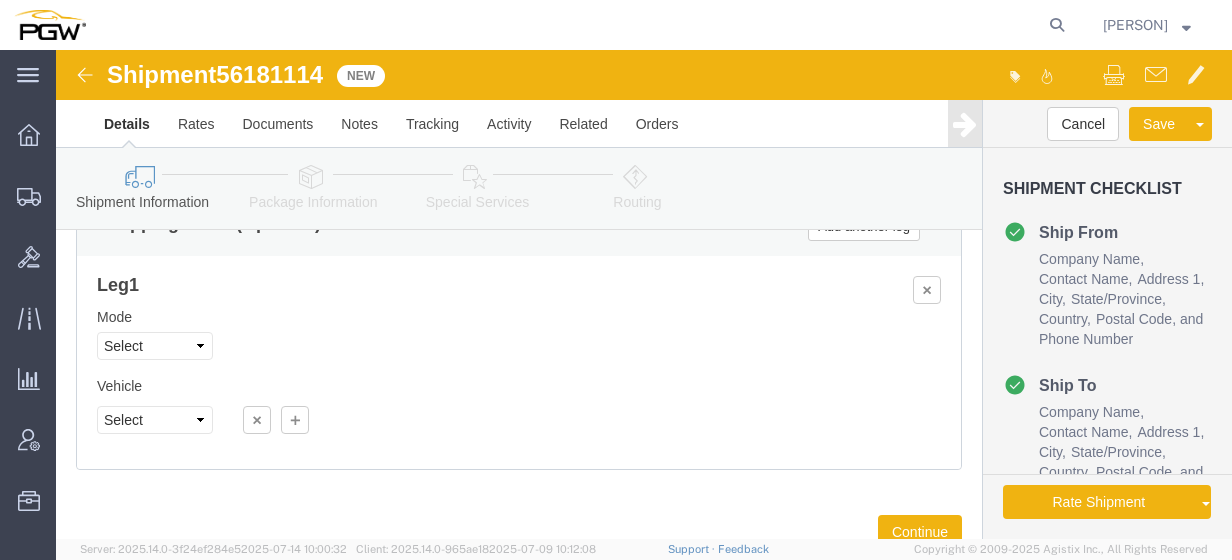 click 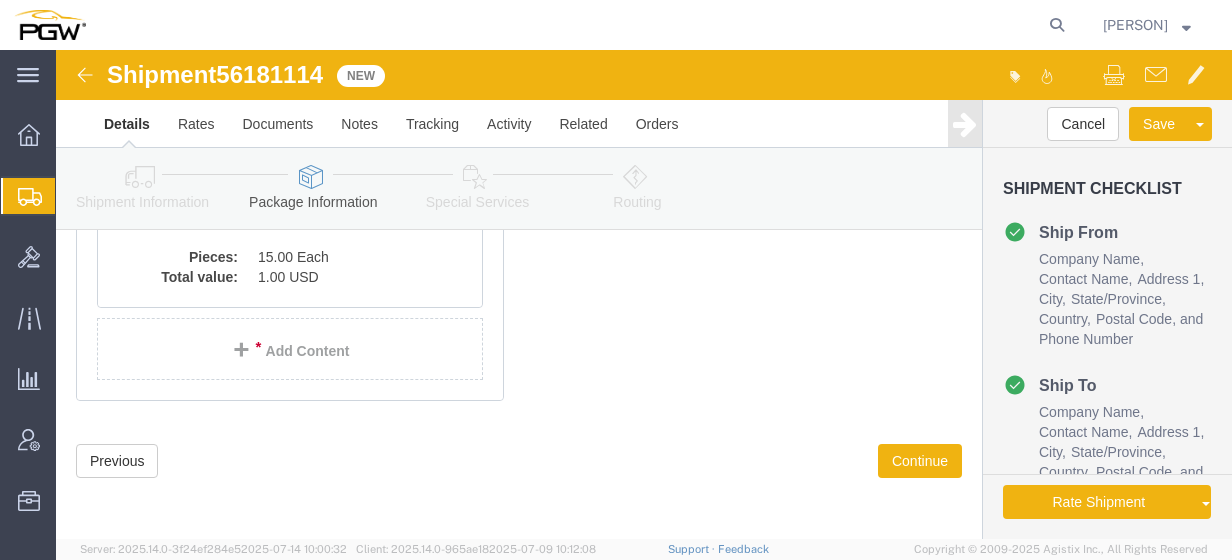 scroll, scrollTop: 286, scrollLeft: 0, axis: vertical 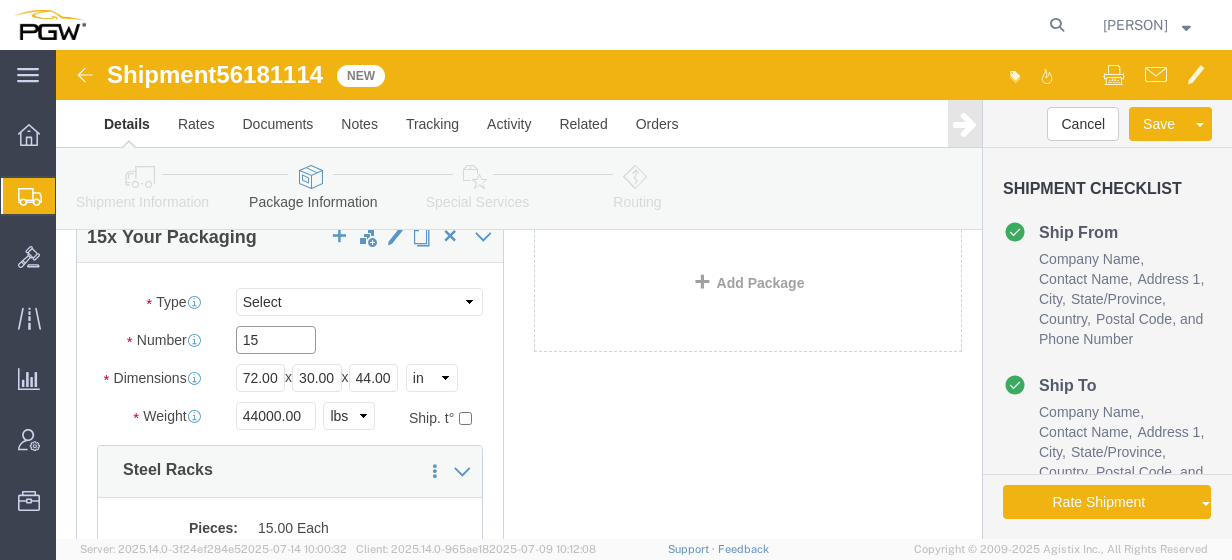 click on "15" 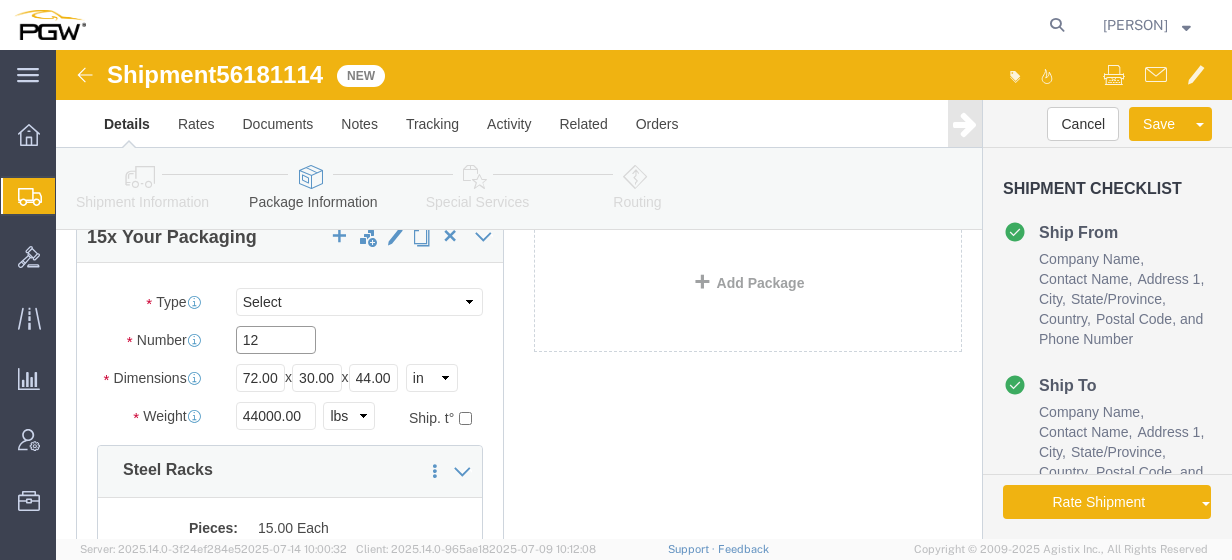 type on "12" 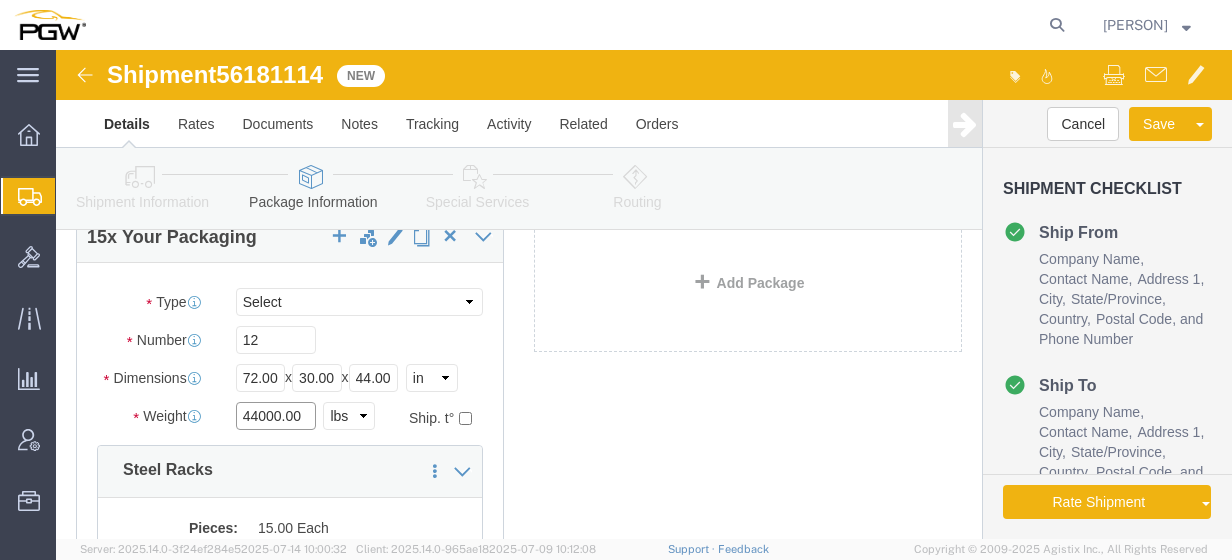 click on "44000.00" 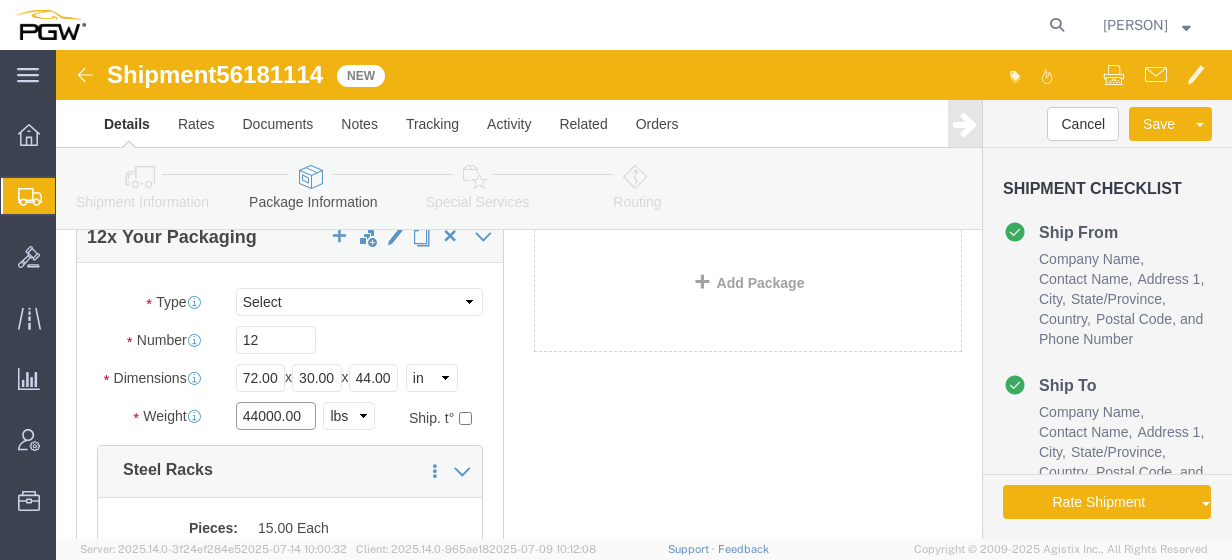drag, startPoint x: 224, startPoint y: 365, endPoint x: 101, endPoint y: 365, distance: 123 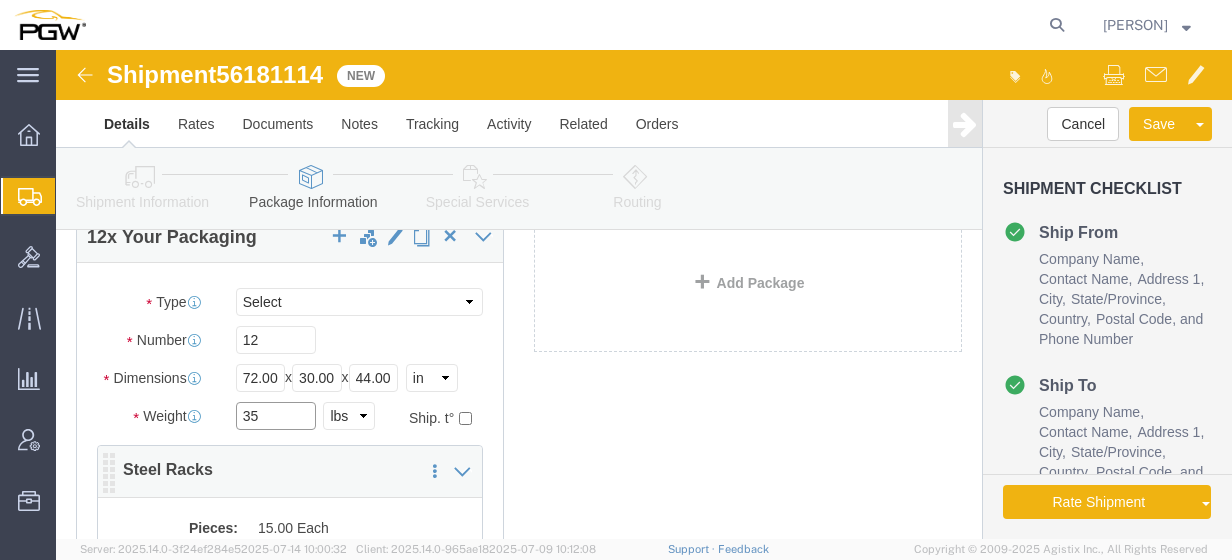 type on "35000.00" 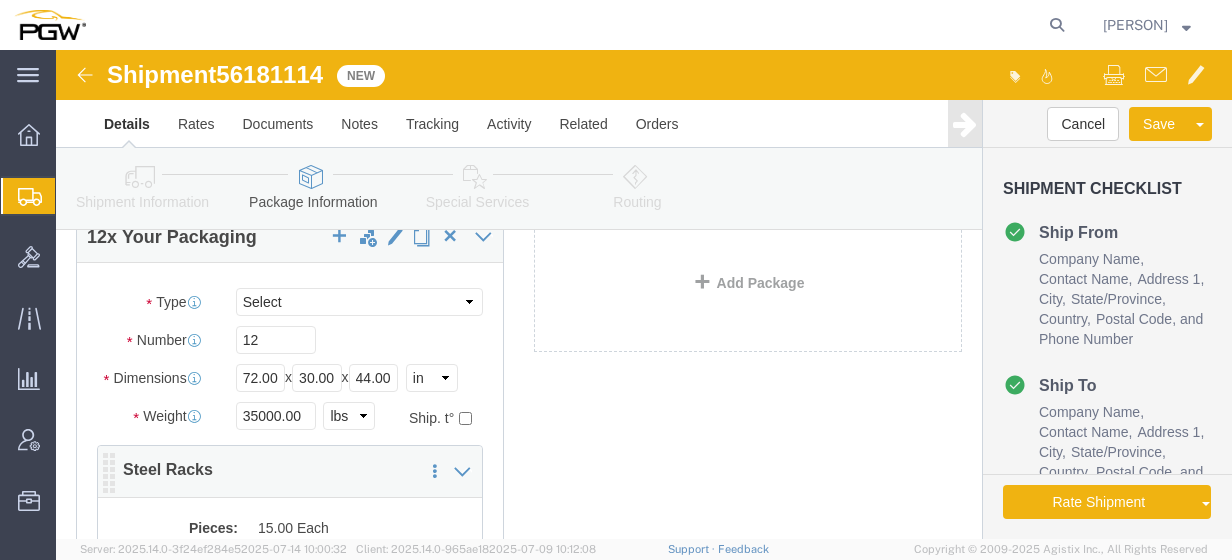 click on "15.00 Each" 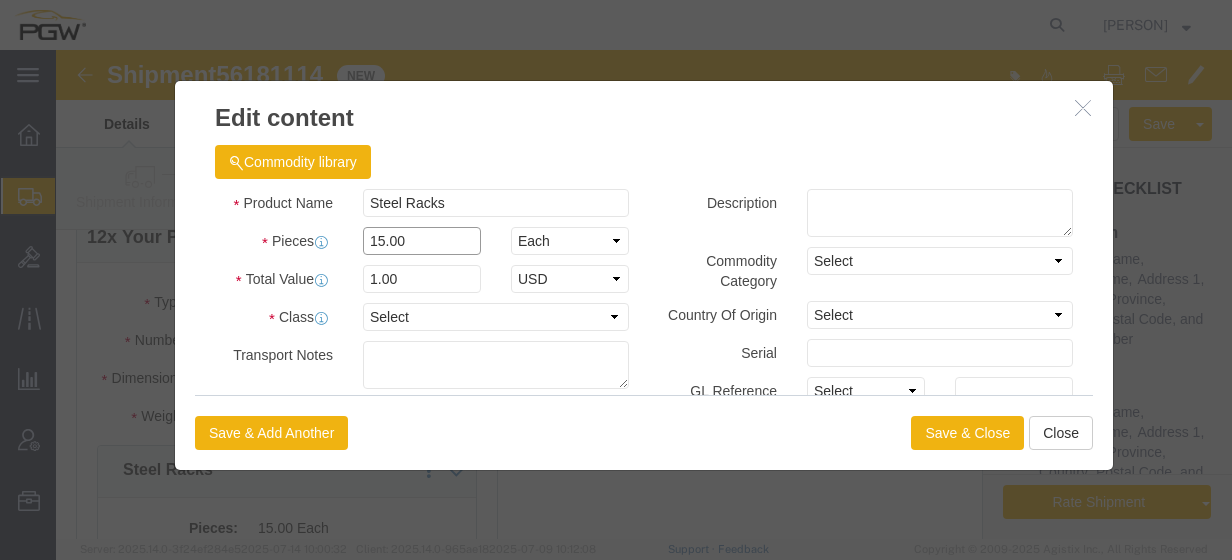 drag, startPoint x: 353, startPoint y: 186, endPoint x: 194, endPoint y: 213, distance: 161.27615 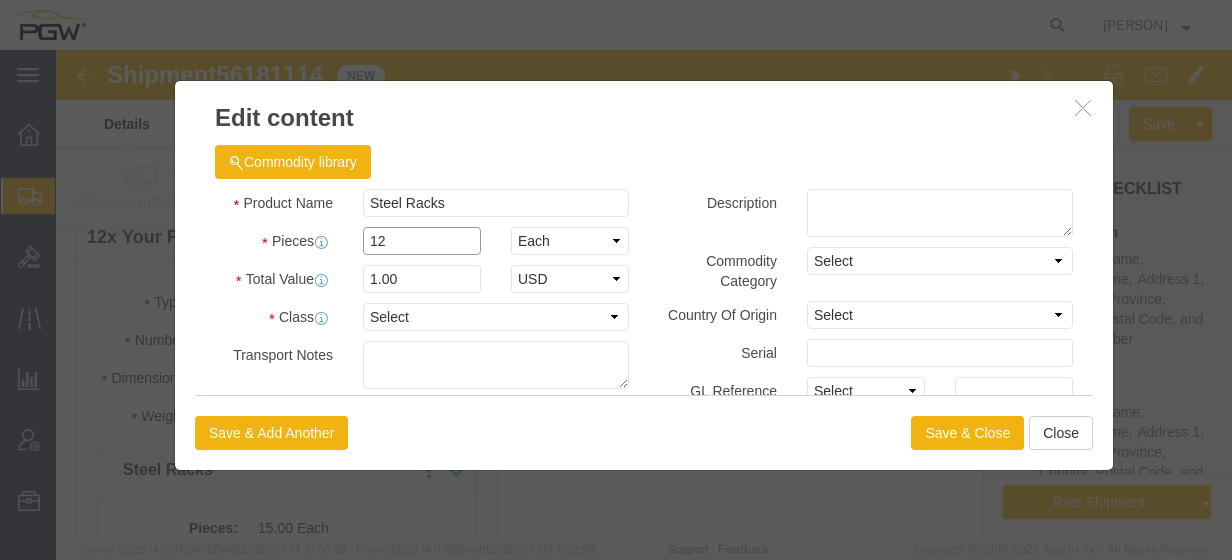 type on "12.00" 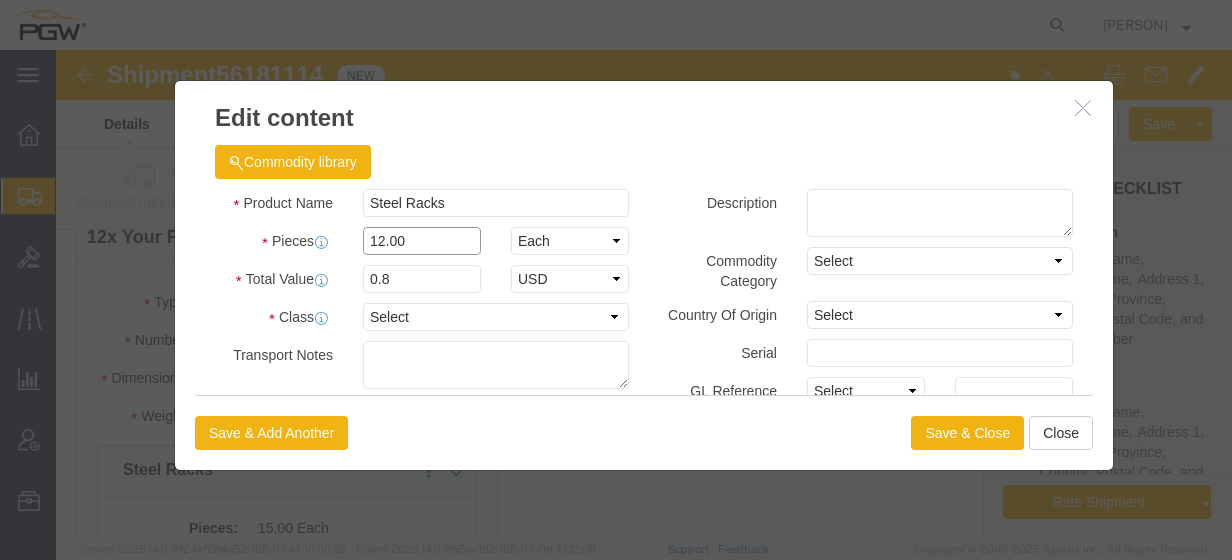 scroll, scrollTop: 395, scrollLeft: 0, axis: vertical 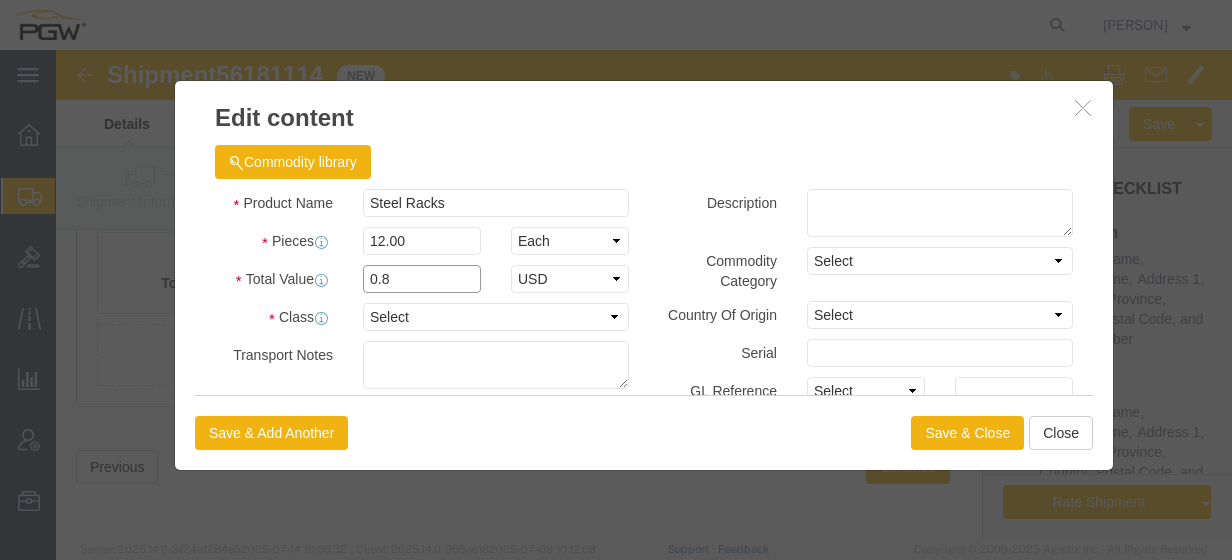 click on "0.8" 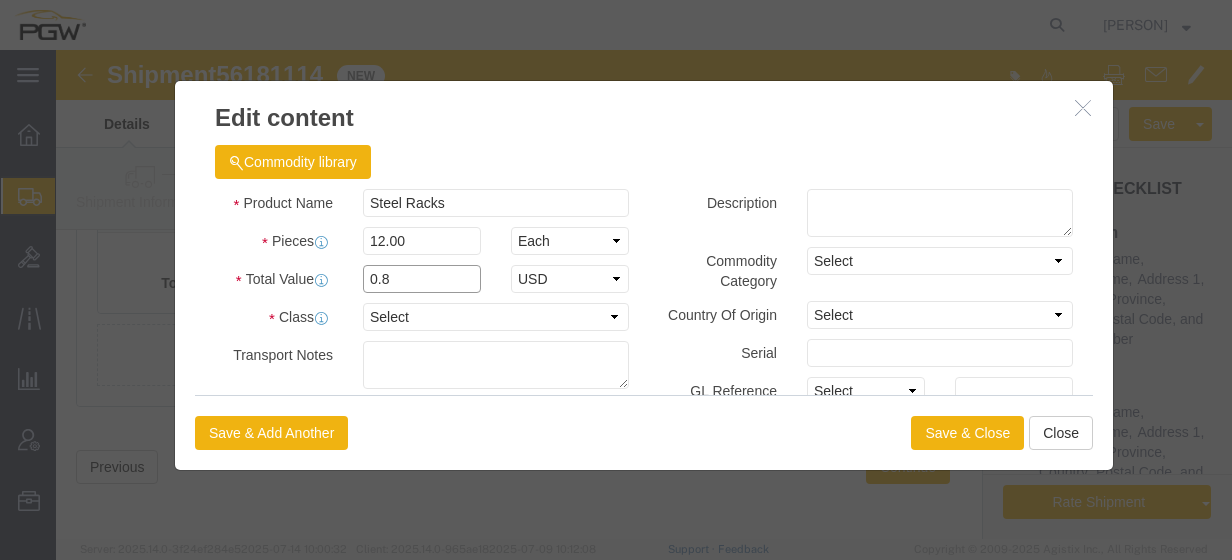 click on "Total Value  0.8 Select ADP AED AFN ALL AMD AOA ARS ATS AUD AWG AZN BAM BBD BDT BGL BGN BHD BIF BMD BND BOB BRL BSD BTN BWP BYN BZD CAD CDF CHF CLP CNY COP CRC CUC CUP CVE CYP CZK DJF DKK DOP DZD EGP ERN ETB EUR FJD FKP GBP GEL GHS GIP GMD GNF GTQ GWP GYD HKD HNL HRK HTG HUF IDR ILS INR IQD IRR ISK JMD JOD JPY KES KGS KHR KMF KPW KRW KWD KYD KZT LAK LBP LKR LRD LSL LYD MAD MDL MGA MGF MKD MMK MNT MOP MRU MUR MVR MWK MXN MYR MZN NAD NGN NIO NOK NPR NZD OMR PAB PEN PGK PHP PKR PLN PYG QAR RON RSD RUB RWF SAR SBD SCR SDG SEK SGD SHP SLE SLL SOS SRD SRG SSP STN SVC SYP SZL THB TJS TMT TND TOP TPE TRY TTD TWD TZS UAH UGX USD UYU UZS VED VEF VES VND VUV WST XAF XCD XCG XDR XOF XPF XSU YER ZAR ZMW ZWG" 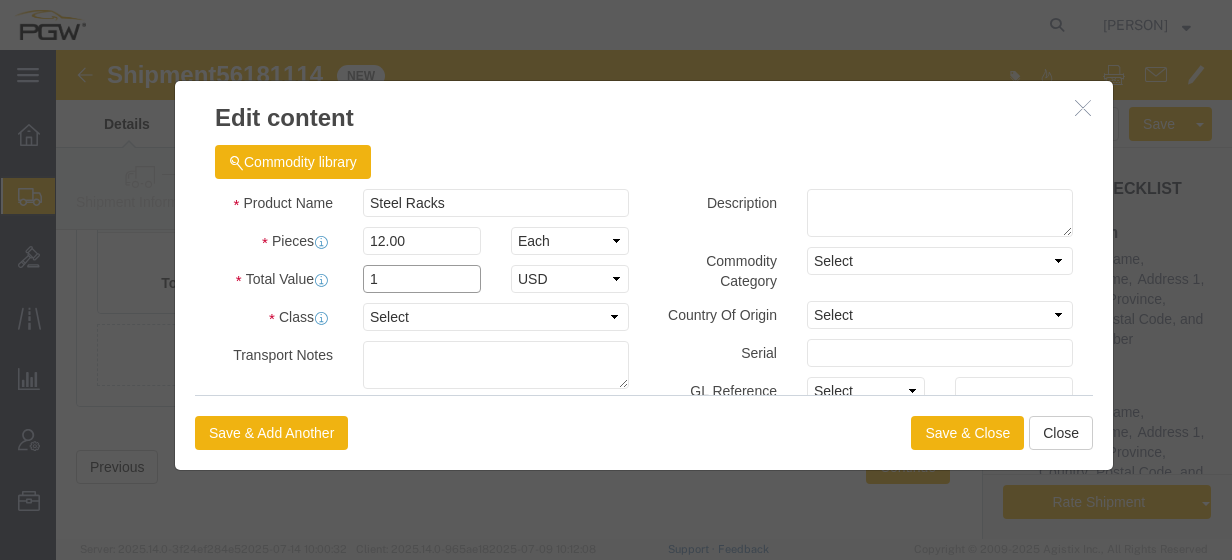 type on "1.00" 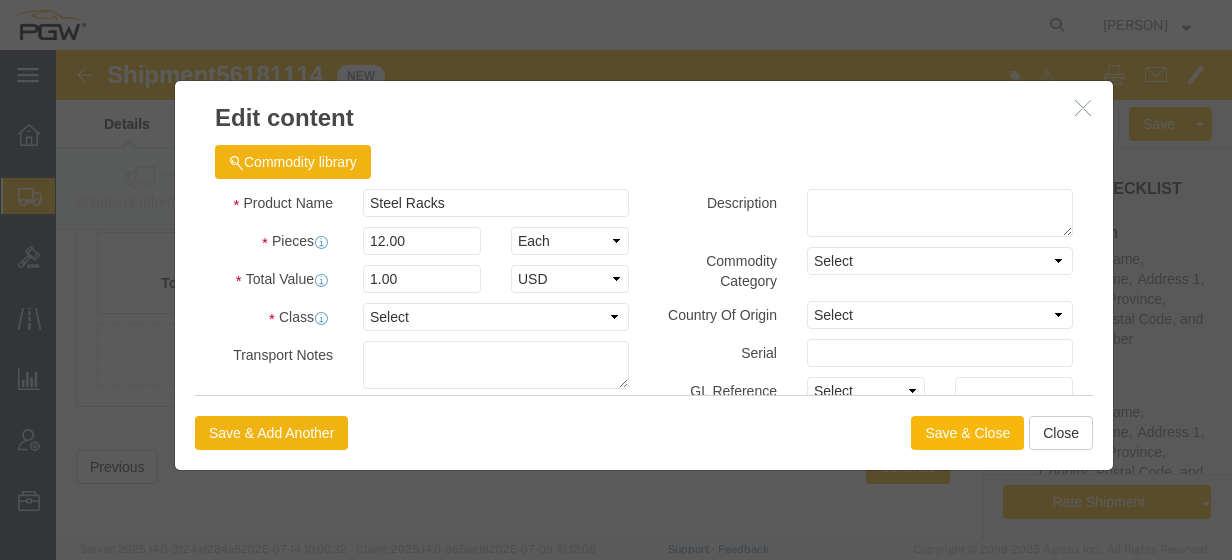 click on "Save & Close" 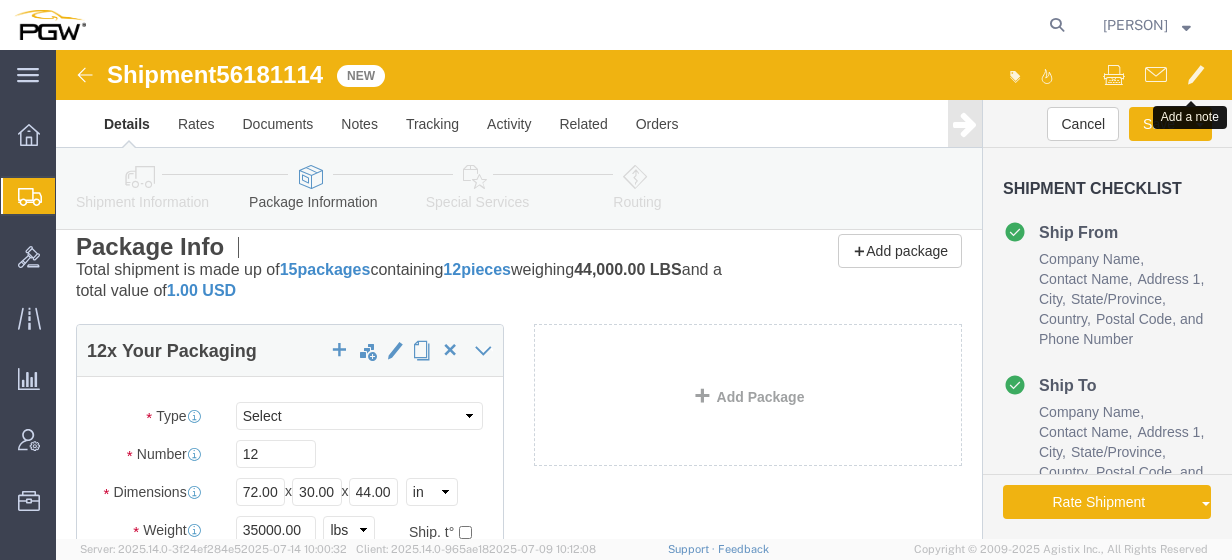 scroll, scrollTop: 15, scrollLeft: 0, axis: vertical 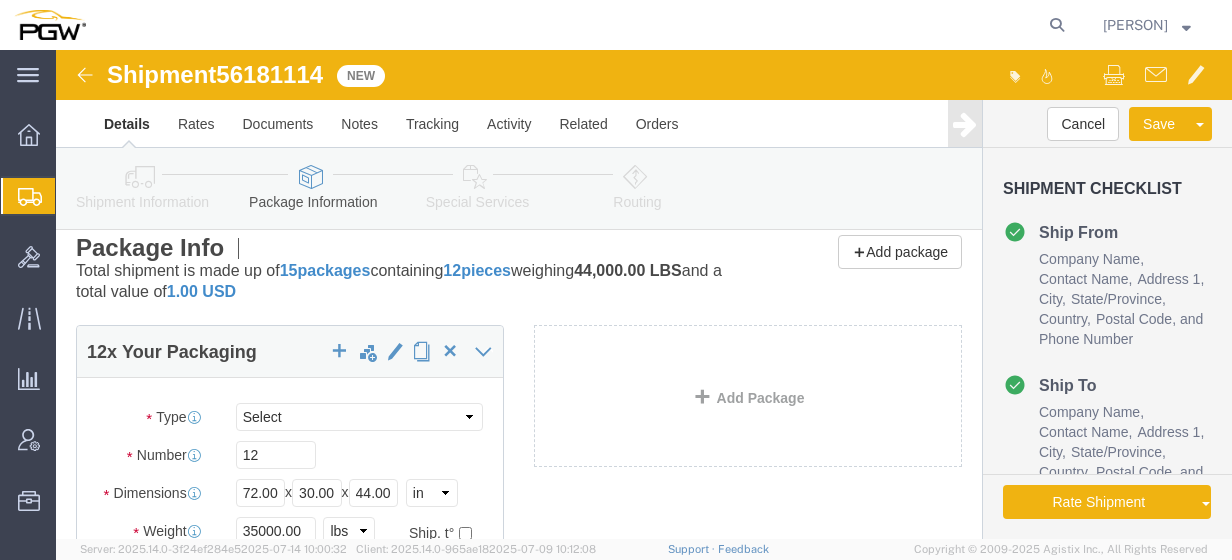 click on "Special Services" 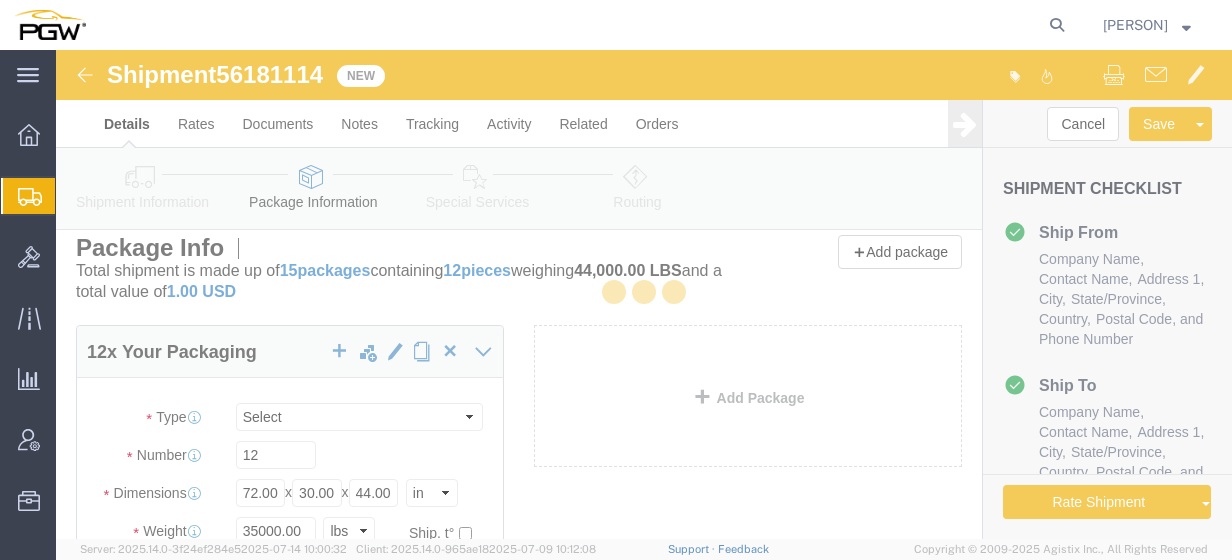 select 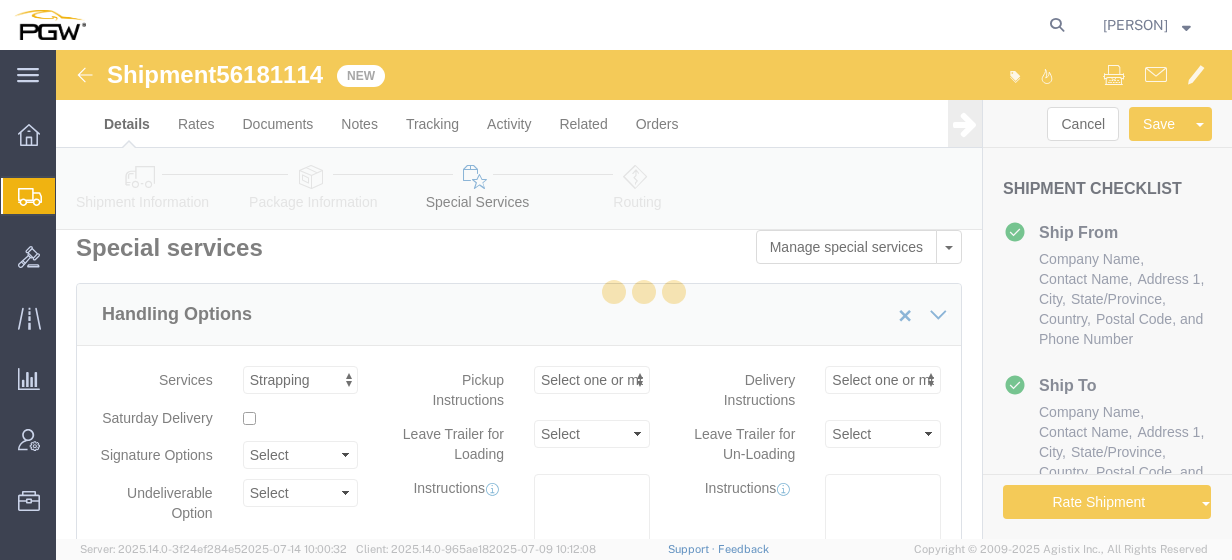 select on "COSTCENTER" 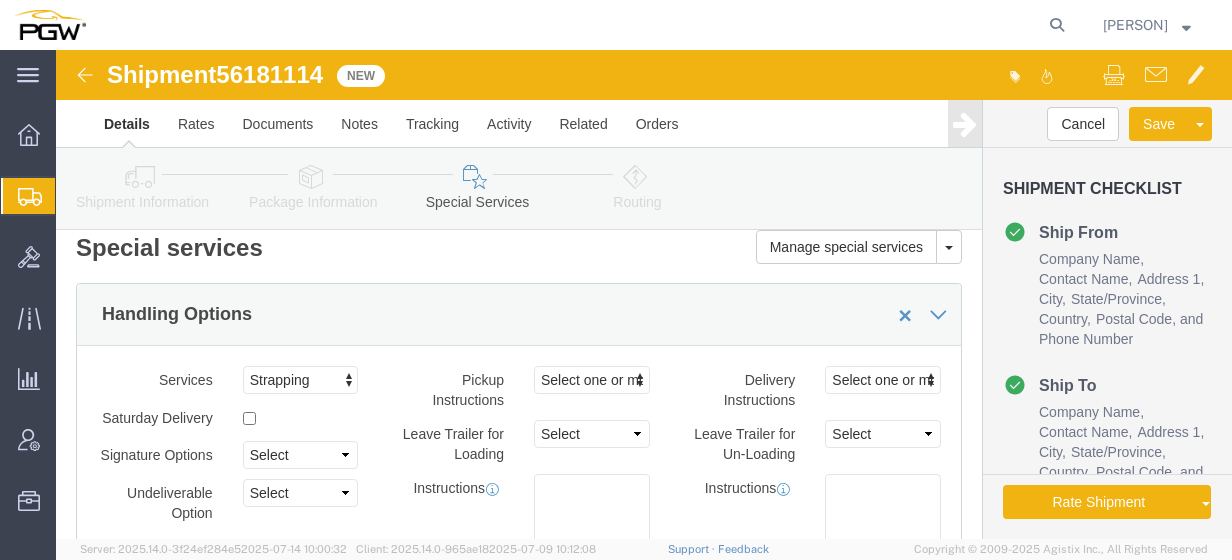 scroll, scrollTop: 176, scrollLeft: 0, axis: vertical 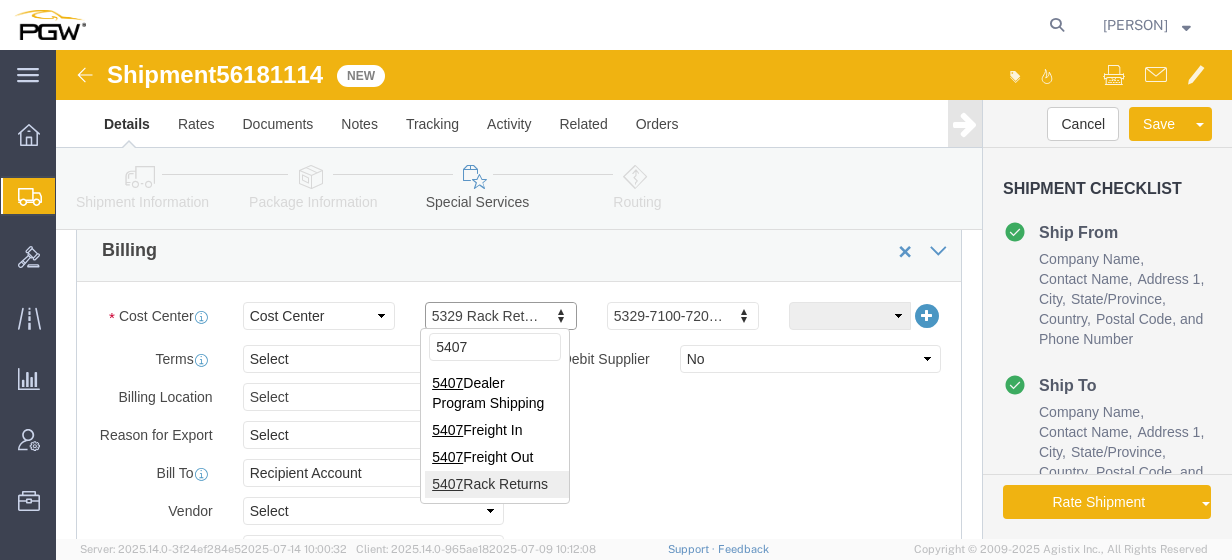 type on "5407" 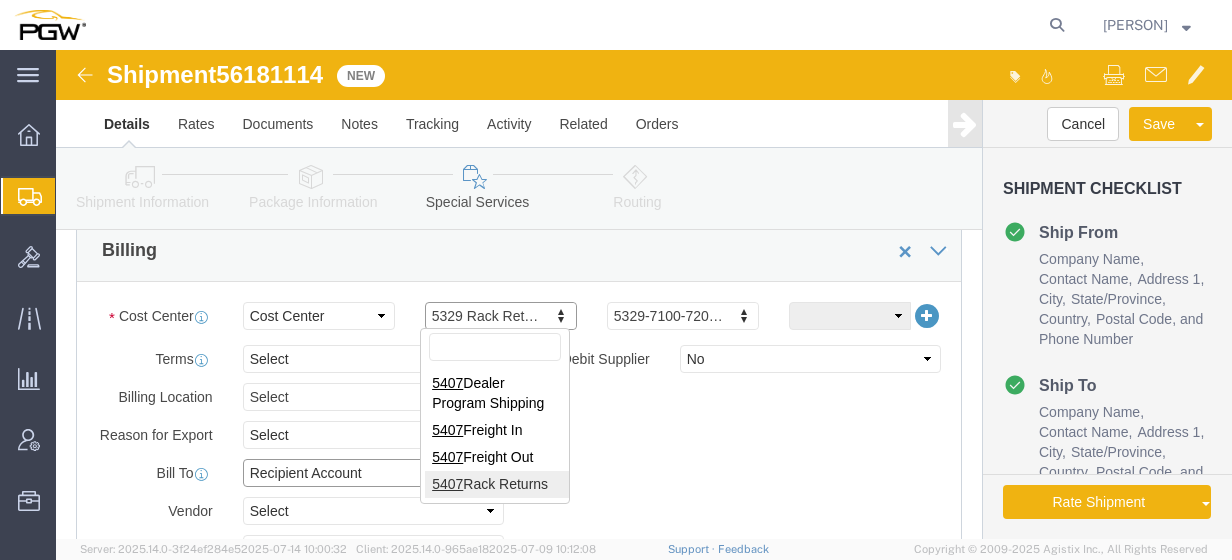 click on "Select Recipient Account Sender/Shipper Third Party Account" 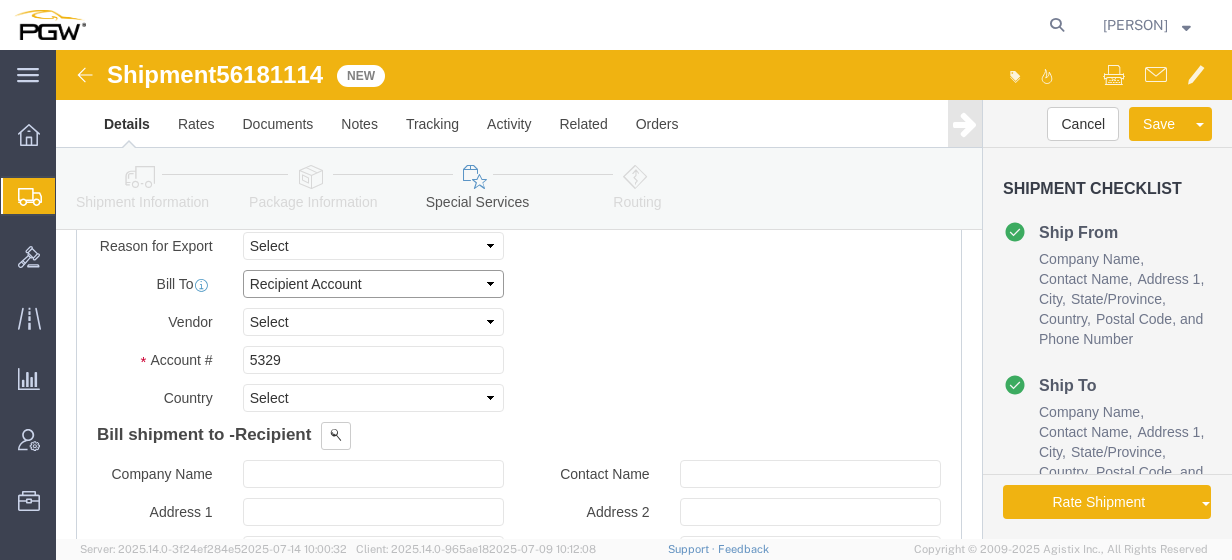 scroll, scrollTop: 1147, scrollLeft: 0, axis: vertical 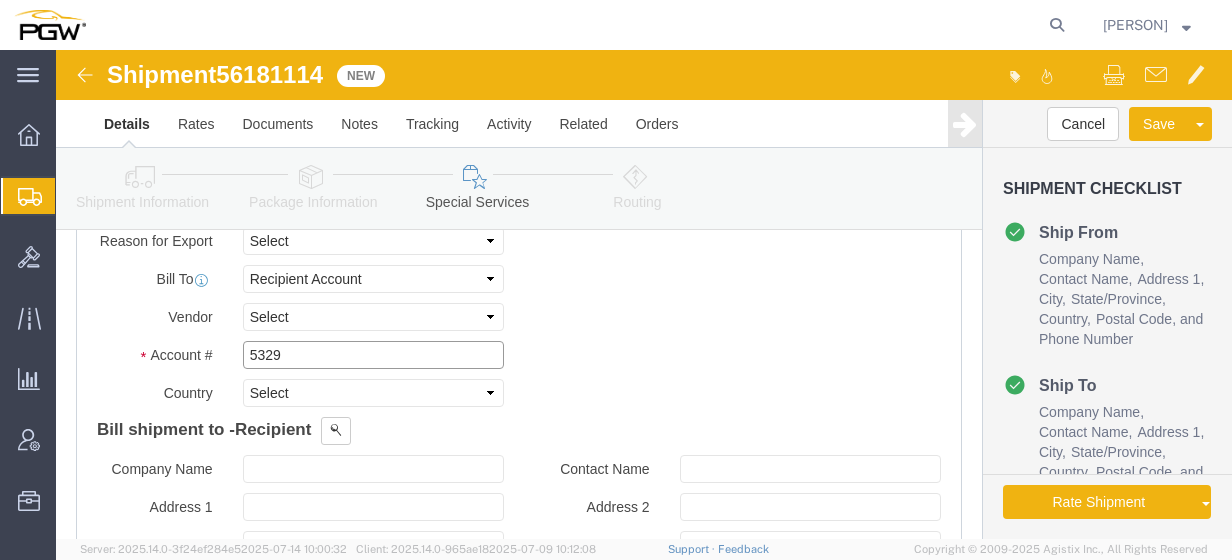 click on "5329" 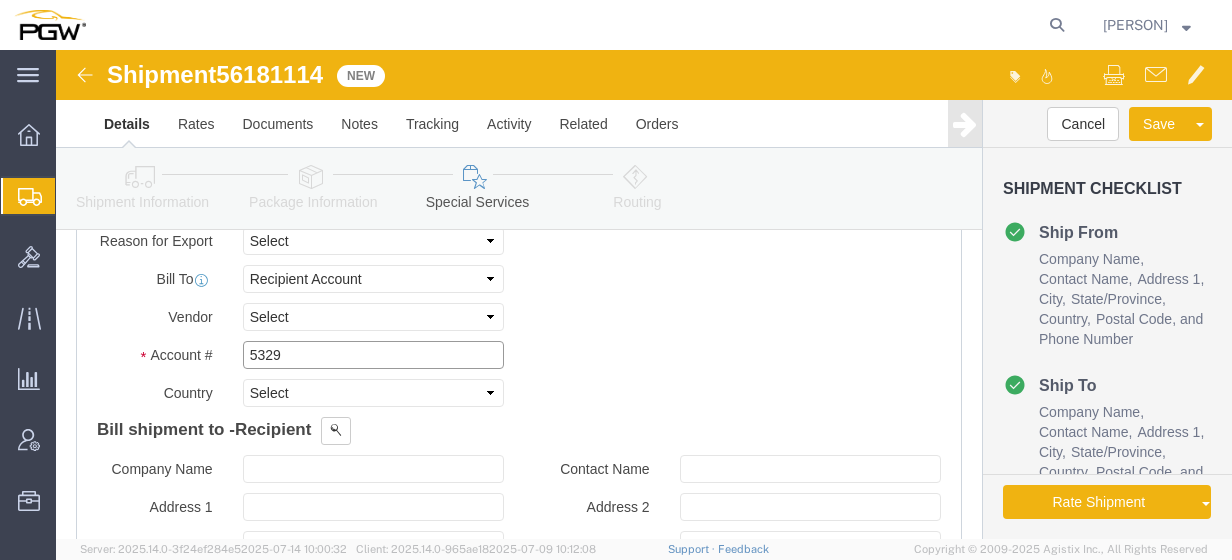 drag, startPoint x: 256, startPoint y: 301, endPoint x: 42, endPoint y: 302, distance: 214.00233 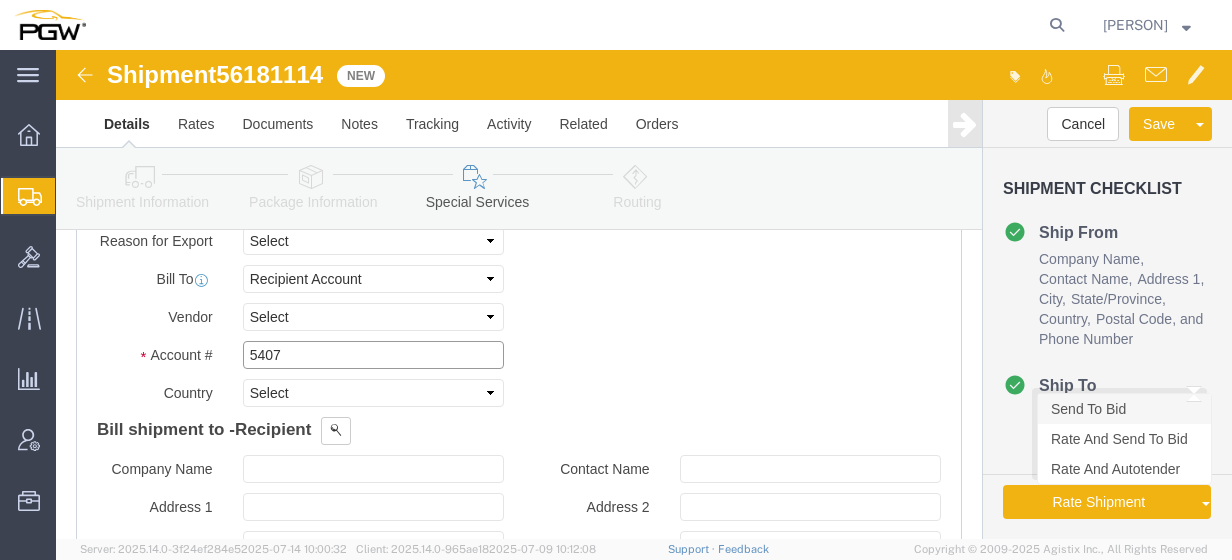 type on "5407" 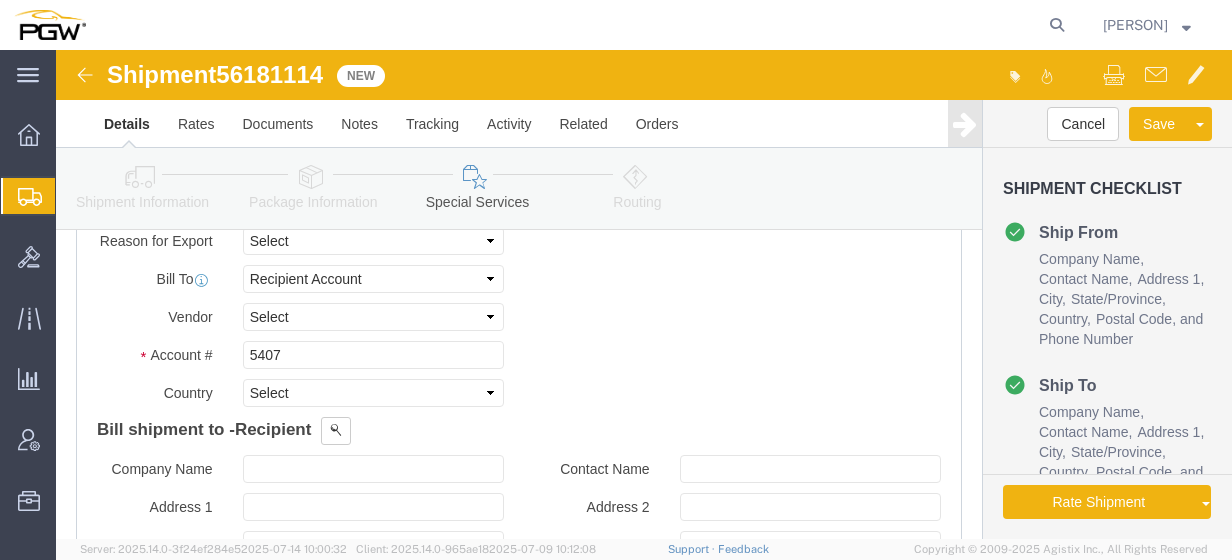 click on "Send To Bid" 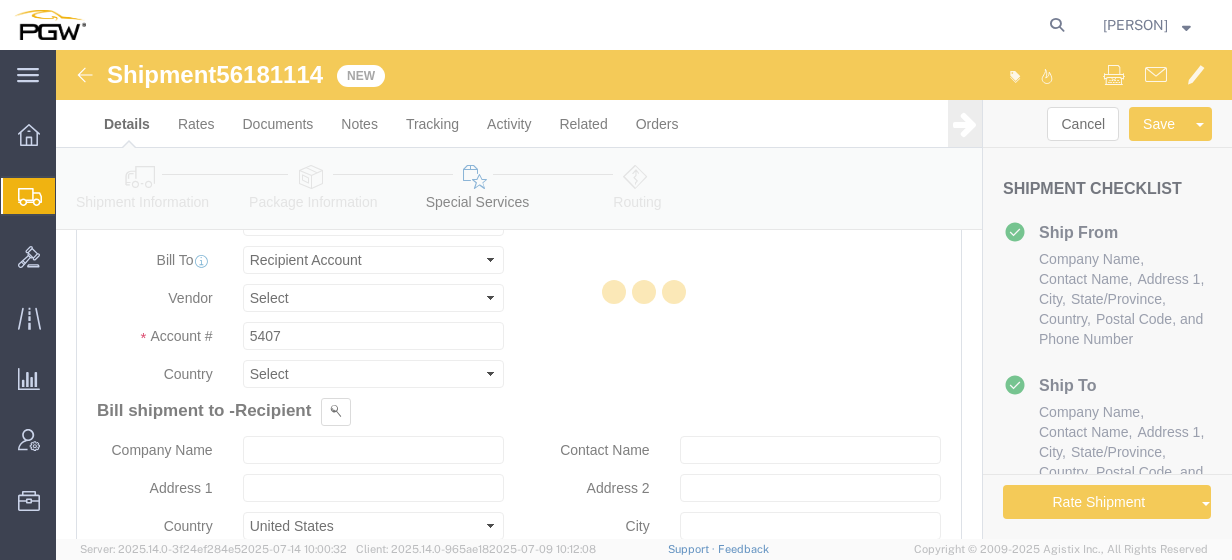 select on "COSTCENTER" 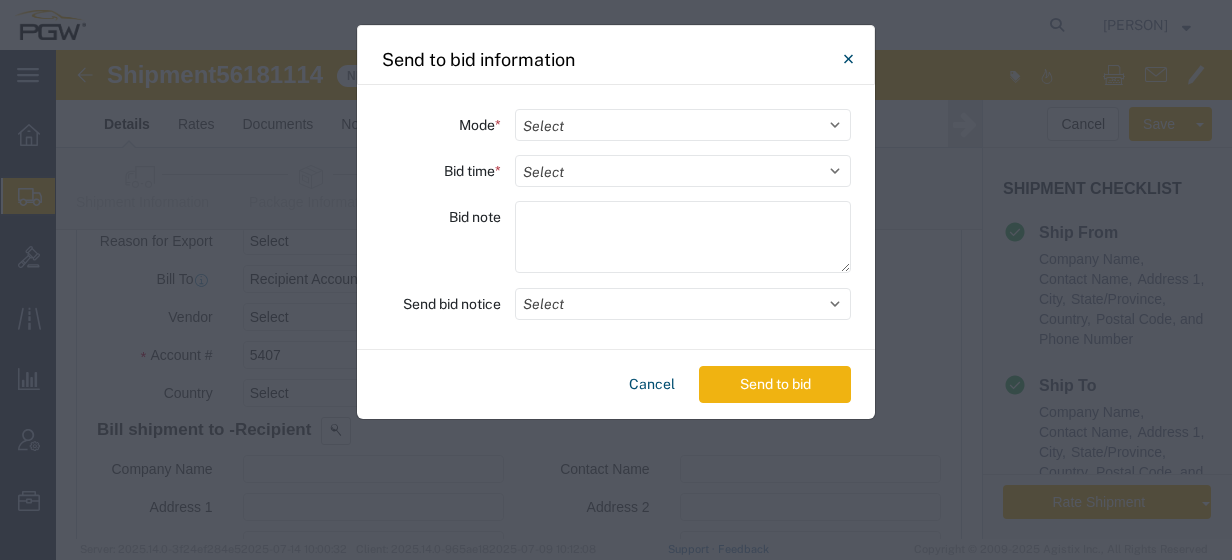 drag, startPoint x: 650, startPoint y: 125, endPoint x: 642, endPoint y: 143, distance: 19.697716 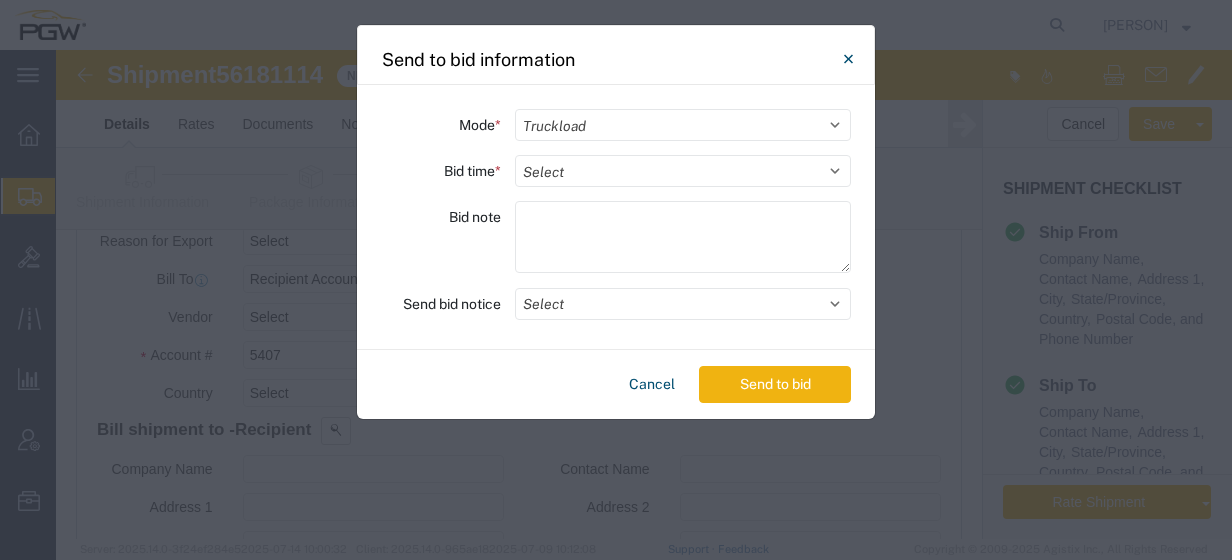 click on "Select Small Parcel Truckload Air Rail Less than Truckload Ocean Freight Multi-Leg" 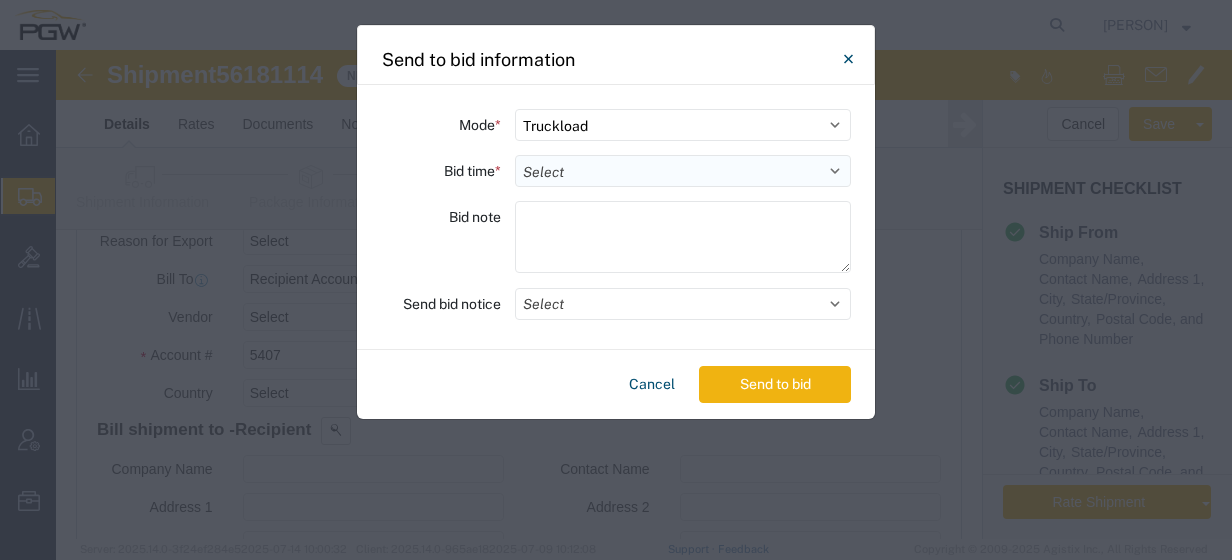 click on "Select 30 Min (Rush) 1 Hour (Rush) 2 Hours (Rush) 4 Hours (Rush) 8 Hours (Rush) 12 Hours (Rush) 16 Hours (Rush) 20 Hours (Rush) 24 Hours (Standard) 28 Hours (Extended) 32 Hours (Extended) 36 Hours (Extended) 2 Days (Extended) 3 Days (Extended) 4 Days (Extended) 5 Days (Extended) 6 Days (Extended) 7 Days (Extended)" 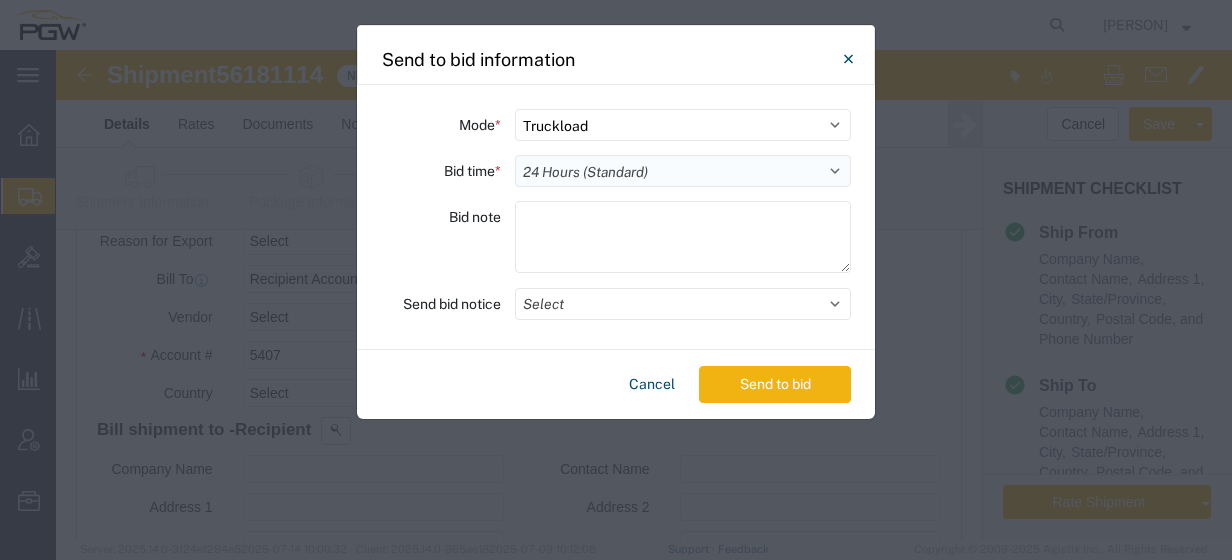 click on "Select 30 Min (Rush) 1 Hour (Rush) 2 Hours (Rush) 4 Hours (Rush) 8 Hours (Rush) 12 Hours (Rush) 16 Hours (Rush) 20 Hours (Rush) 24 Hours (Standard) 28 Hours (Extended) 32 Hours (Extended) 36 Hours (Extended) 2 Days (Extended) 3 Days (Extended) 4 Days (Extended) 5 Days (Extended) 6 Days (Extended) 7 Days (Extended)" 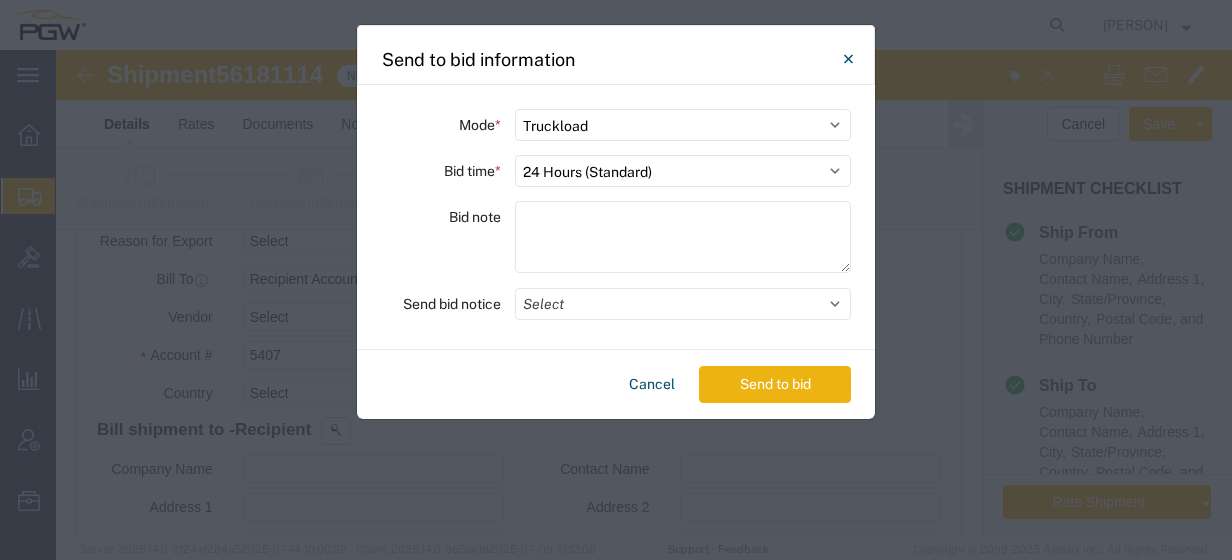 click on "Send to bid" 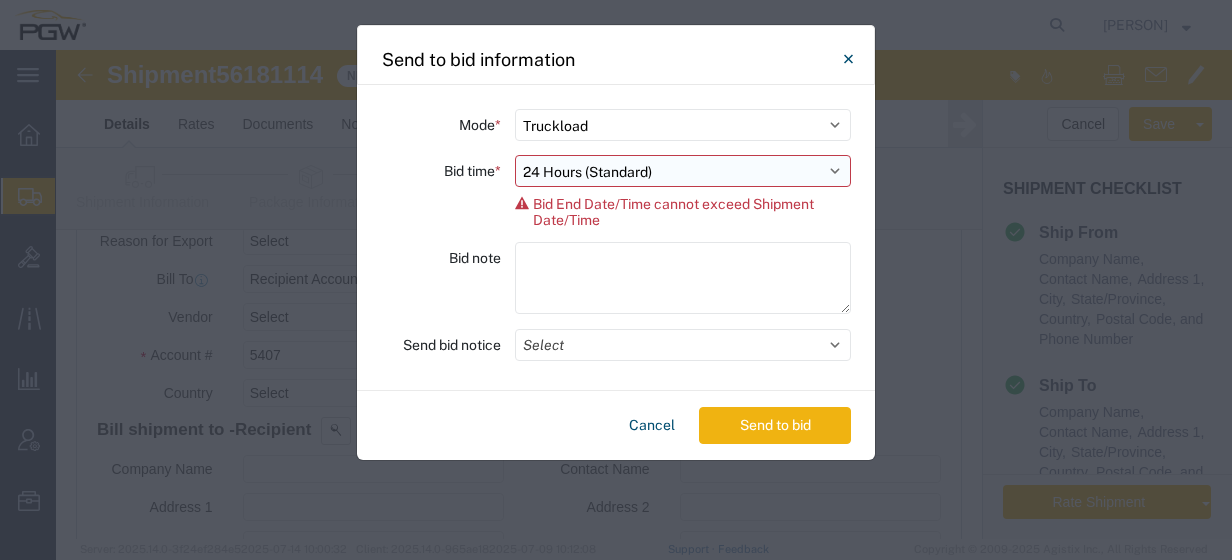 click on "Bid time  * Select 30 Min (Rush) 1 Hour (Rush) 2 Hours (Rush) 4 Hours (Rush) 8 Hours (Rush) 12 Hours (Rush) 16 Hours (Rush) 20 Hours (Rush) 24 Hours (Standard) 28 Hours (Extended) 32 Hours (Extended) 36 Hours (Extended) 2 Days (Extended) 3 Days (Extended) 4 Days (Extended) 5 Days (Extended) 6 Days (Extended) 7 Days (Extended) Bid End Date/Time cannot exceed Shipment Date/Time" 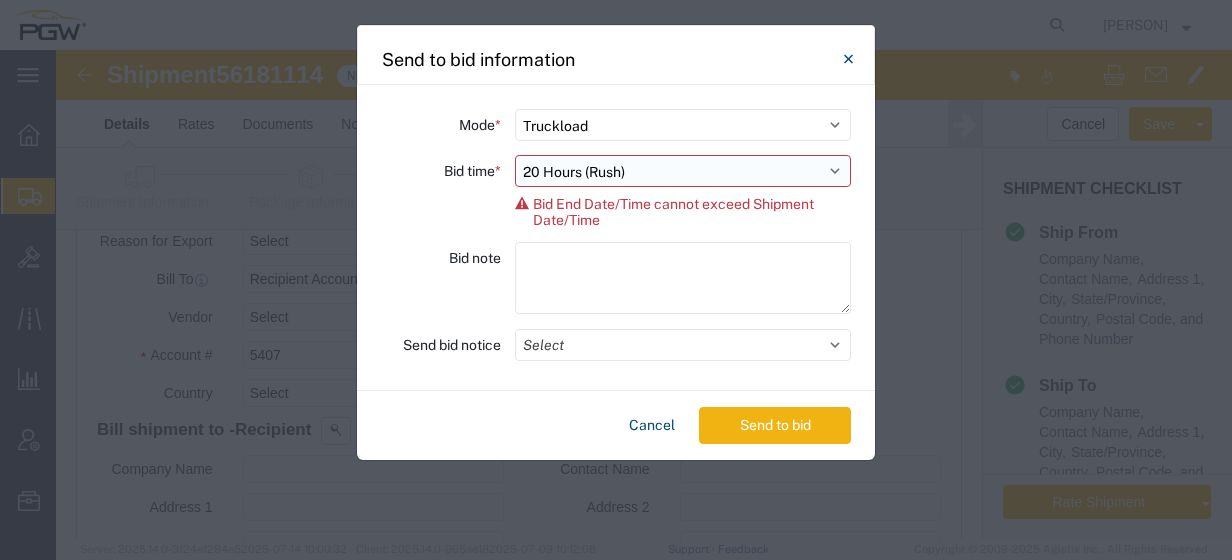 click on "Select 30 Min (Rush) 1 Hour (Rush) 2 Hours (Rush) 4 Hours (Rush) 8 Hours (Rush) 12 Hours (Rush) 16 Hours (Rush) 20 Hours (Rush) 24 Hours (Standard) 28 Hours (Extended) 32 Hours (Extended) 36 Hours (Extended) 2 Days (Extended) 3 Days (Extended) 4 Days (Extended) 5 Days (Extended) 6 Days (Extended) 7 Days (Extended)" 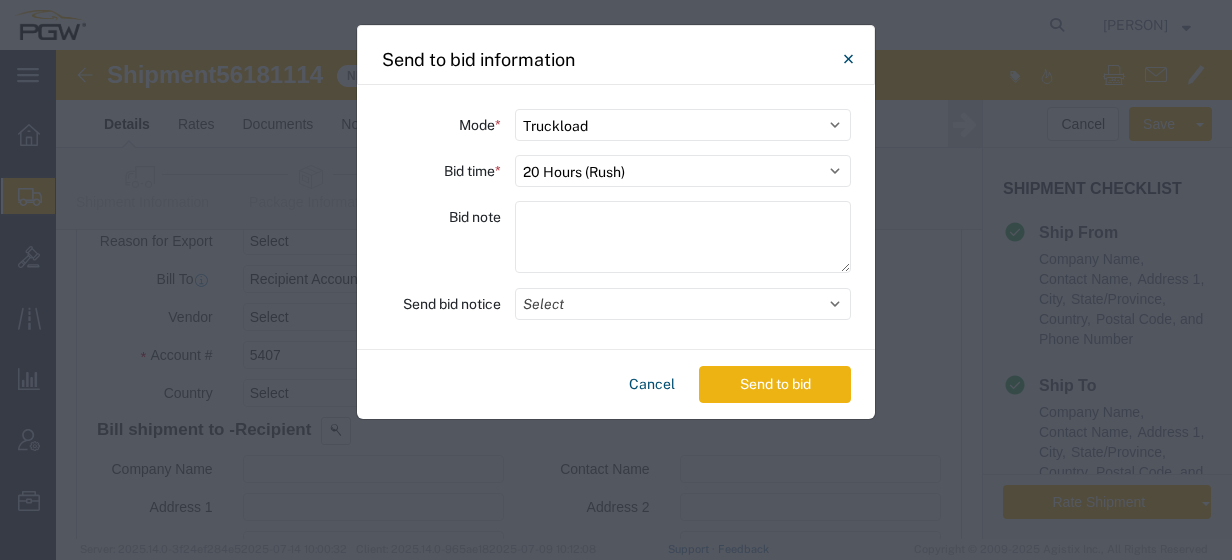 click on "Send to bid" 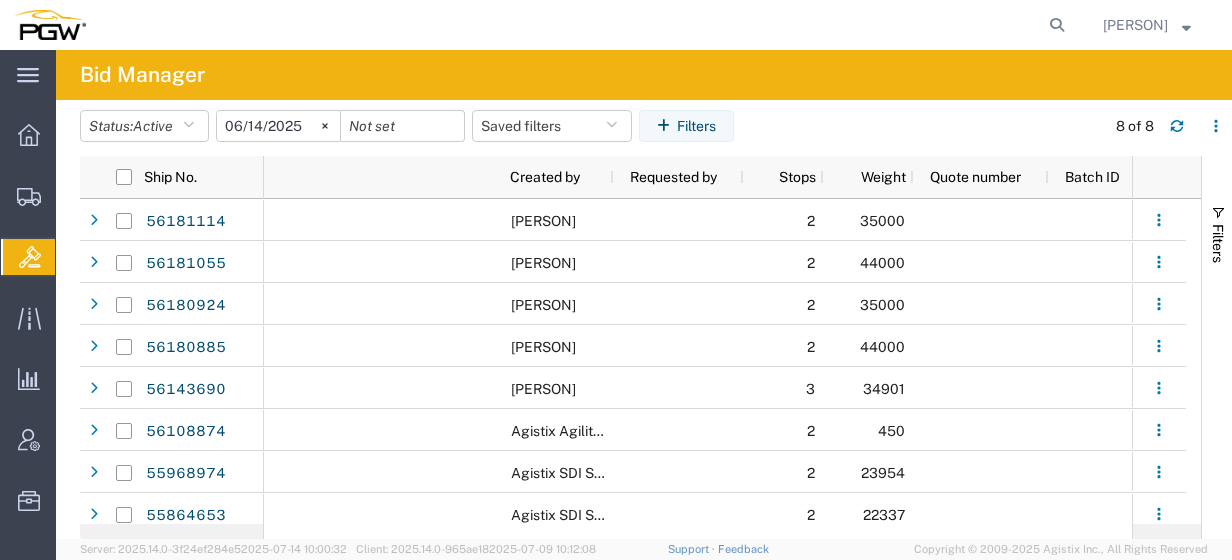 scroll, scrollTop: 0, scrollLeft: 942, axis: horizontal 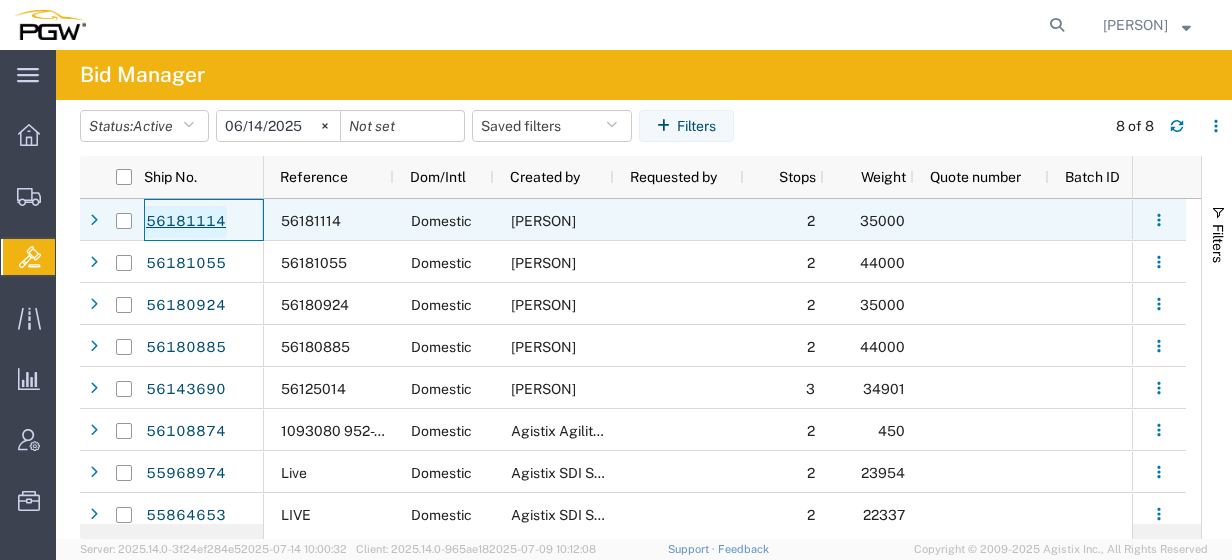 click on "56181114" 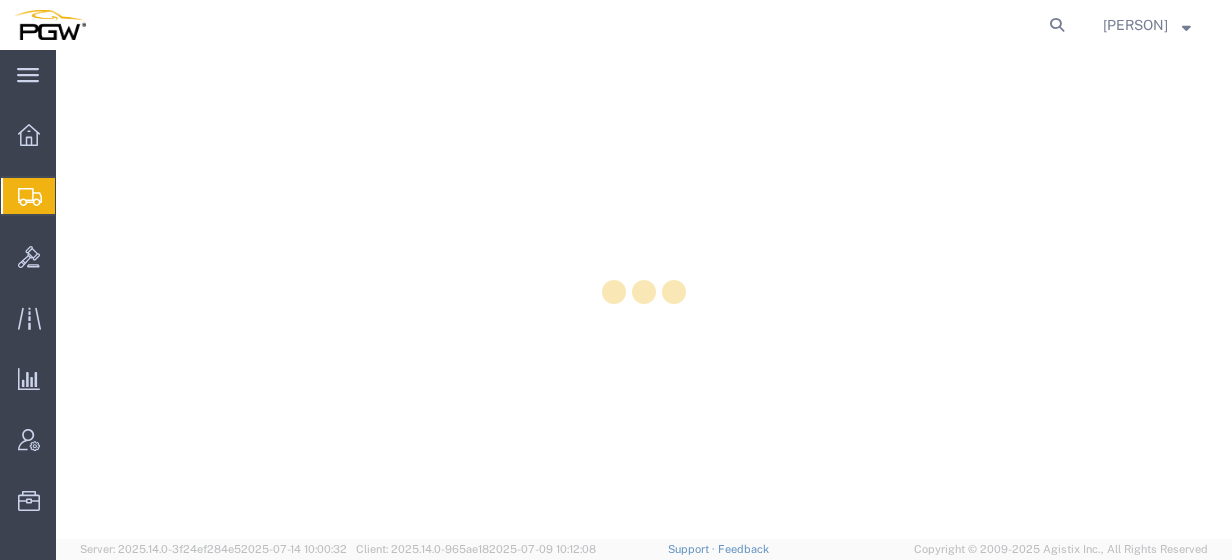 scroll, scrollTop: 0, scrollLeft: 0, axis: both 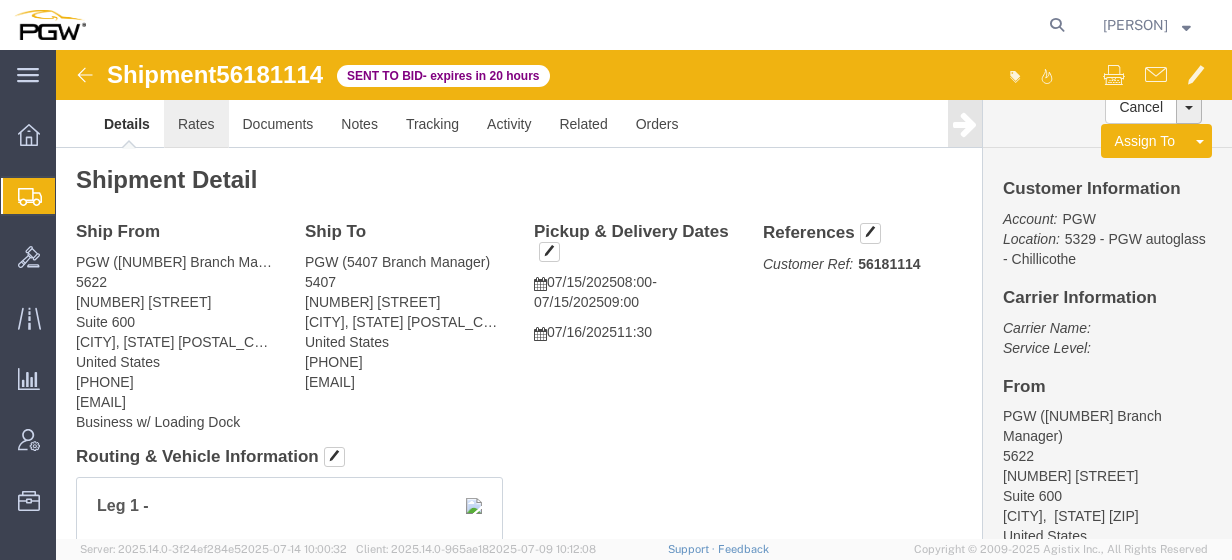 click on "Rates" 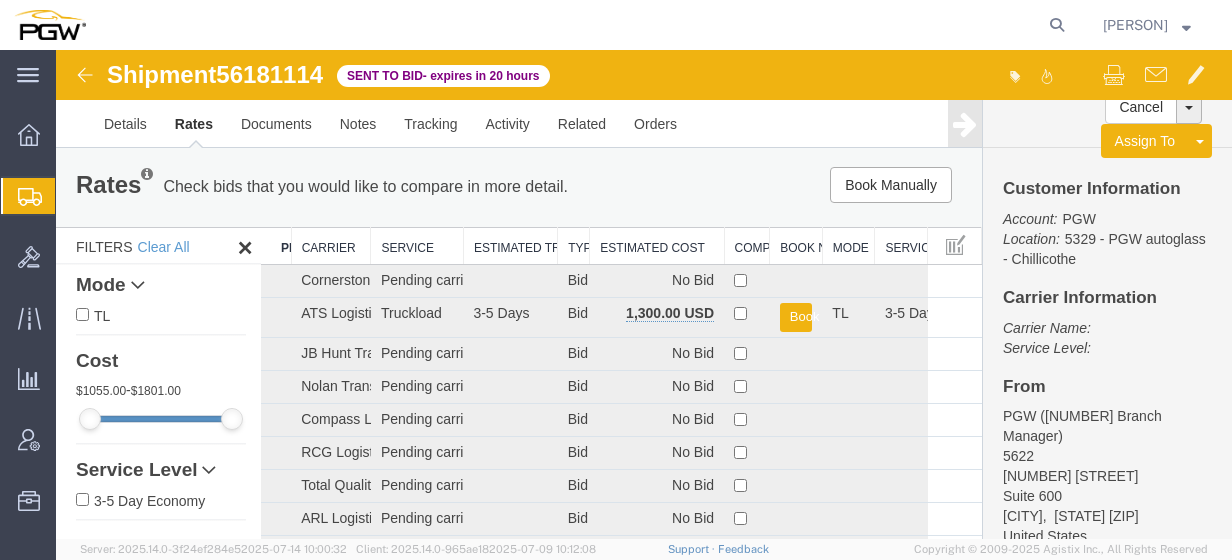 click on "Estimated Cost" at bounding box center (657, 246) 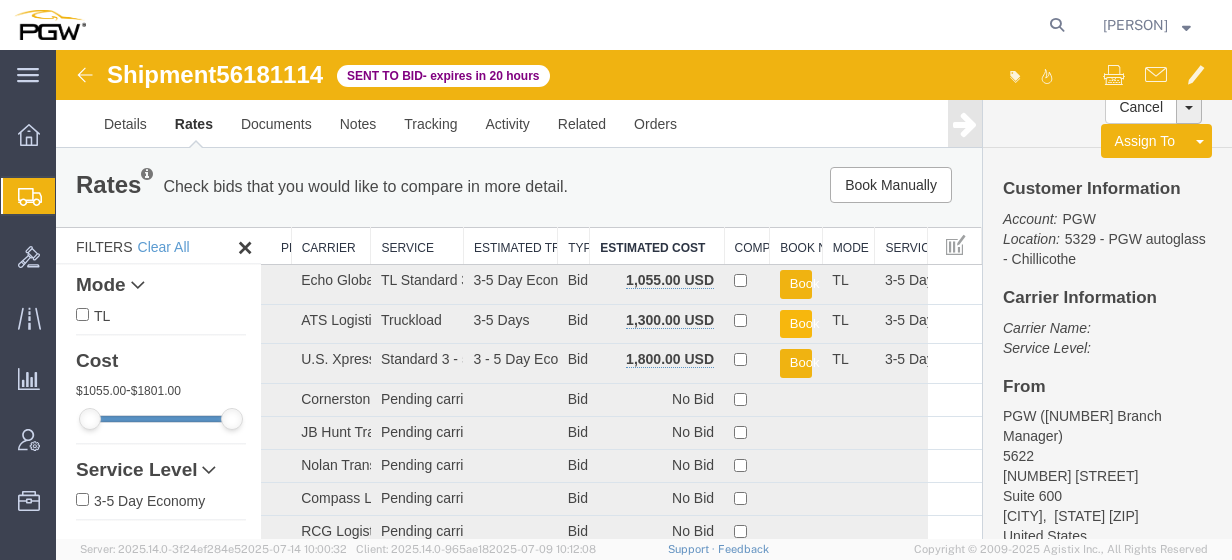 click on "Book" at bounding box center (796, 324) 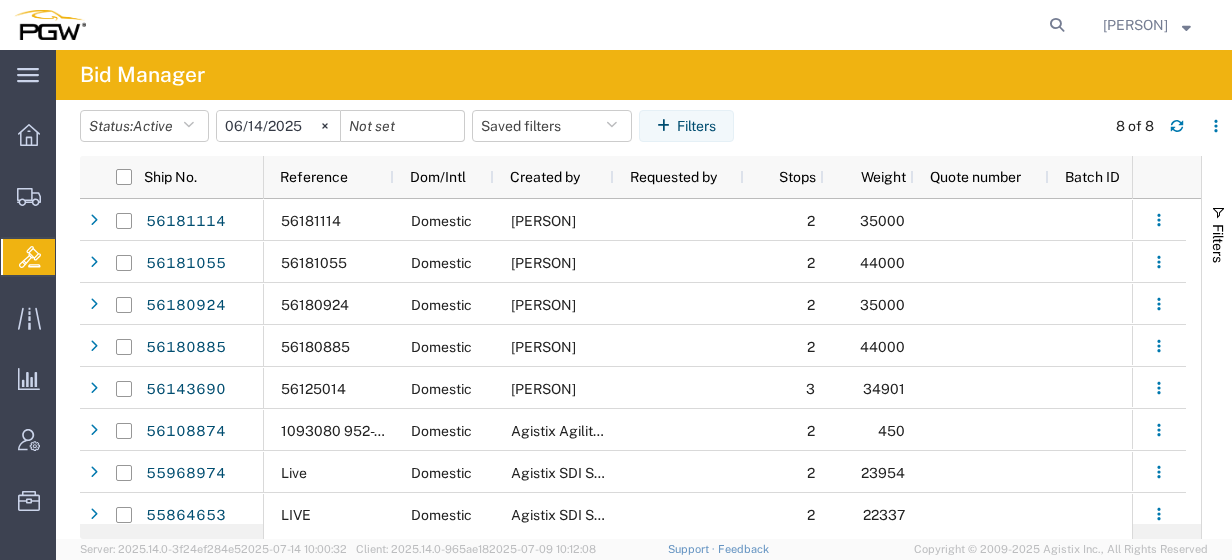 scroll, scrollTop: 0, scrollLeft: 273, axis: horizontal 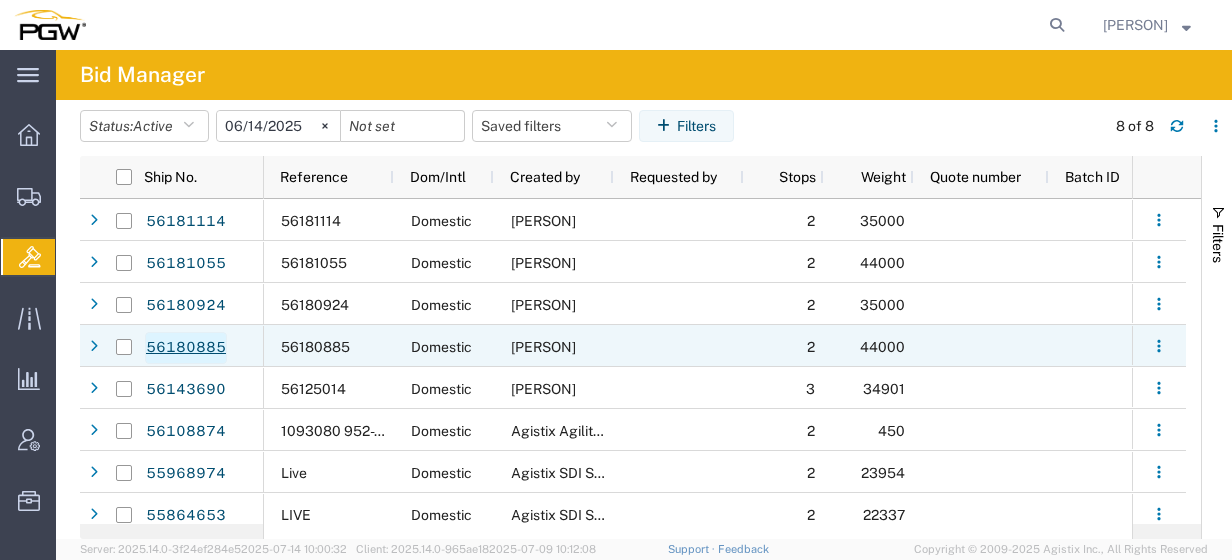 click on "56180885" 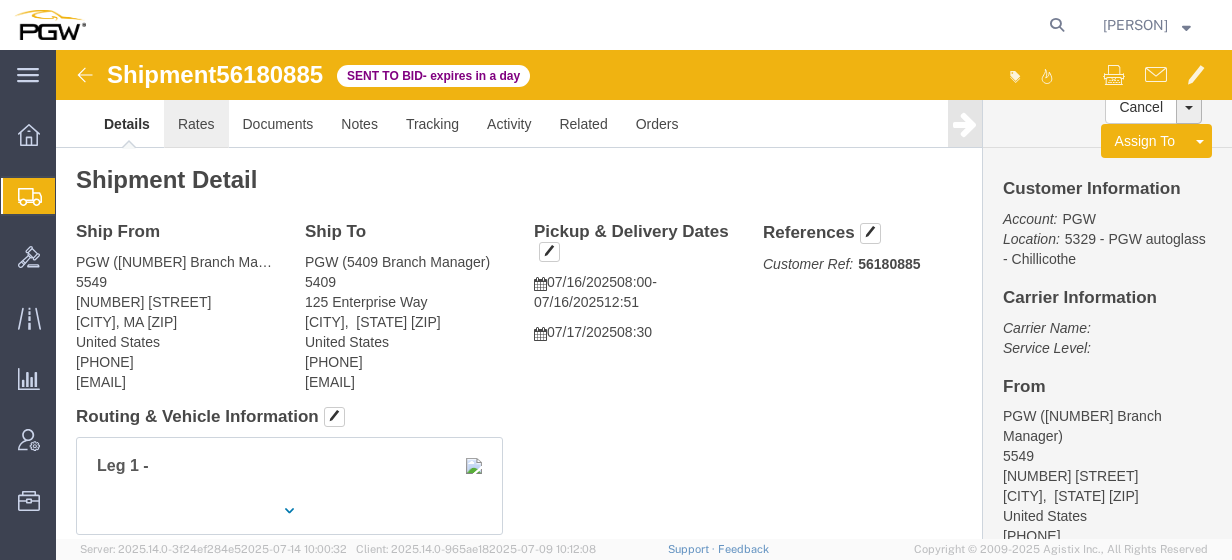 click on "Rates" 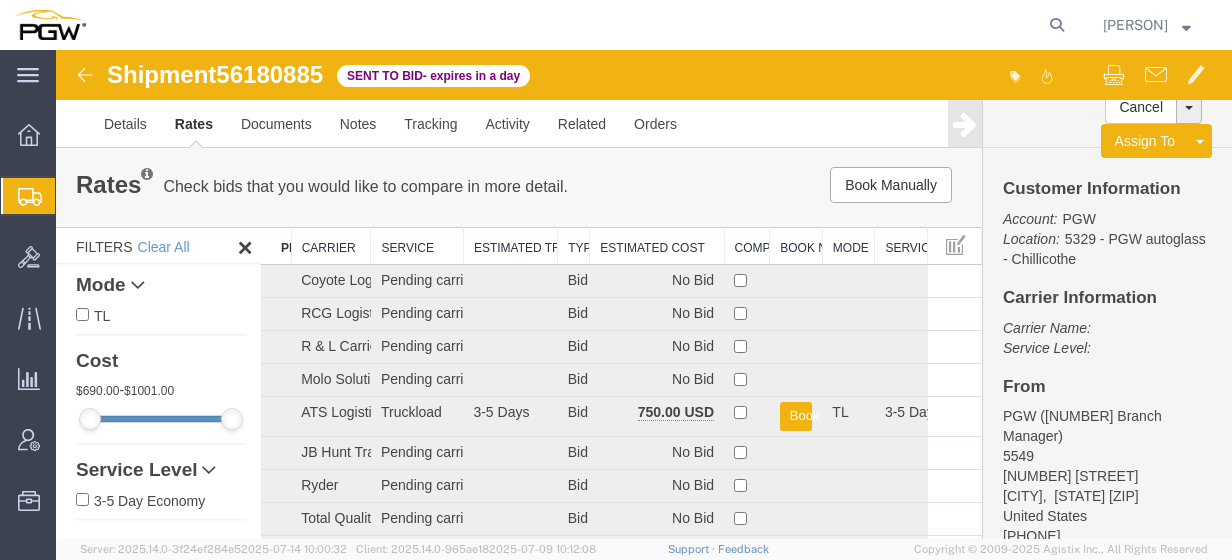click on "Estimated Cost" at bounding box center [657, 246] 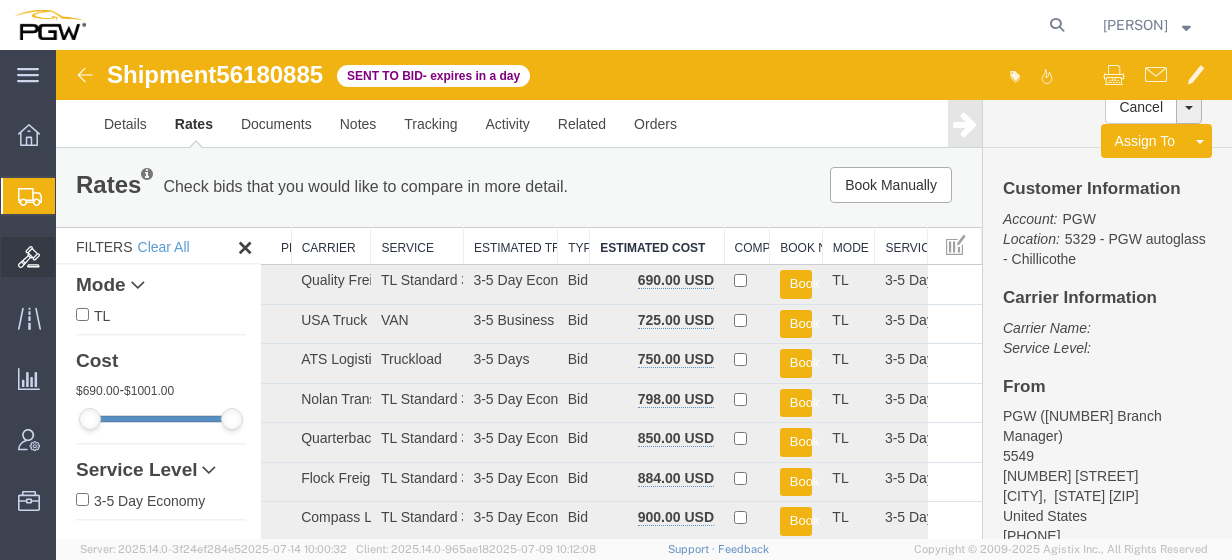 click on "Bids" 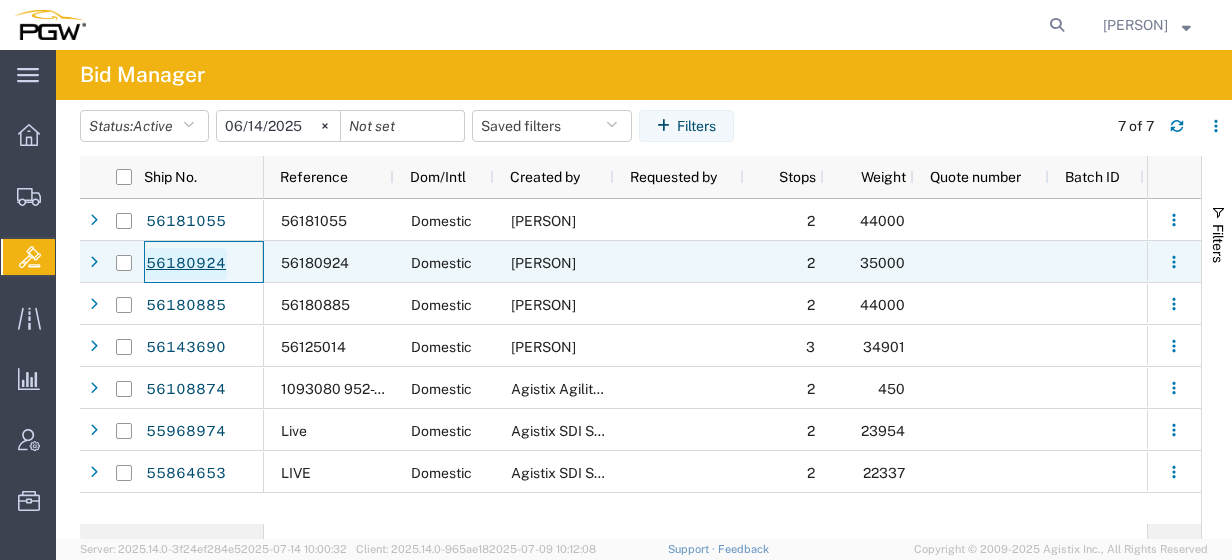 click on "56180924" 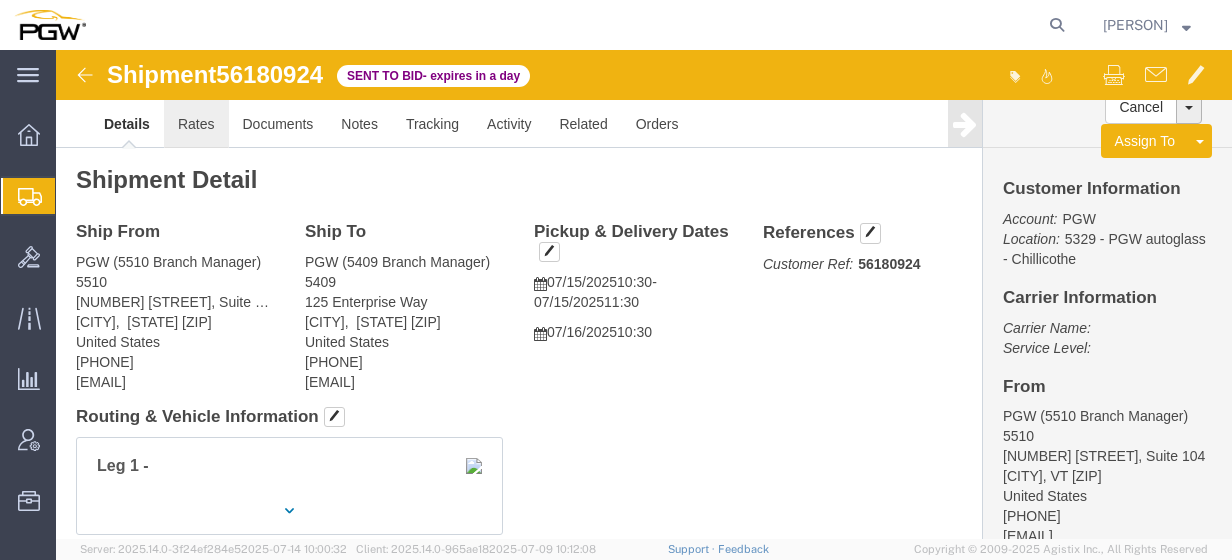 click on "Rates" 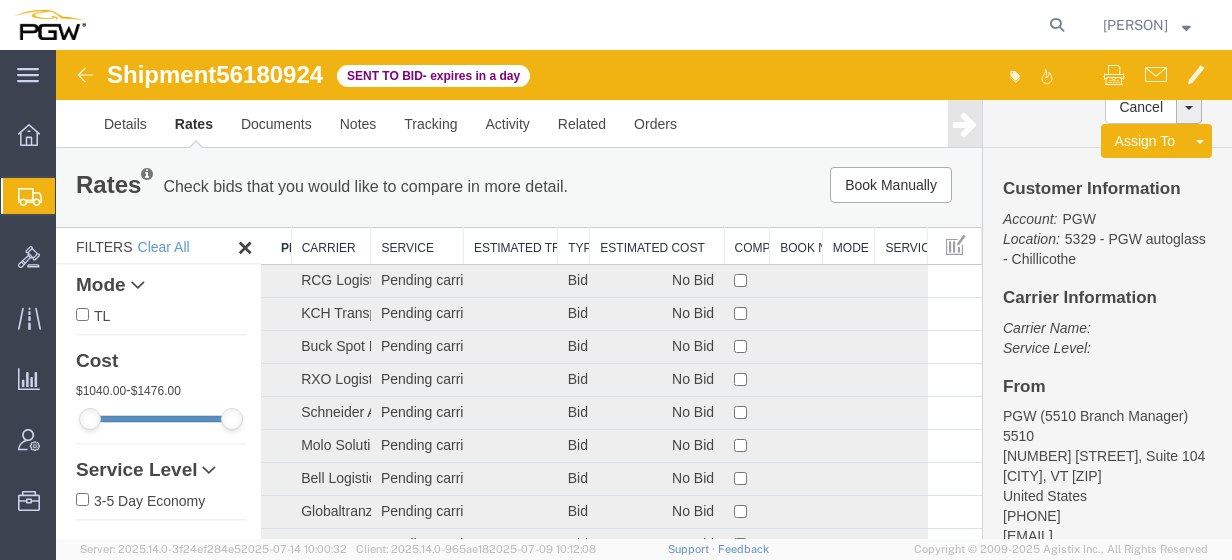 click on "Estimated Cost" at bounding box center (657, 246) 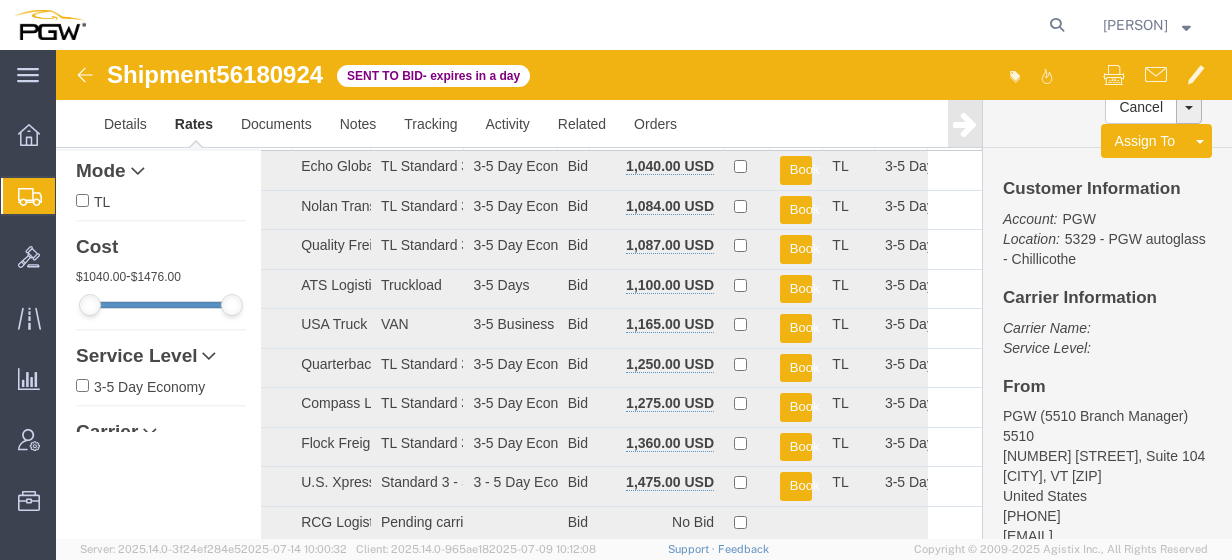 scroll, scrollTop: 0, scrollLeft: 0, axis: both 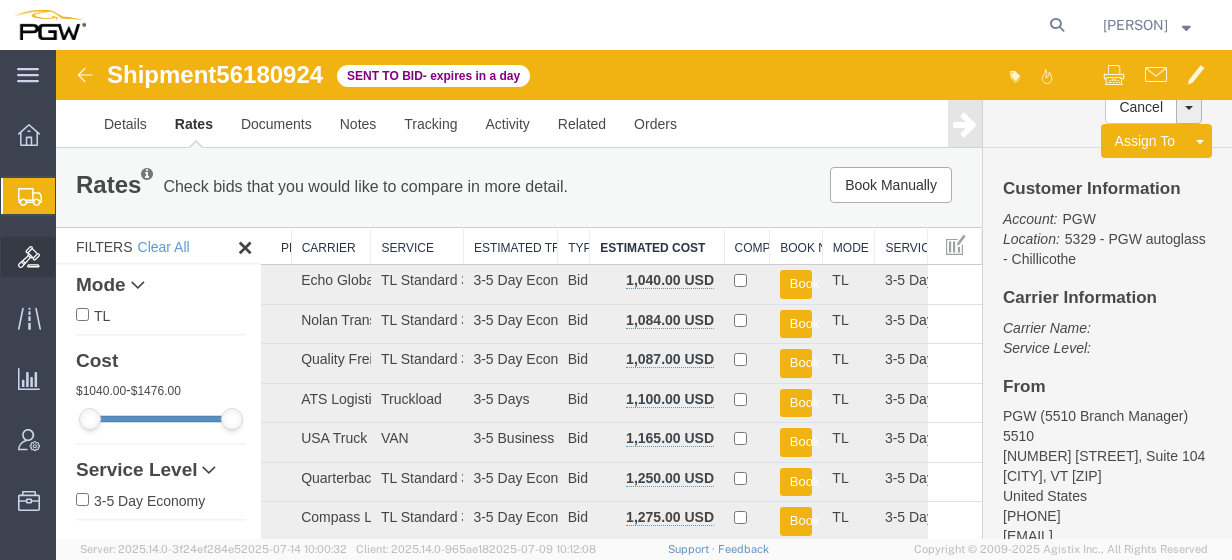 click on "Bids" 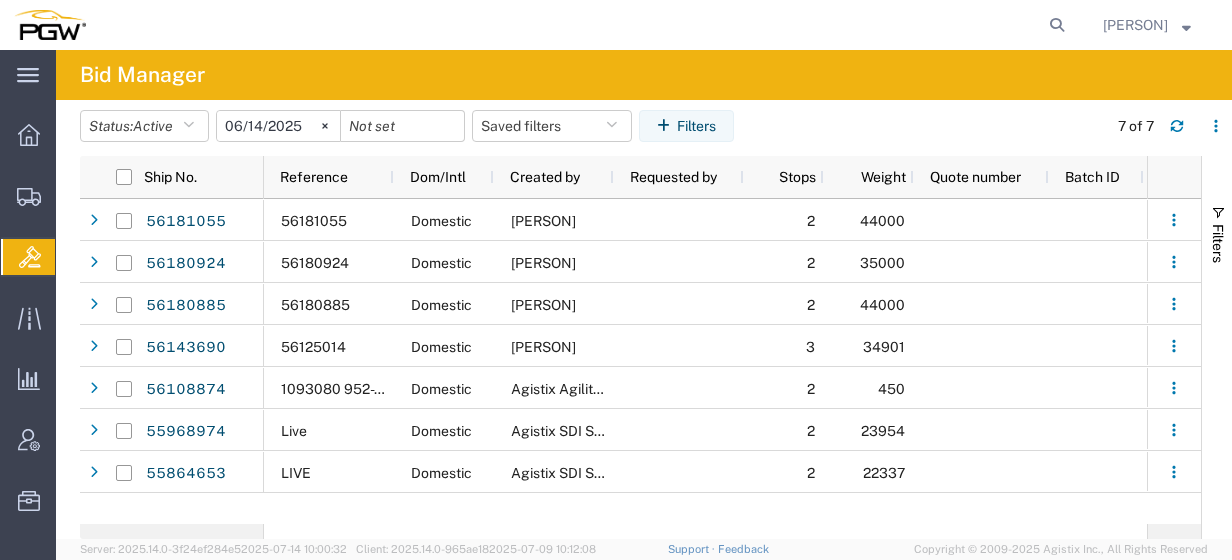 scroll, scrollTop: 0, scrollLeft: 757, axis: horizontal 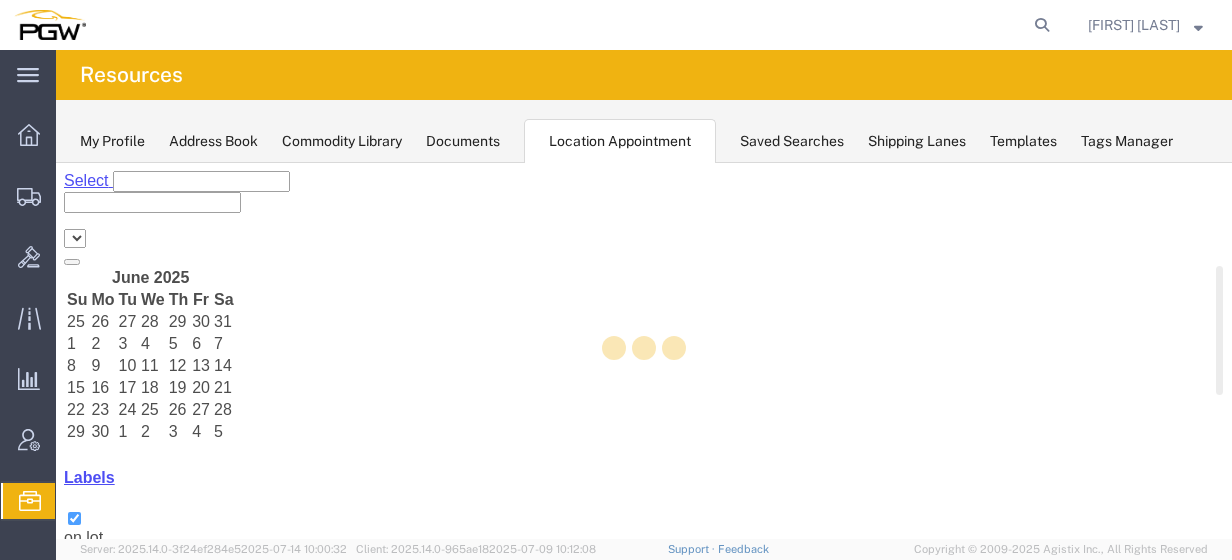 select on "28253" 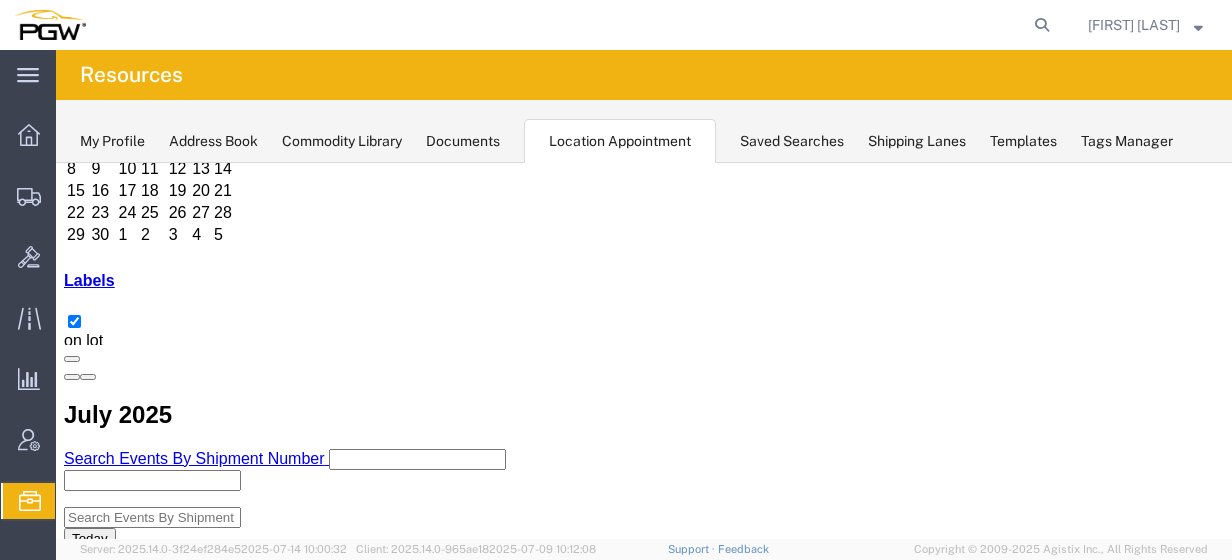 scroll, scrollTop: 0, scrollLeft: 0, axis: both 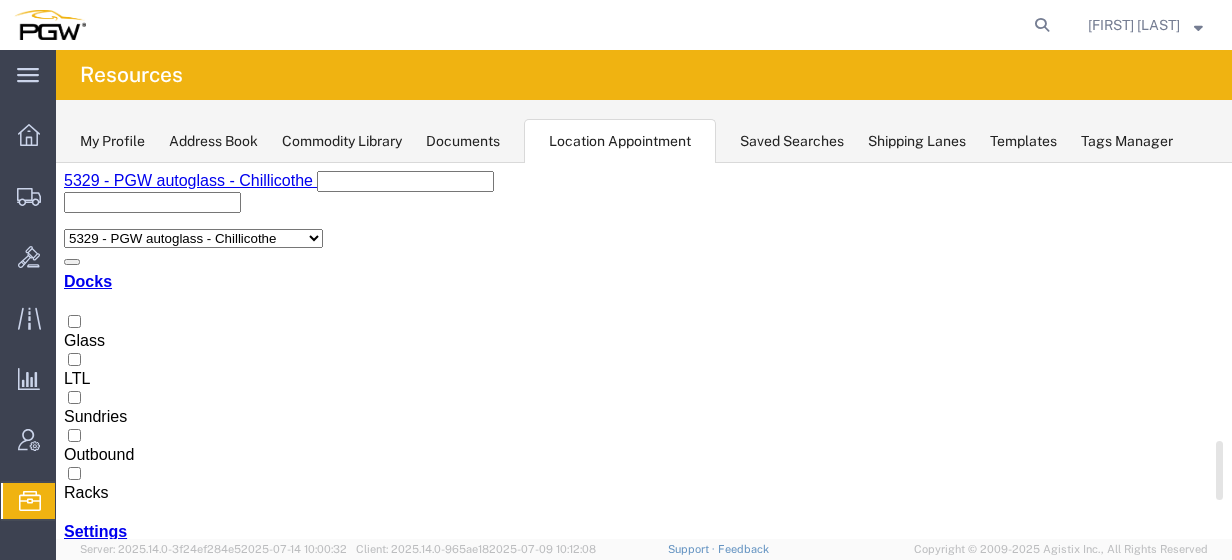 drag, startPoint x: 310, startPoint y: 240, endPoint x: 304, endPoint y: 424, distance: 184.0978 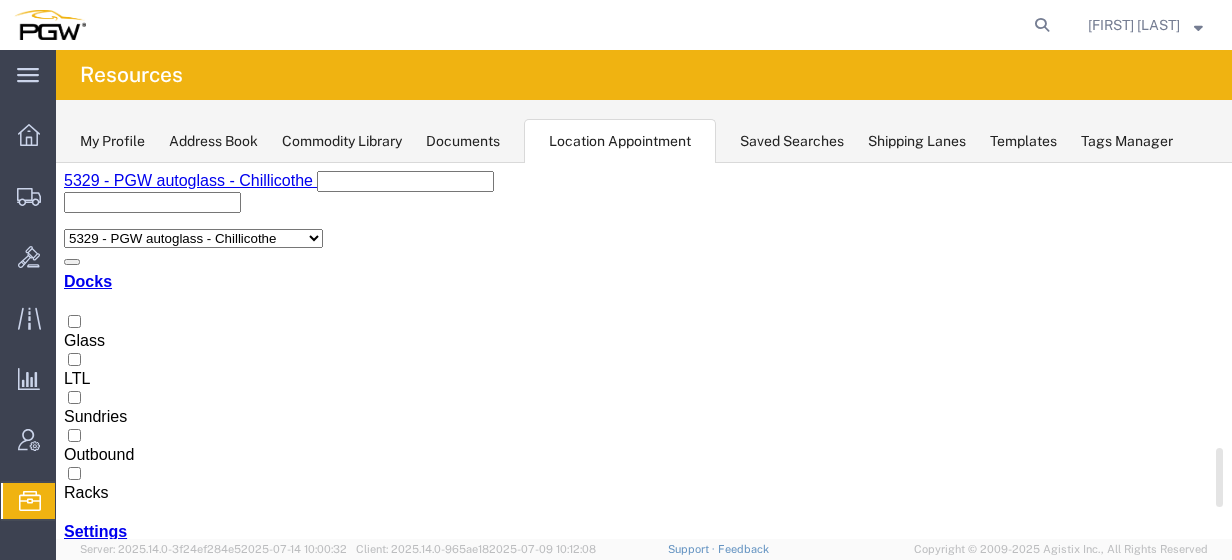 scroll, scrollTop: 854, scrollLeft: 0, axis: vertical 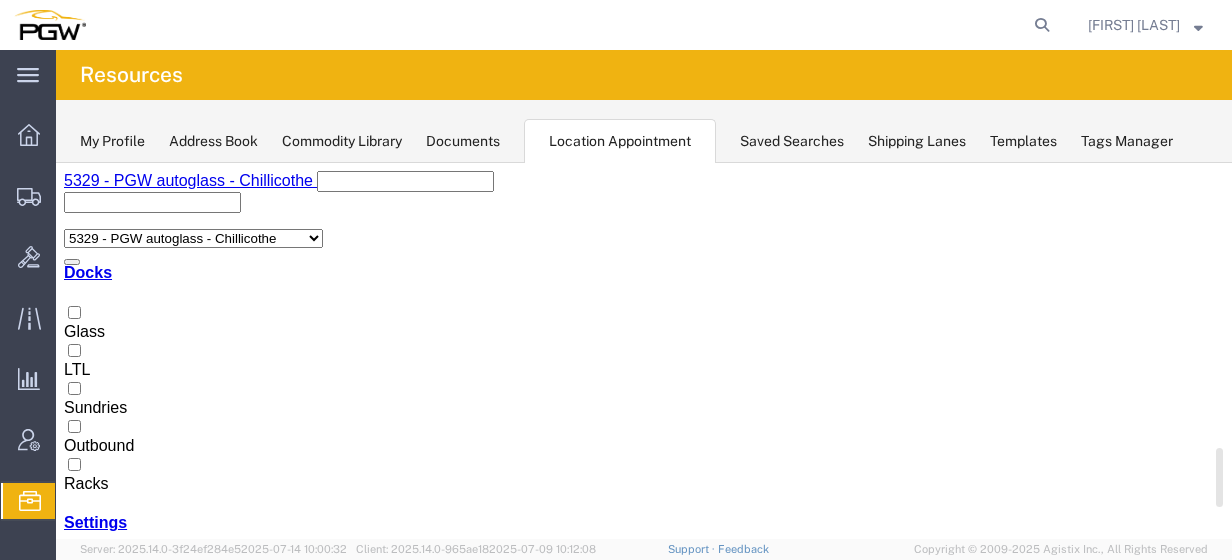 click at bounding box center (644, 475) 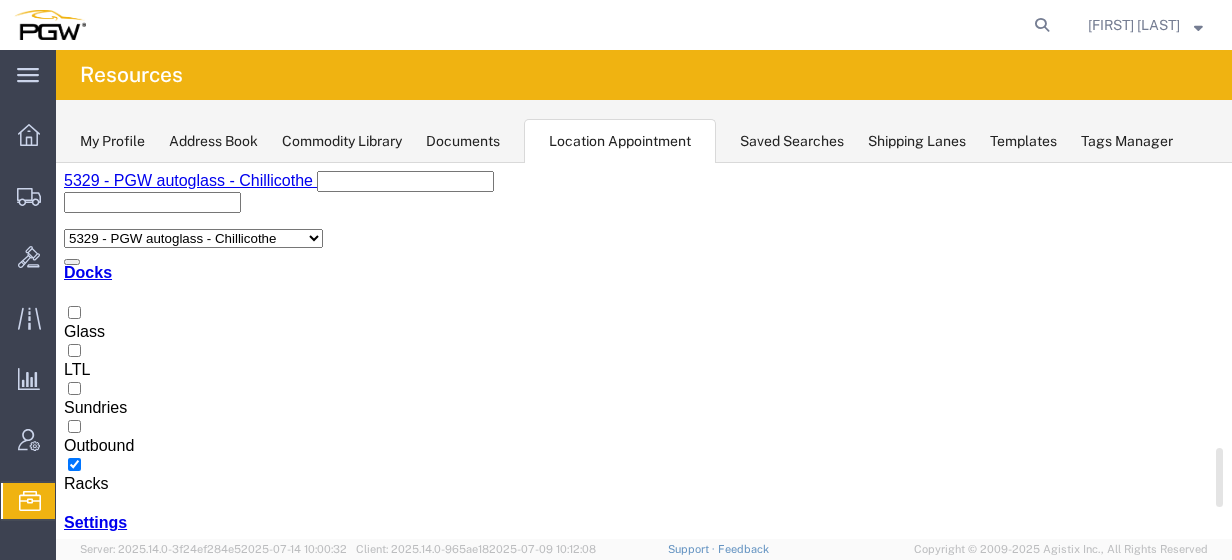 click on "Glass" at bounding box center [84, 322] 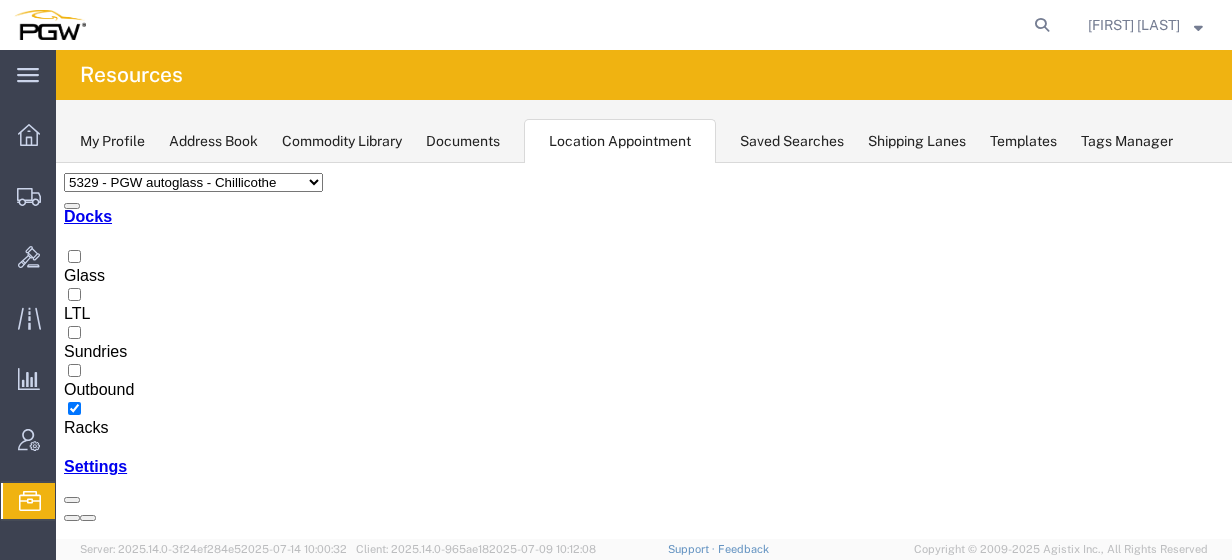scroll, scrollTop: 60, scrollLeft: 0, axis: vertical 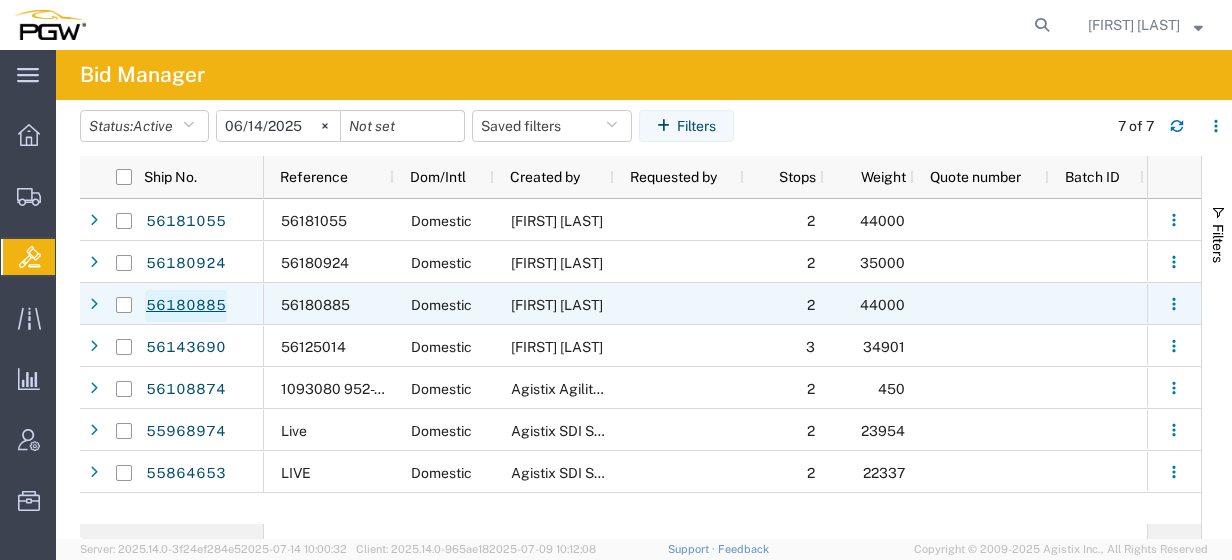 click on "56180885" 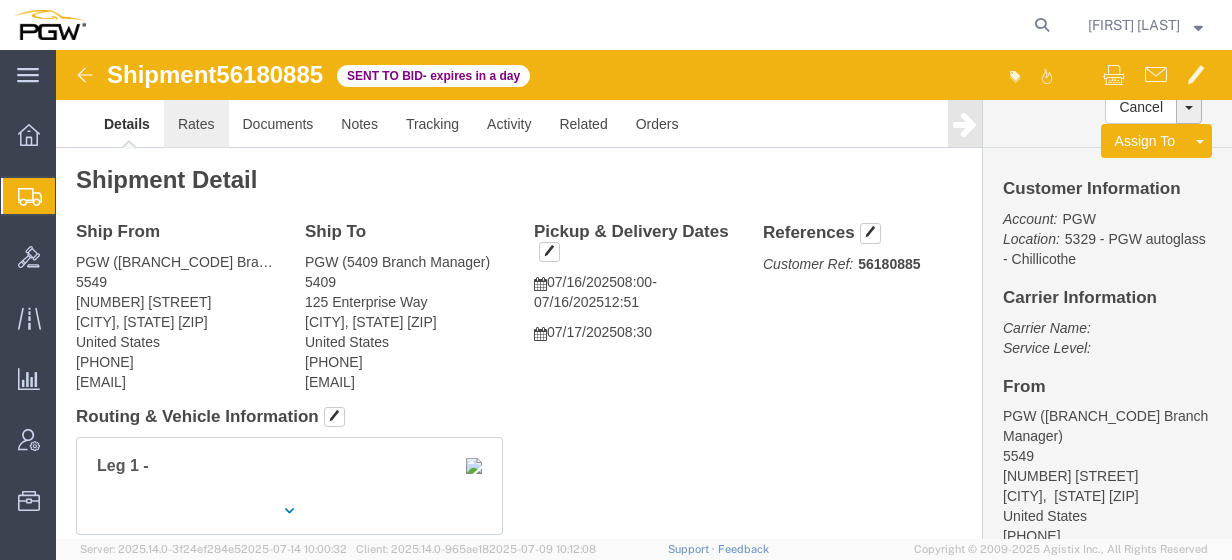 click on "Rates" 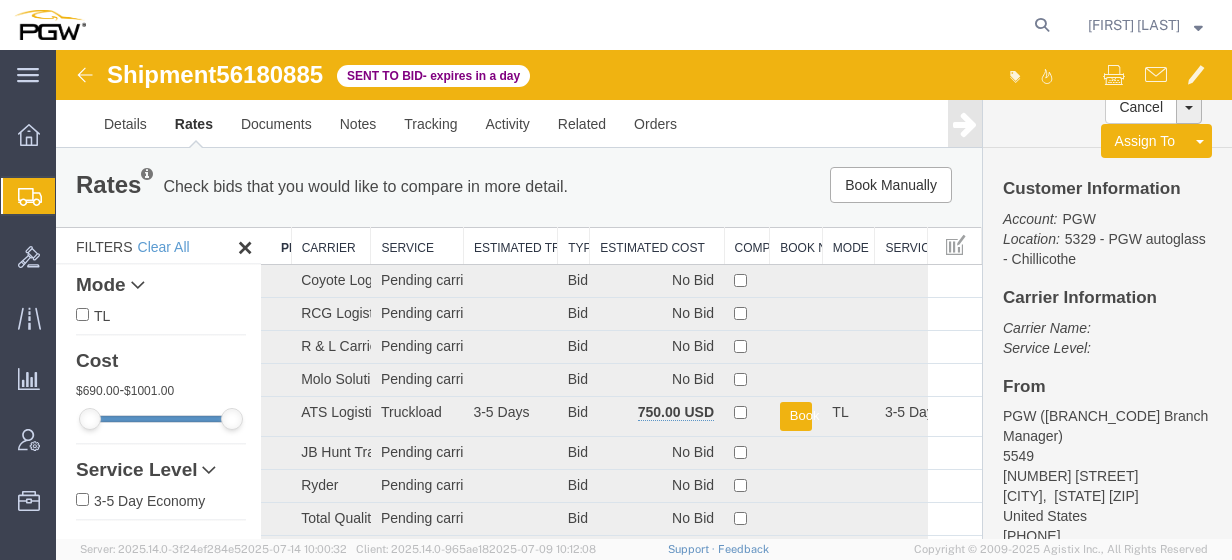click on "Estimated Cost" at bounding box center (657, 246) 